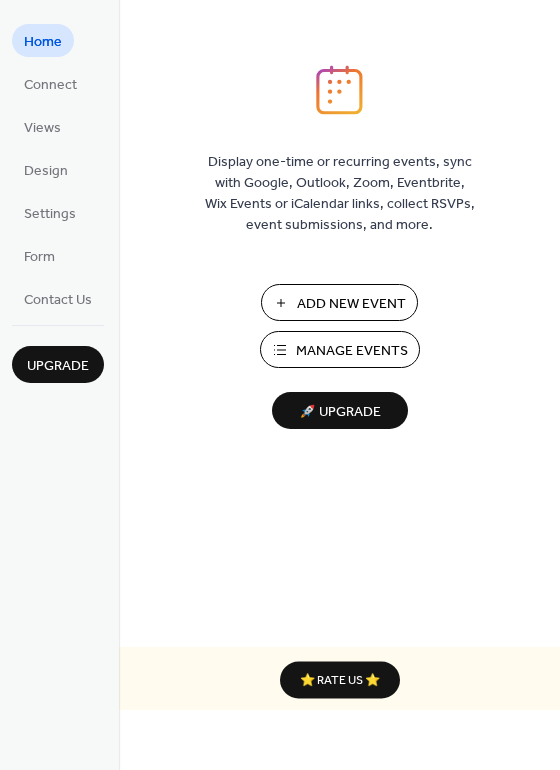 scroll, scrollTop: 0, scrollLeft: 0, axis: both 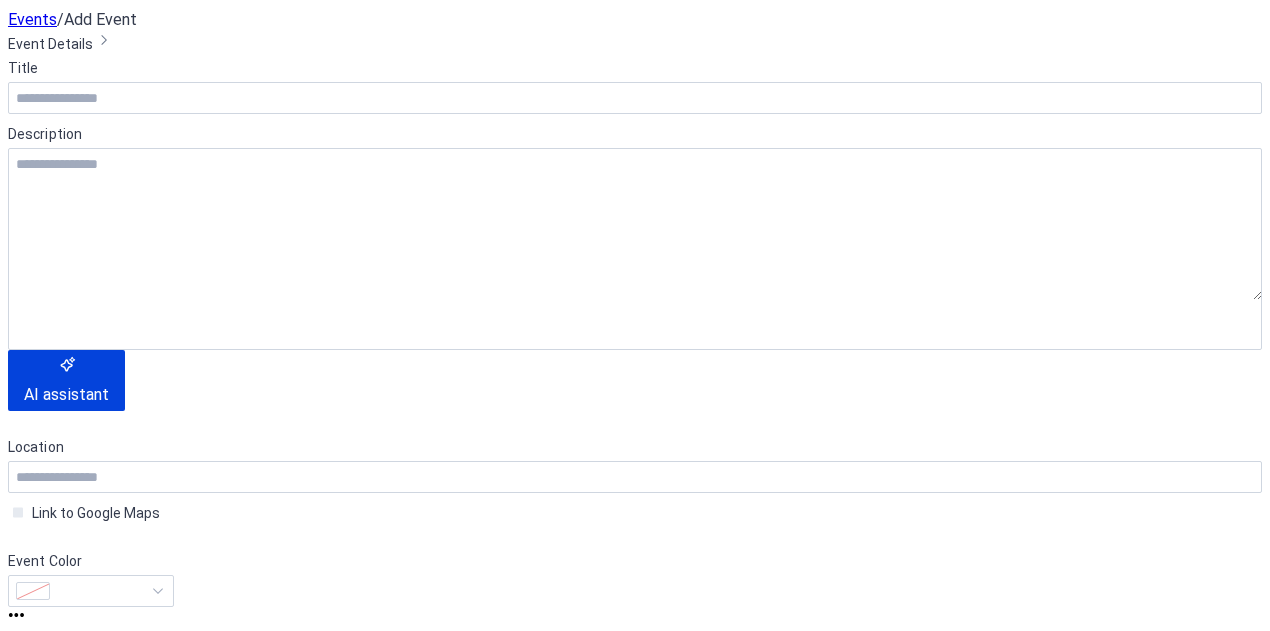 click on "Traditional Rug Hooking Class with the Camellia City Rug Hooking Guild, $60" at bounding box center [1310, 2179] 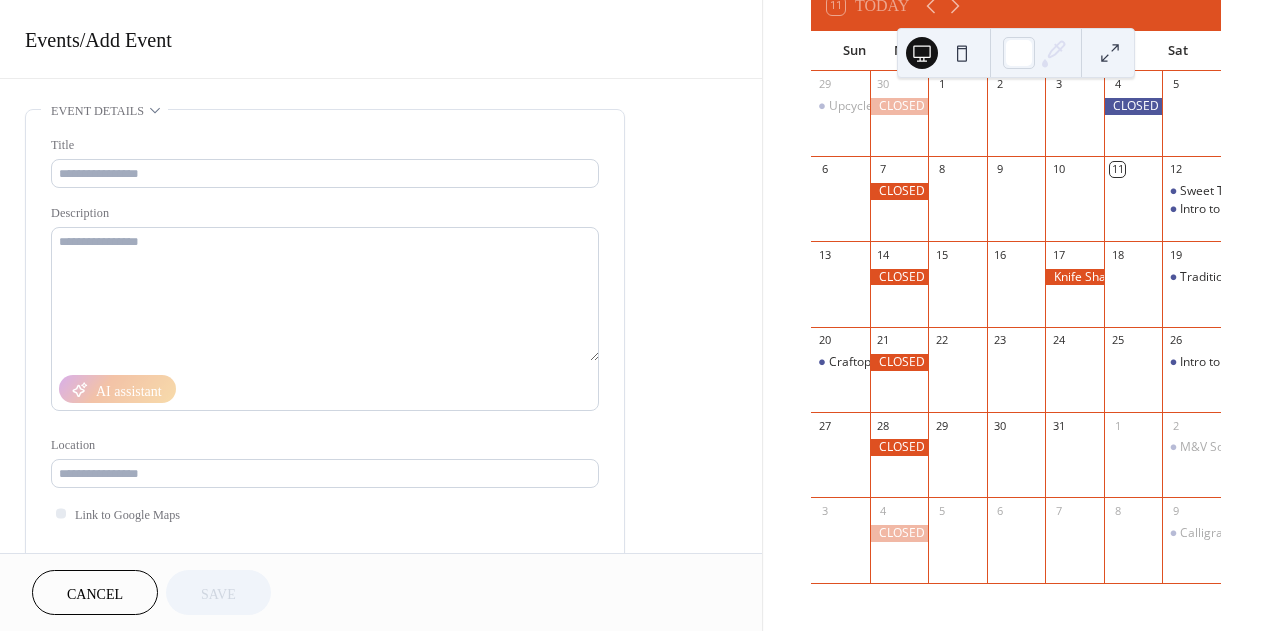 click on "Cancel" at bounding box center (95, 592) 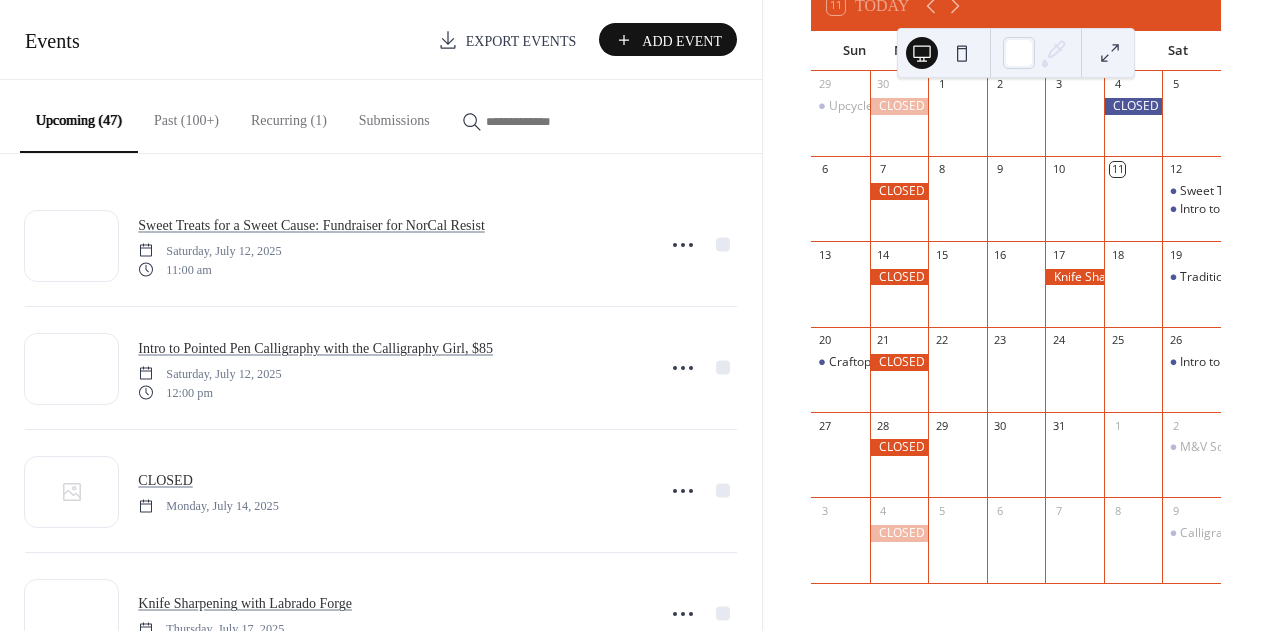 click on "Add Event" at bounding box center (682, 41) 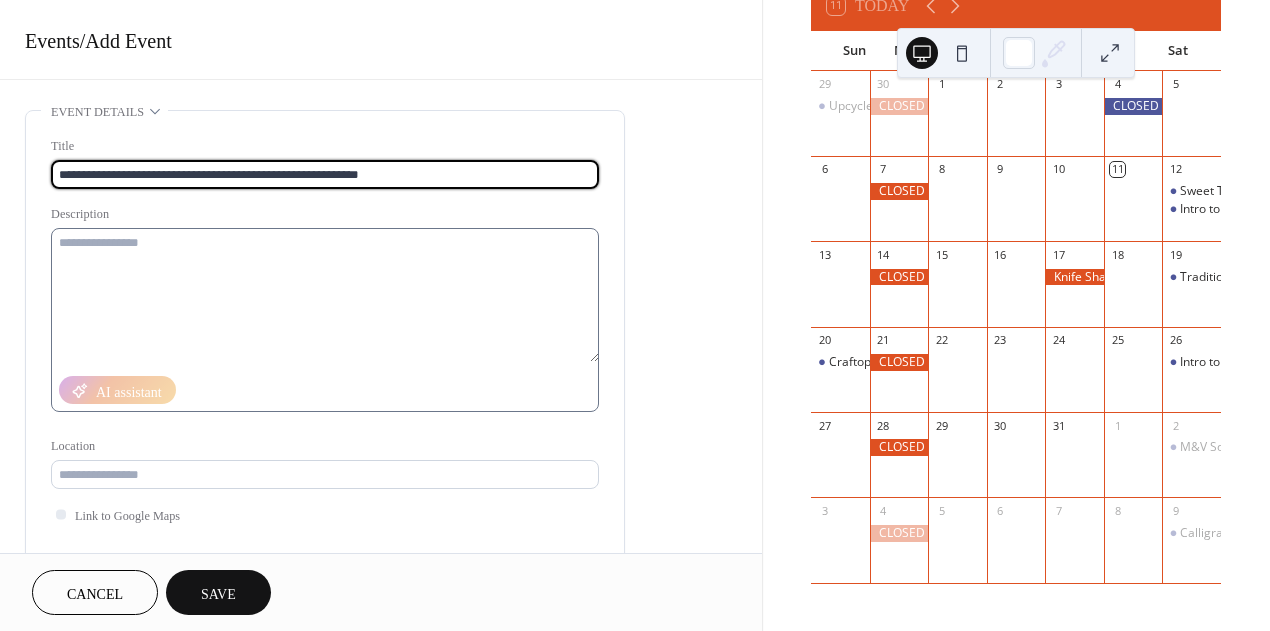 type on "**********" 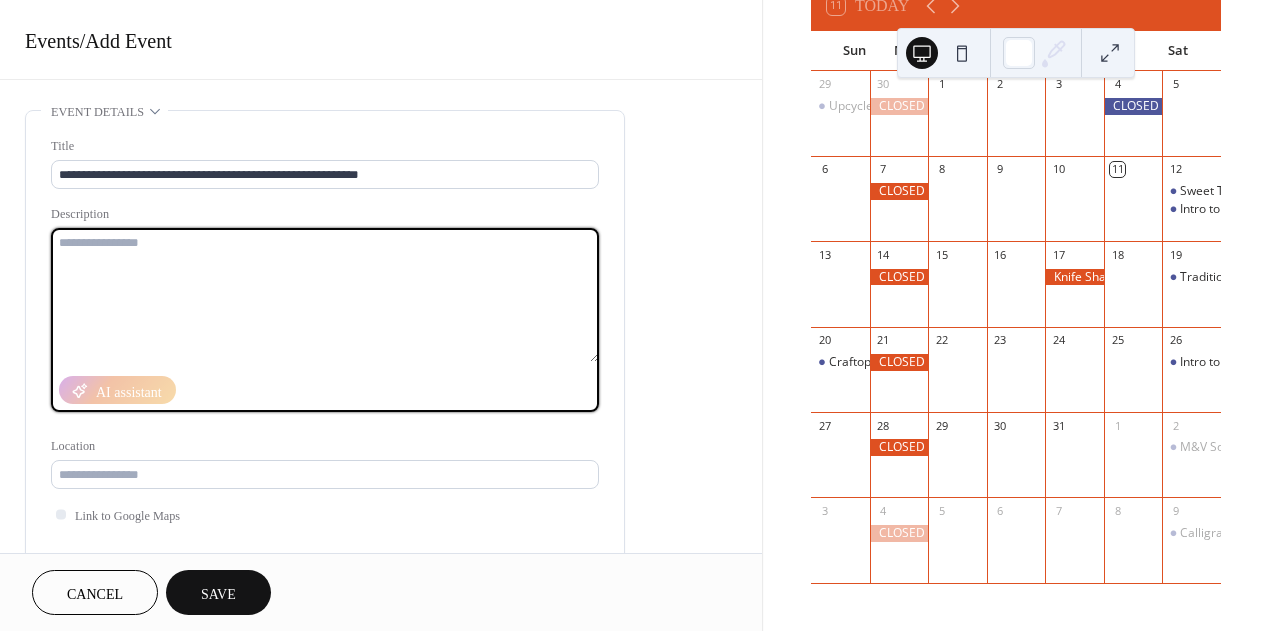 click at bounding box center (325, 295) 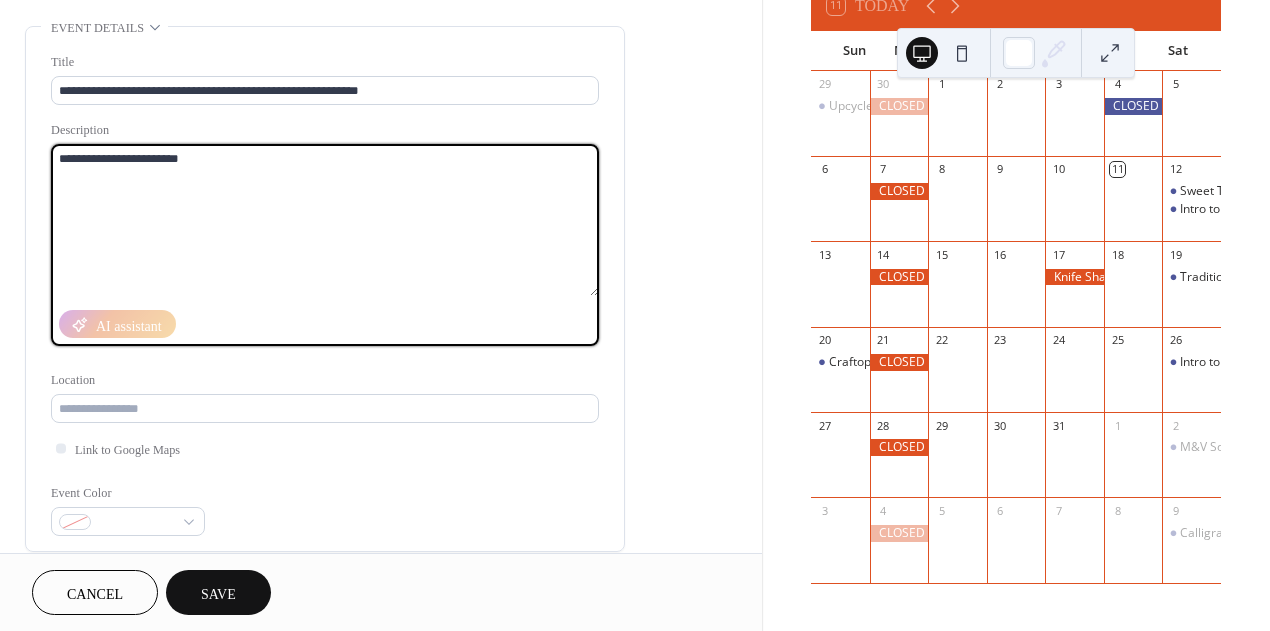 scroll, scrollTop: 198, scrollLeft: 0, axis: vertical 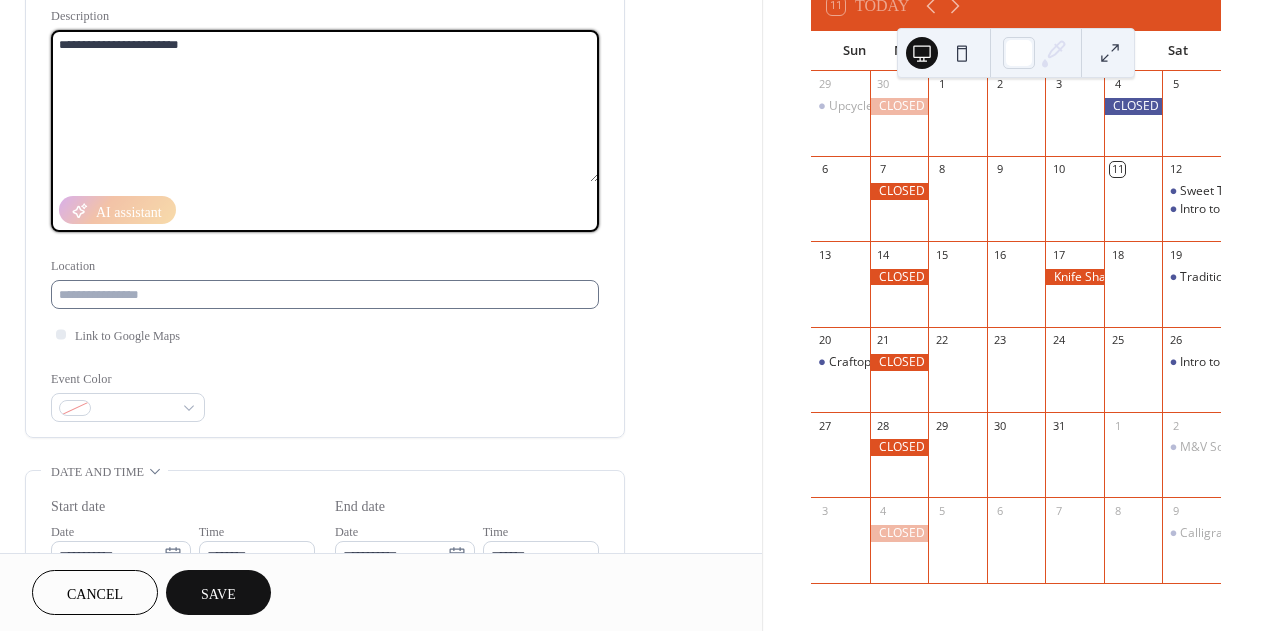 type on "**********" 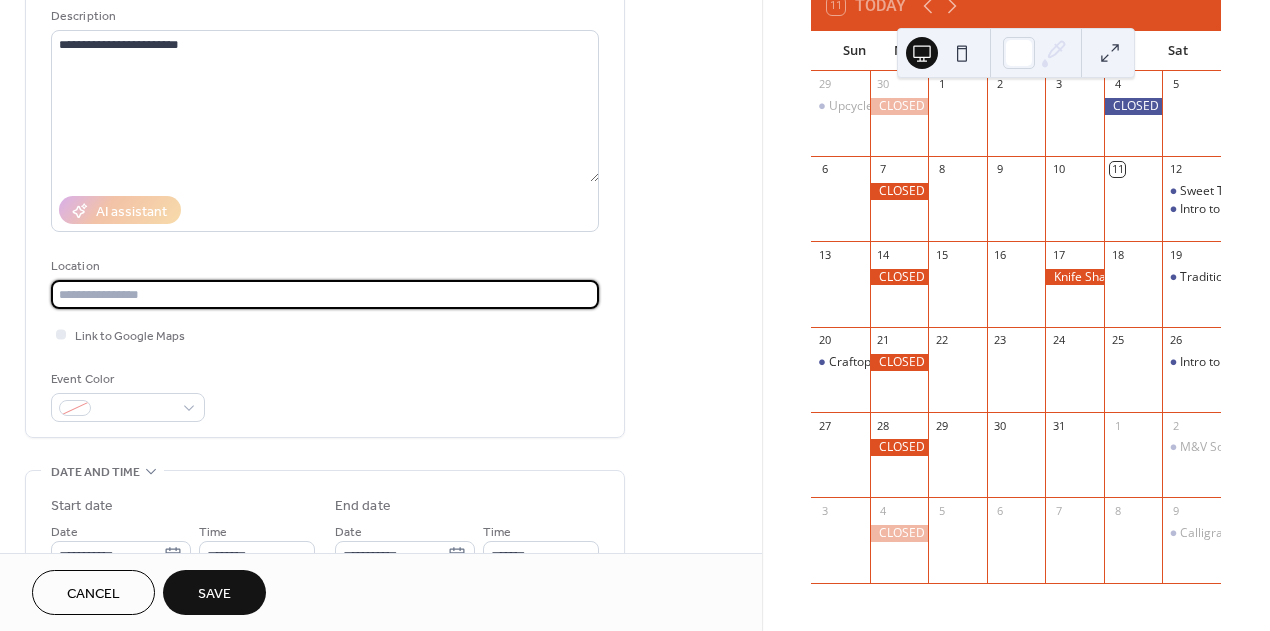 click at bounding box center (325, 294) 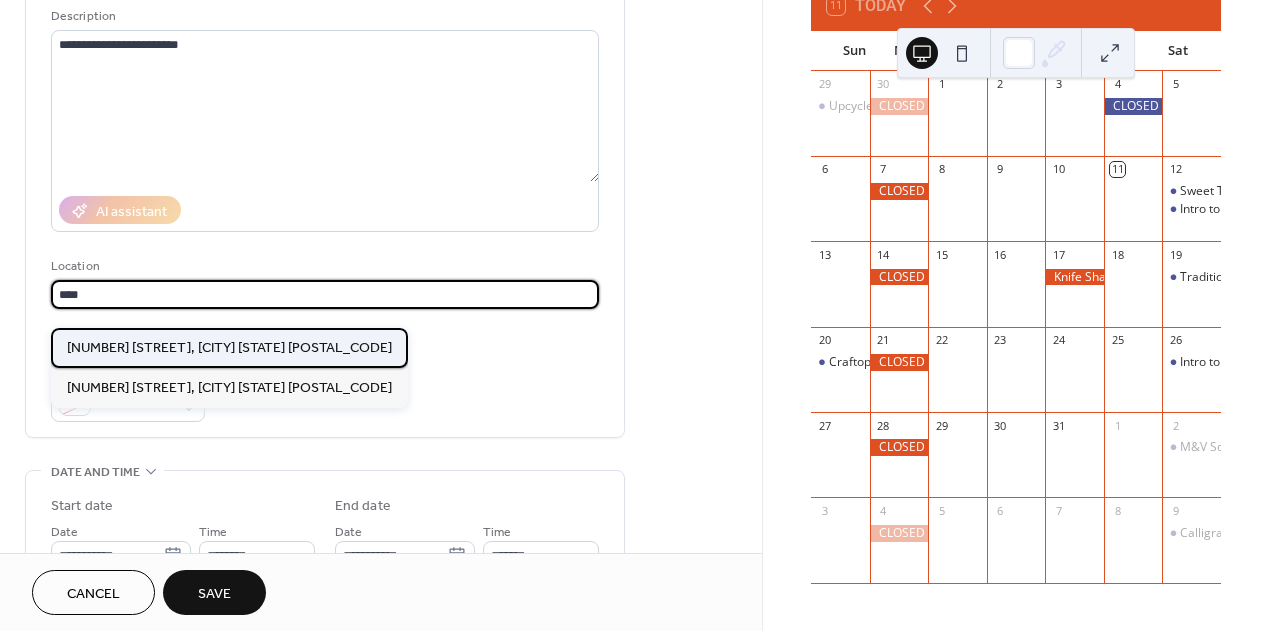 click on "[NUMBER] [STREET], [CITY] [STATE] [POSTAL_CODE]" at bounding box center (229, 348) 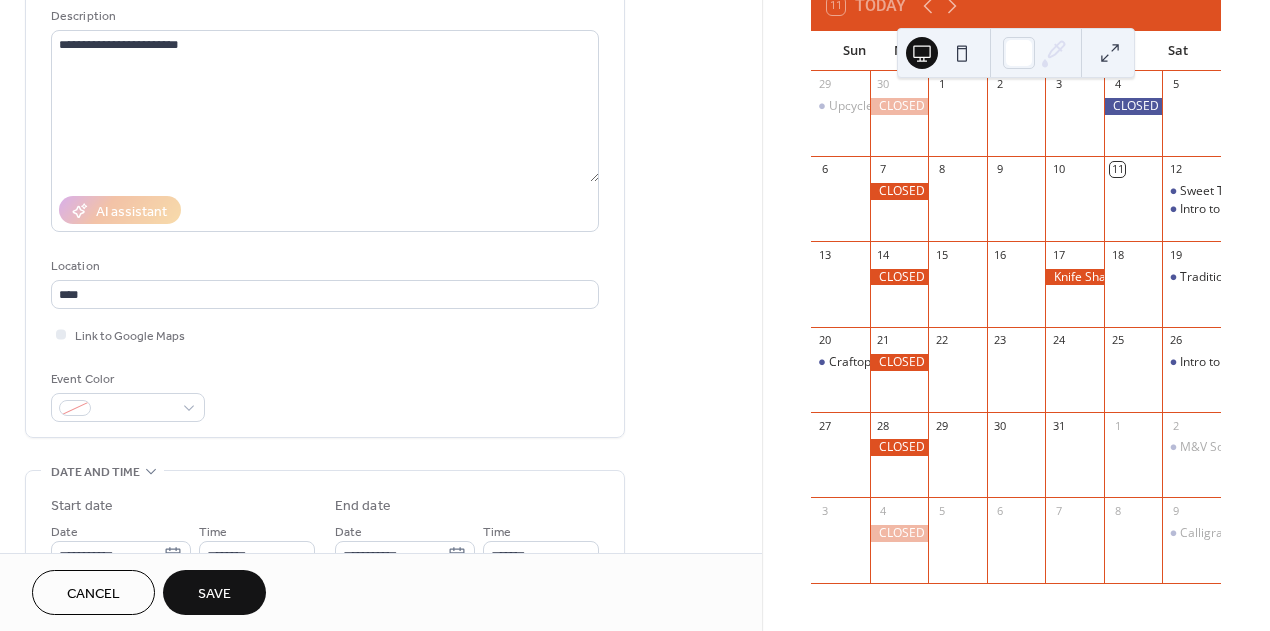 type on "**********" 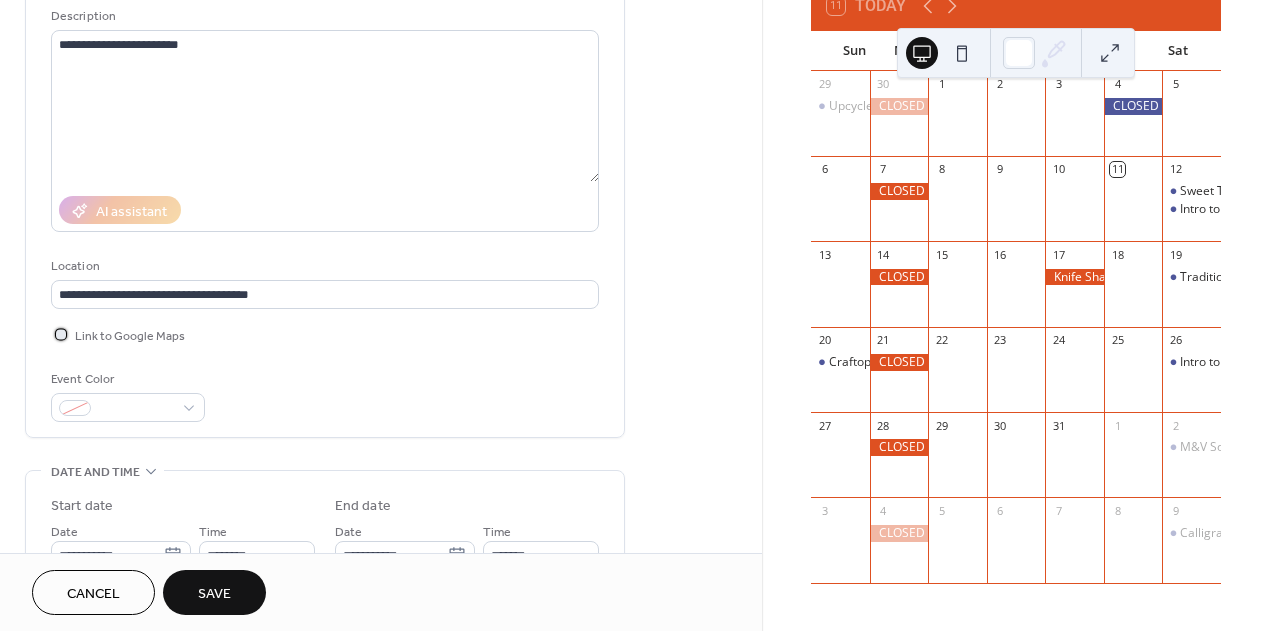 click at bounding box center (61, 334) 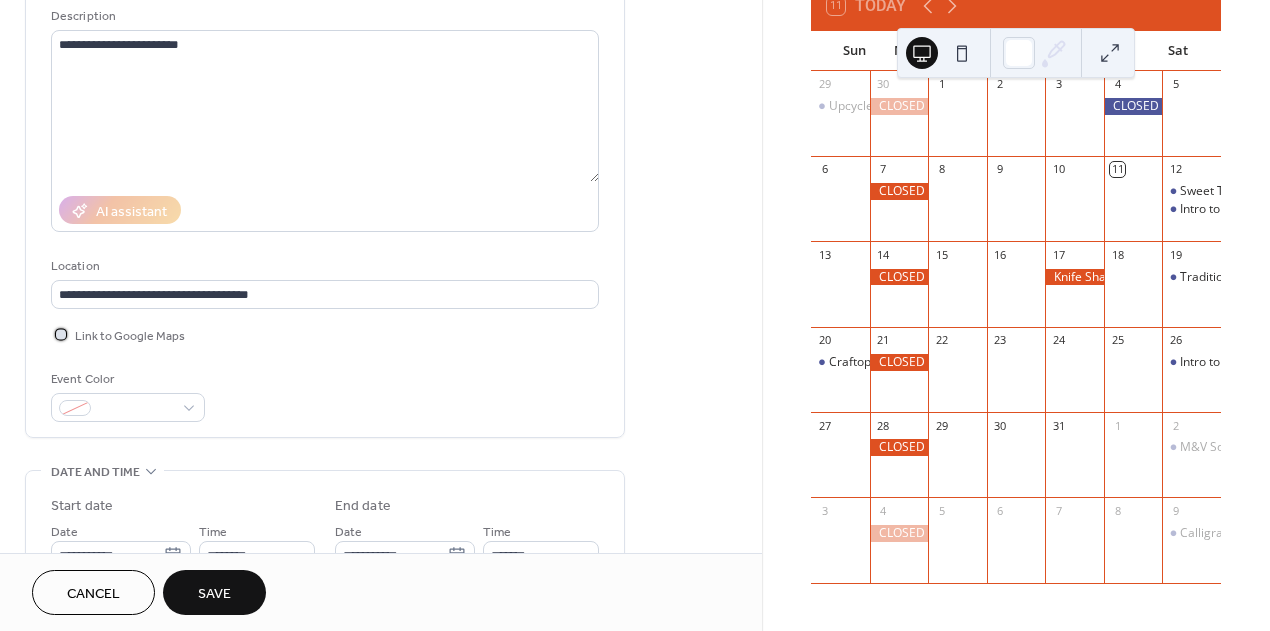 click on "Link to Google Maps" at bounding box center [130, 336] 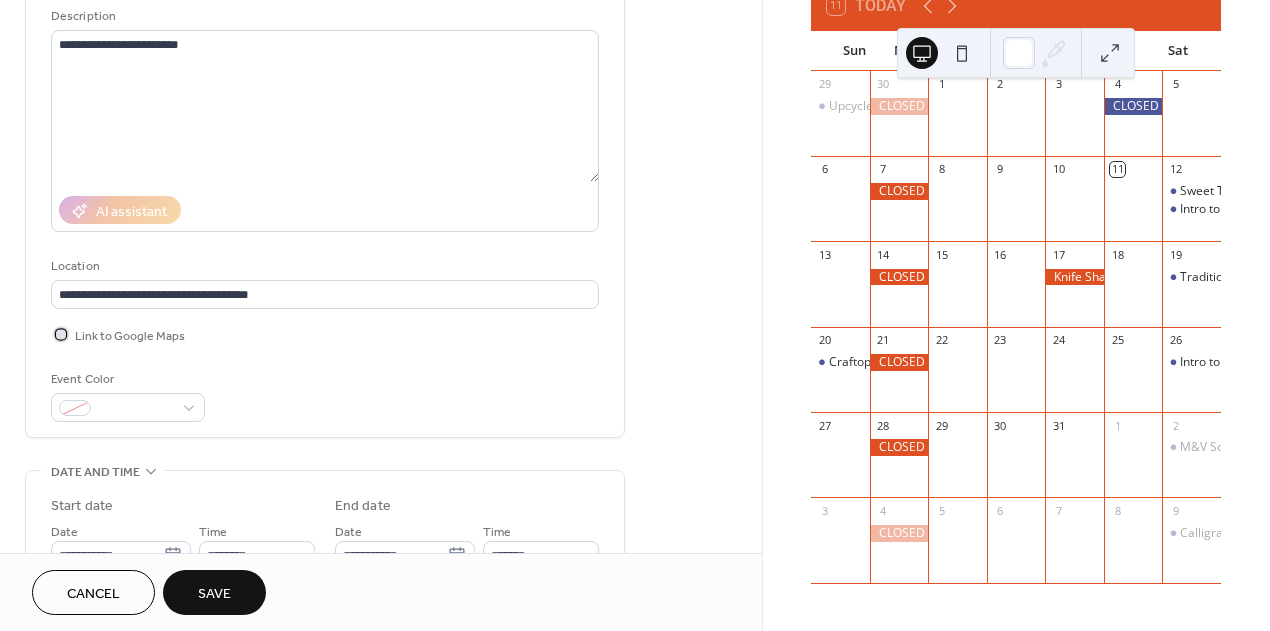 click on "Link to Google Maps" at bounding box center (130, 336) 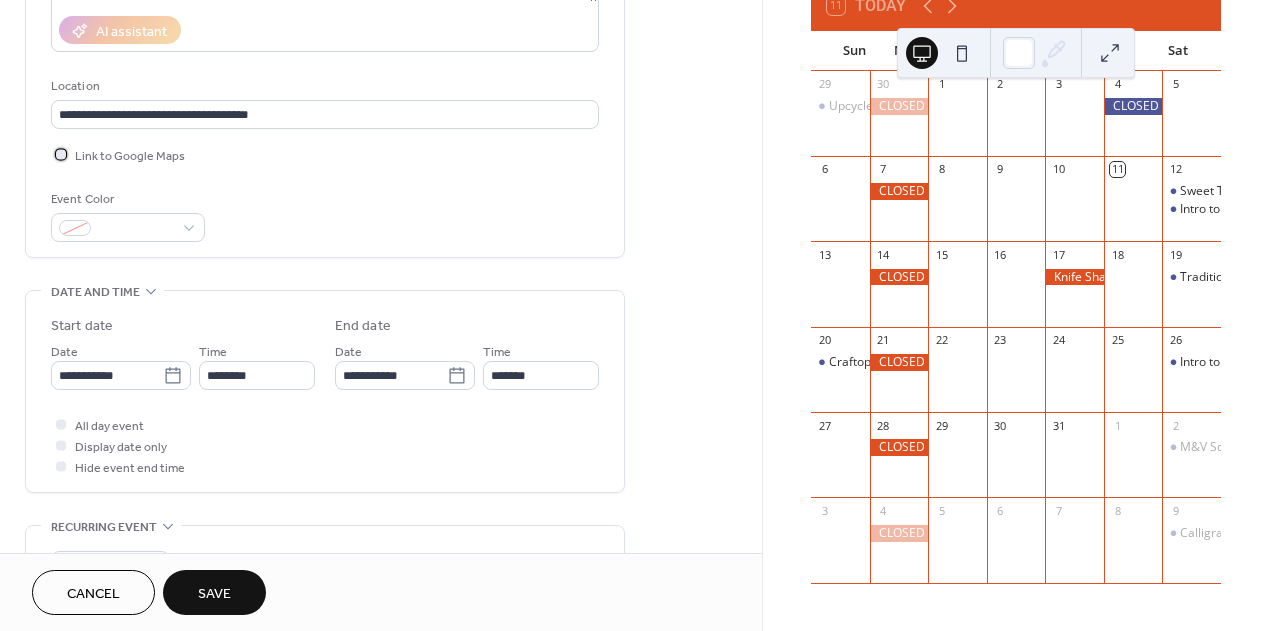 scroll, scrollTop: 383, scrollLeft: 0, axis: vertical 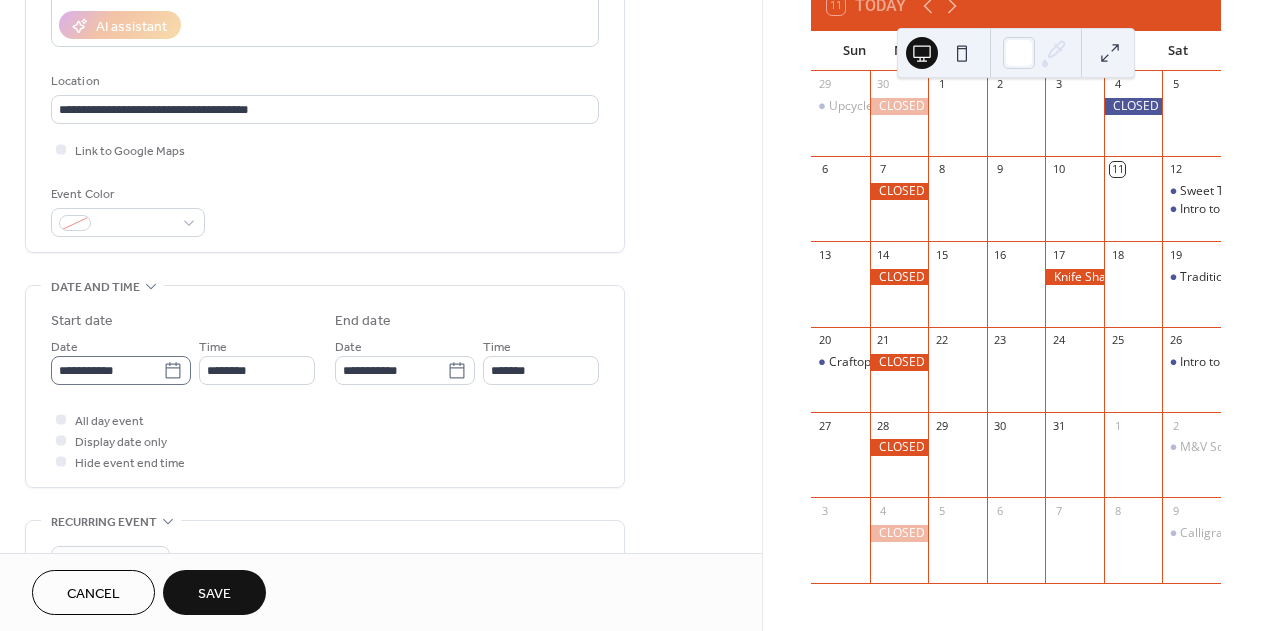 click 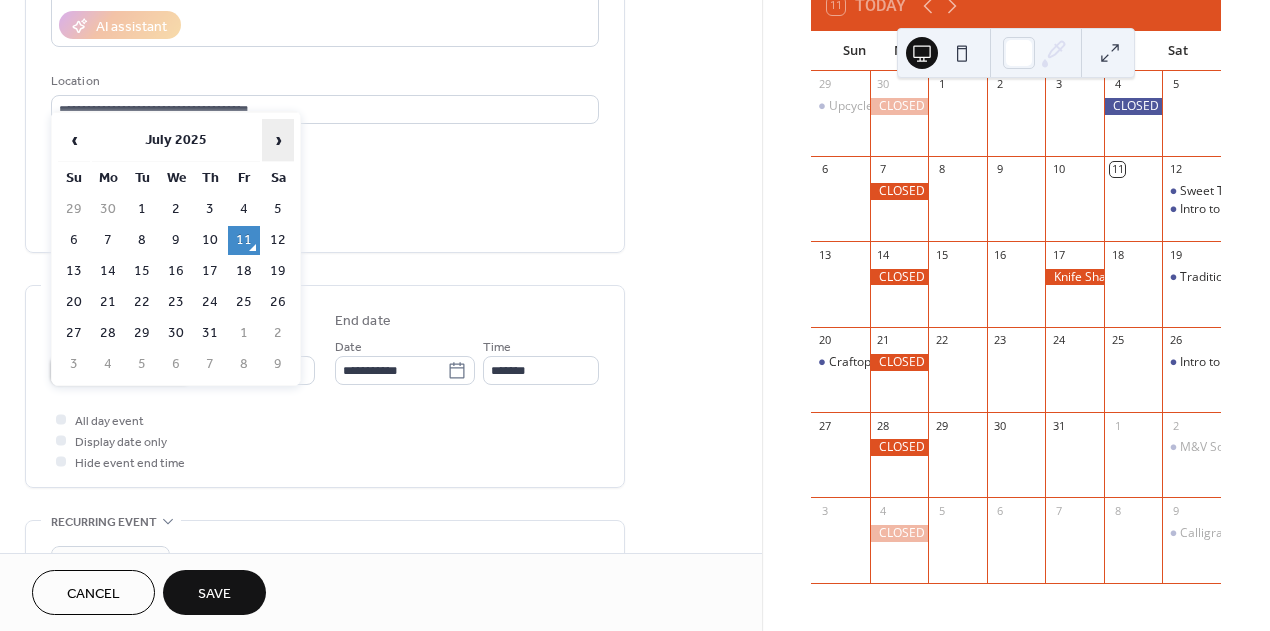 click on "›" at bounding box center (278, 140) 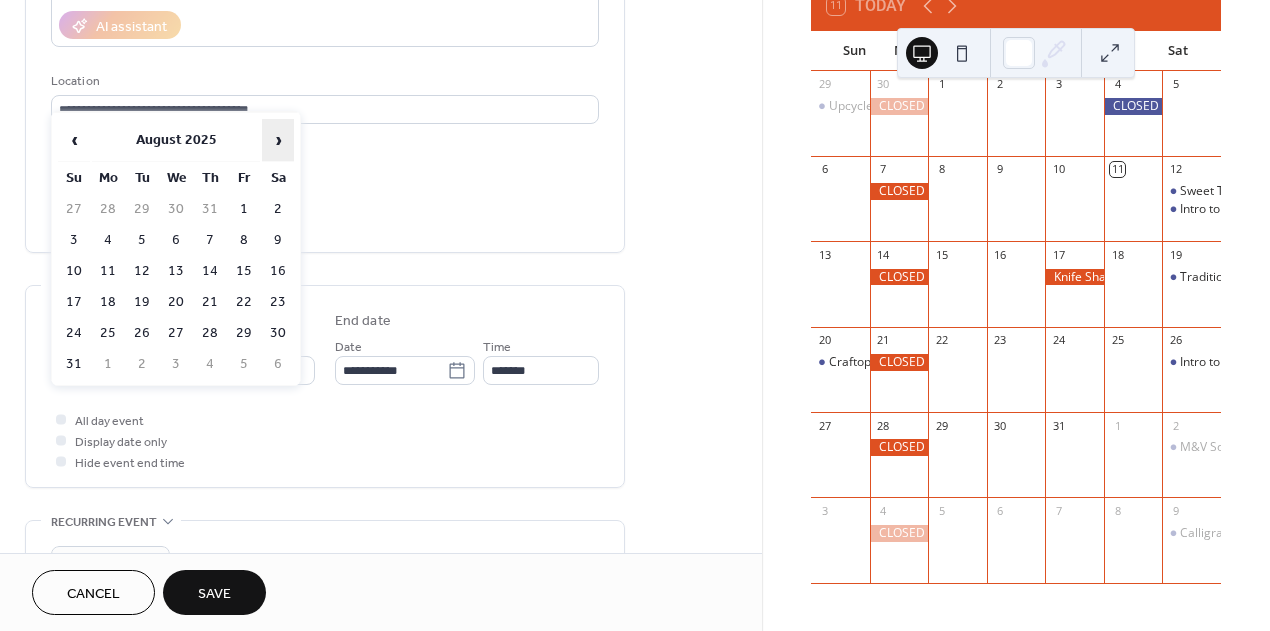 click on "›" at bounding box center (278, 140) 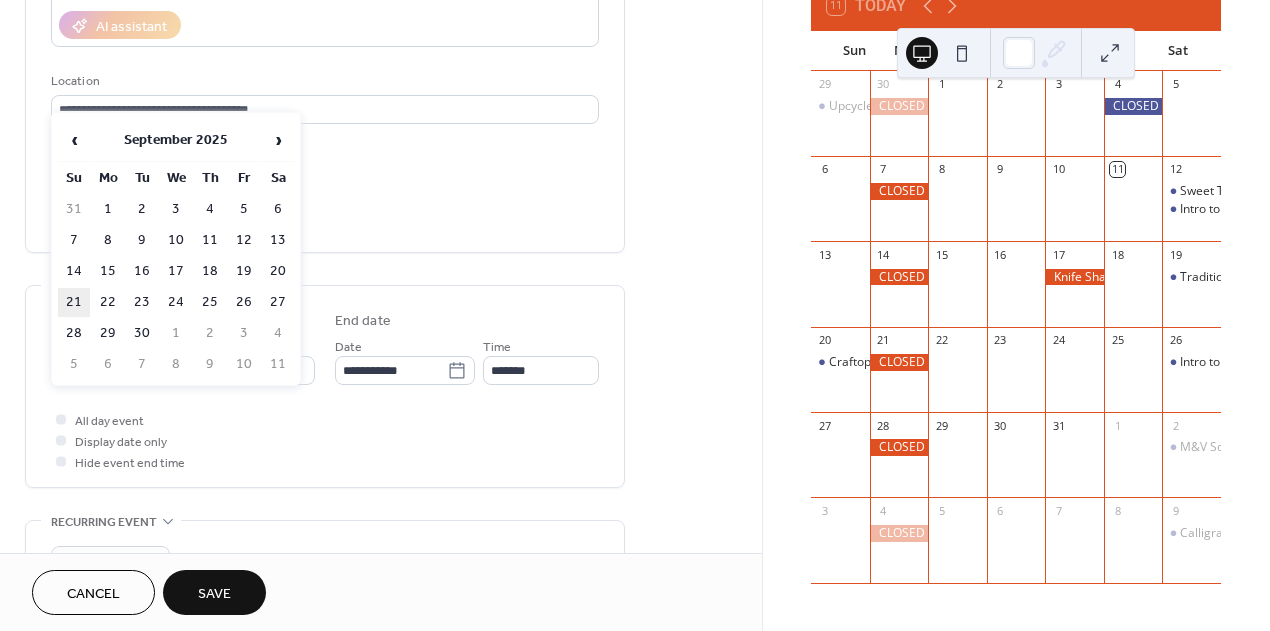 click on "21" at bounding box center [74, 302] 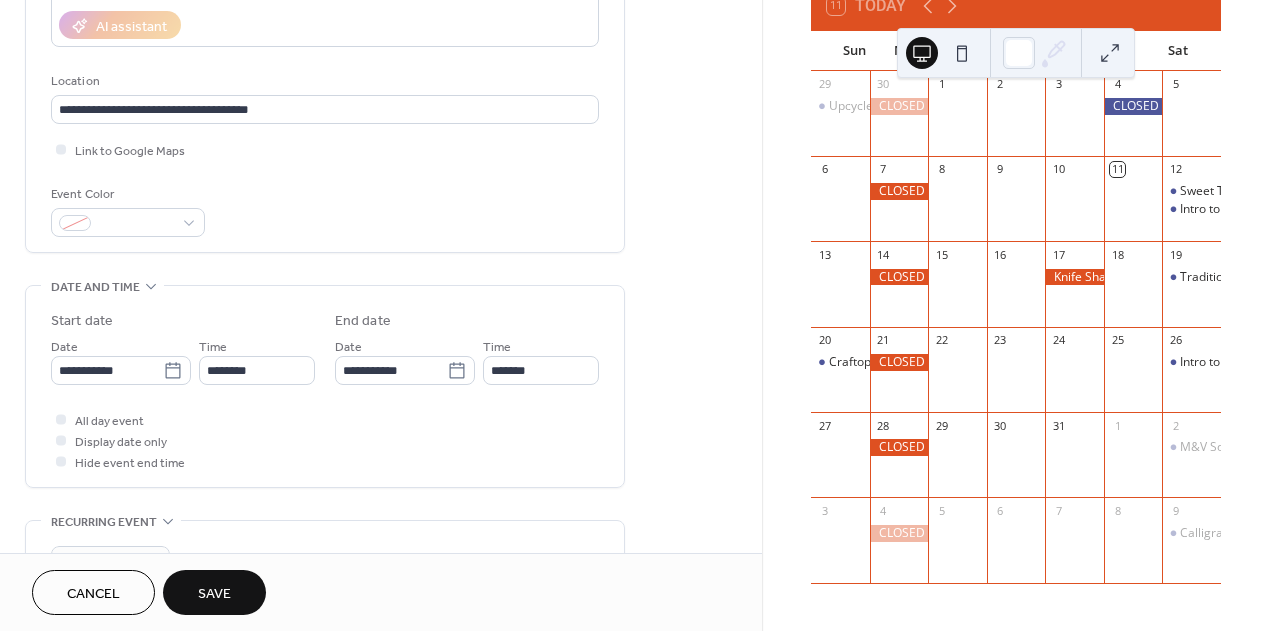 type on "**********" 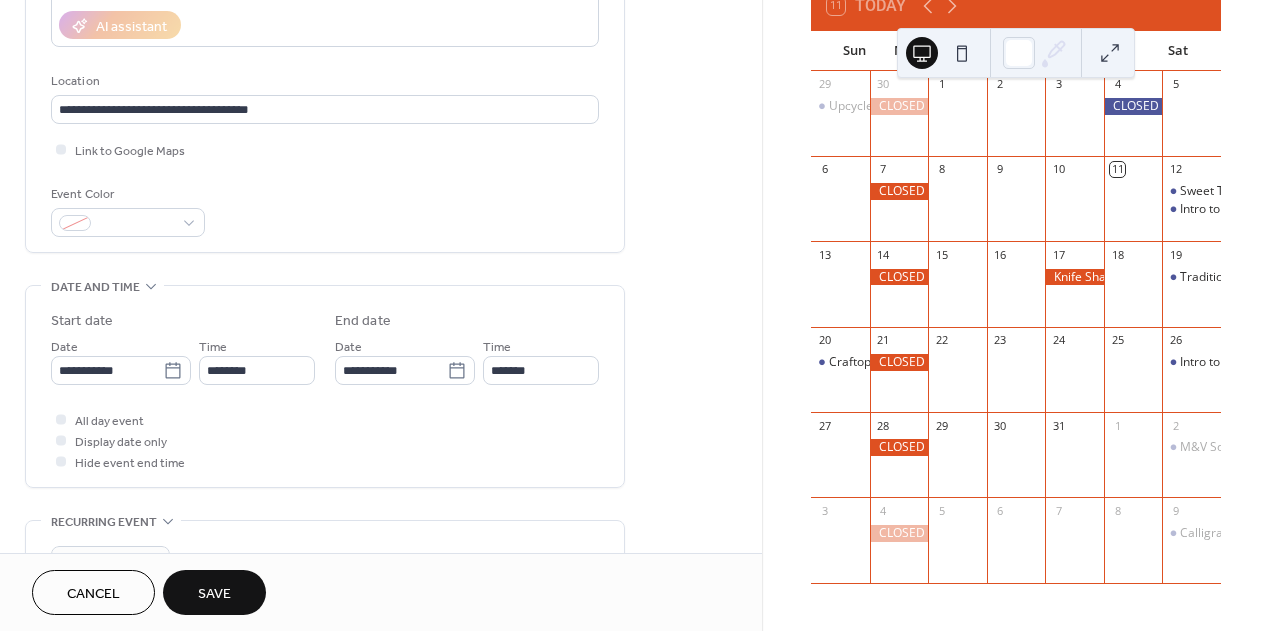 type on "**********" 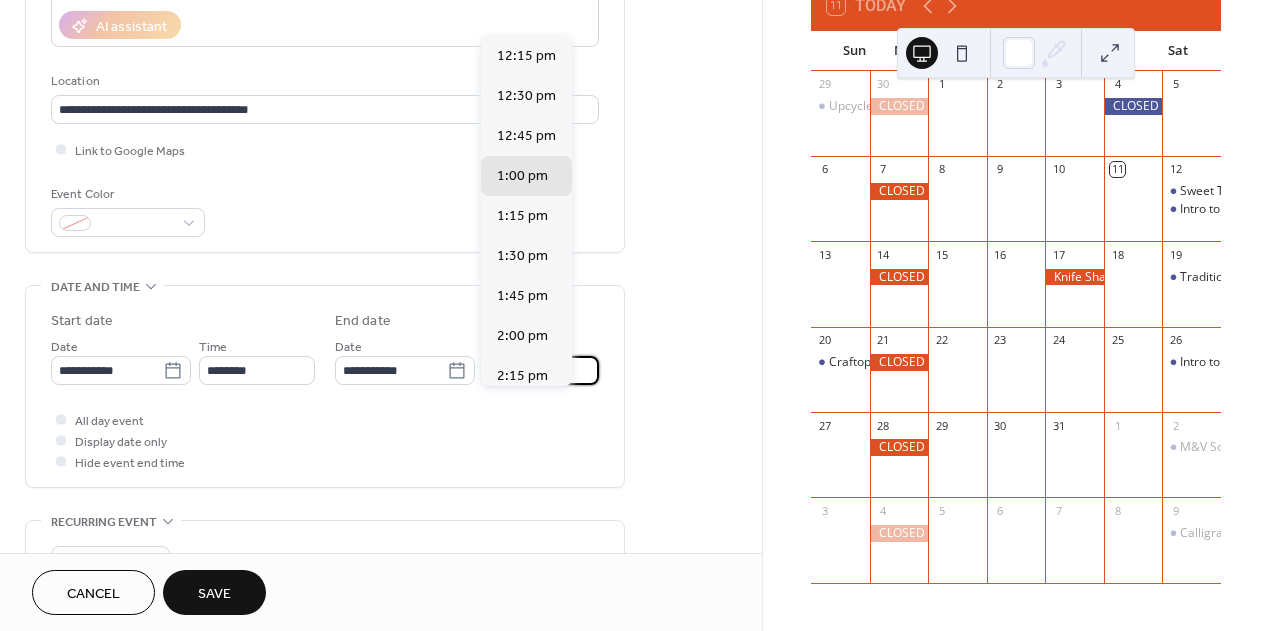 click on "*******" at bounding box center (541, 370) 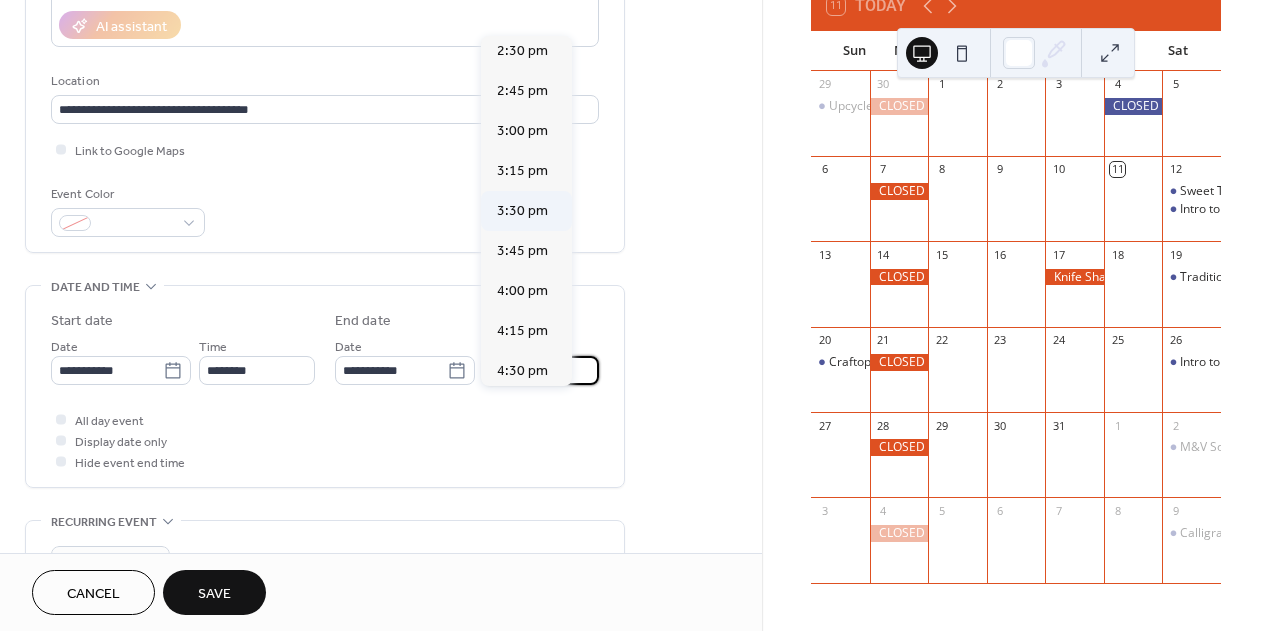 scroll, scrollTop: 382, scrollLeft: 0, axis: vertical 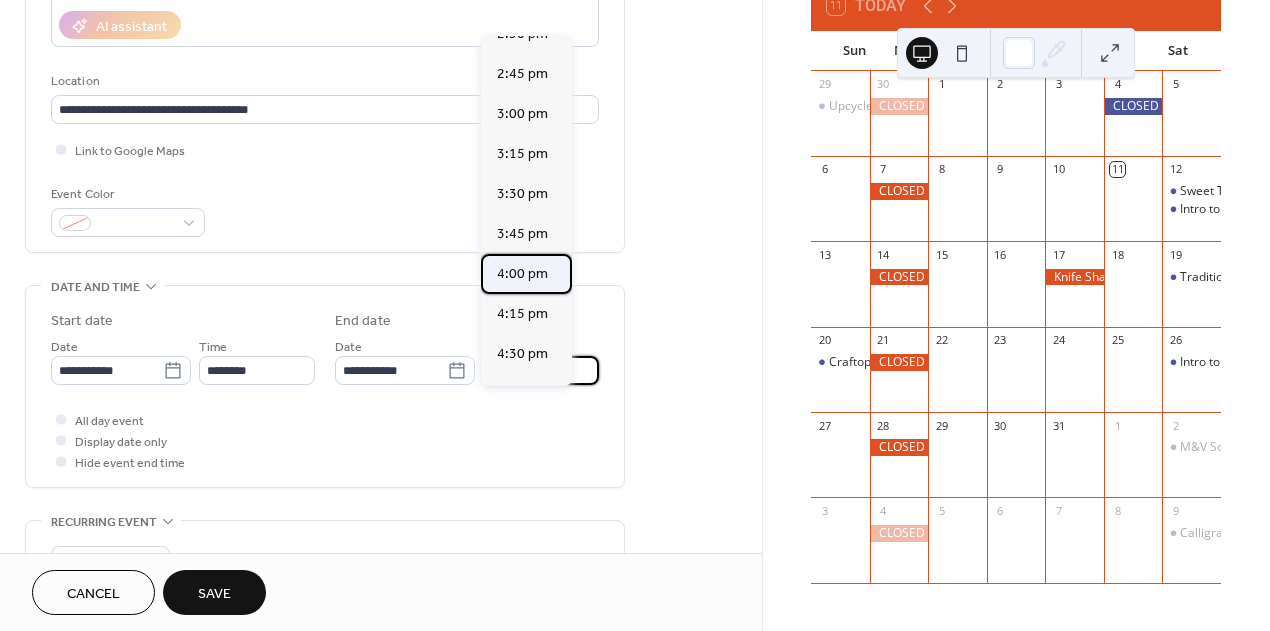 click on "4:00 pm" at bounding box center (522, 274) 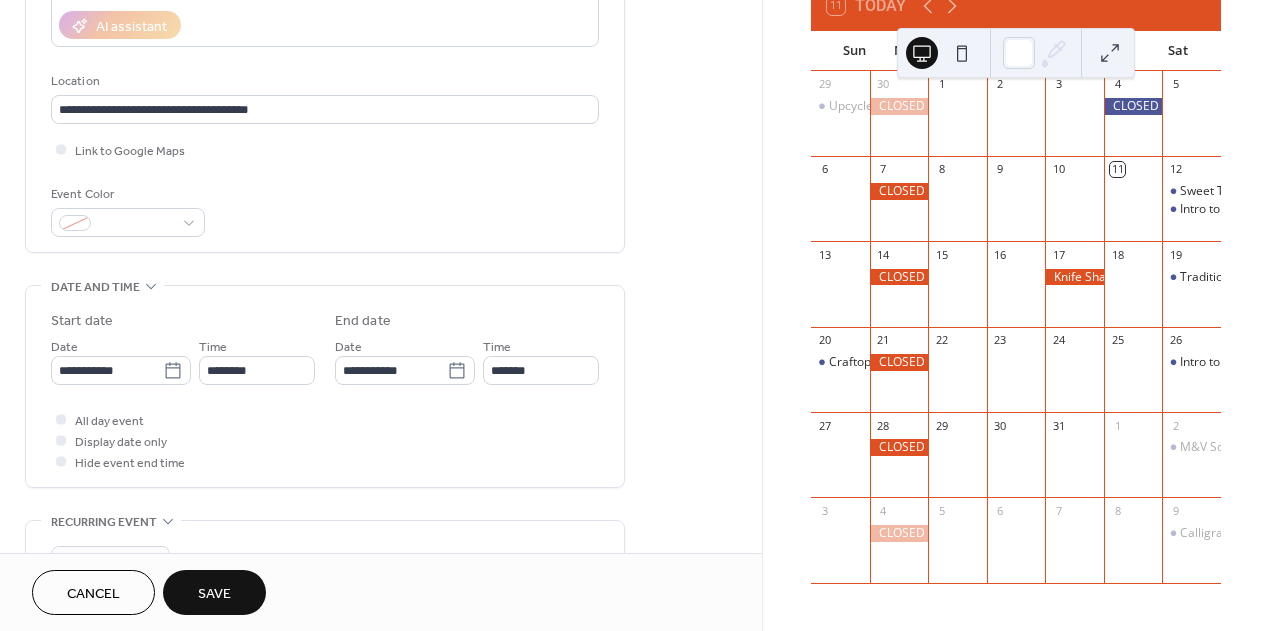 type on "*******" 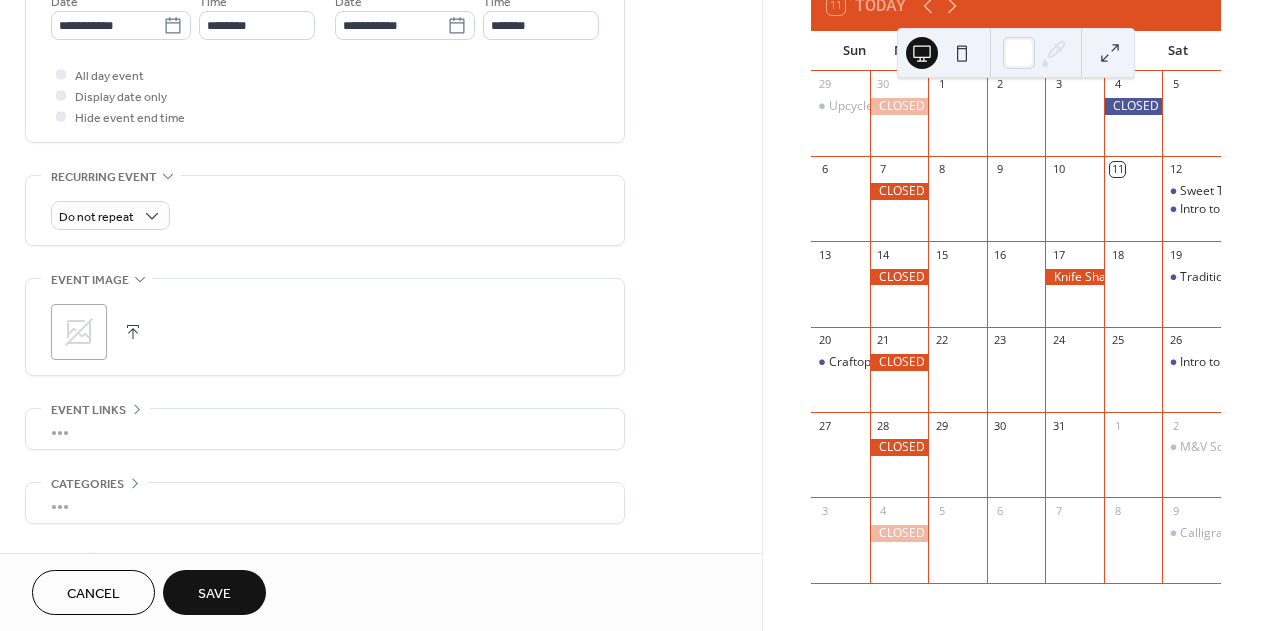 scroll, scrollTop: 755, scrollLeft: 0, axis: vertical 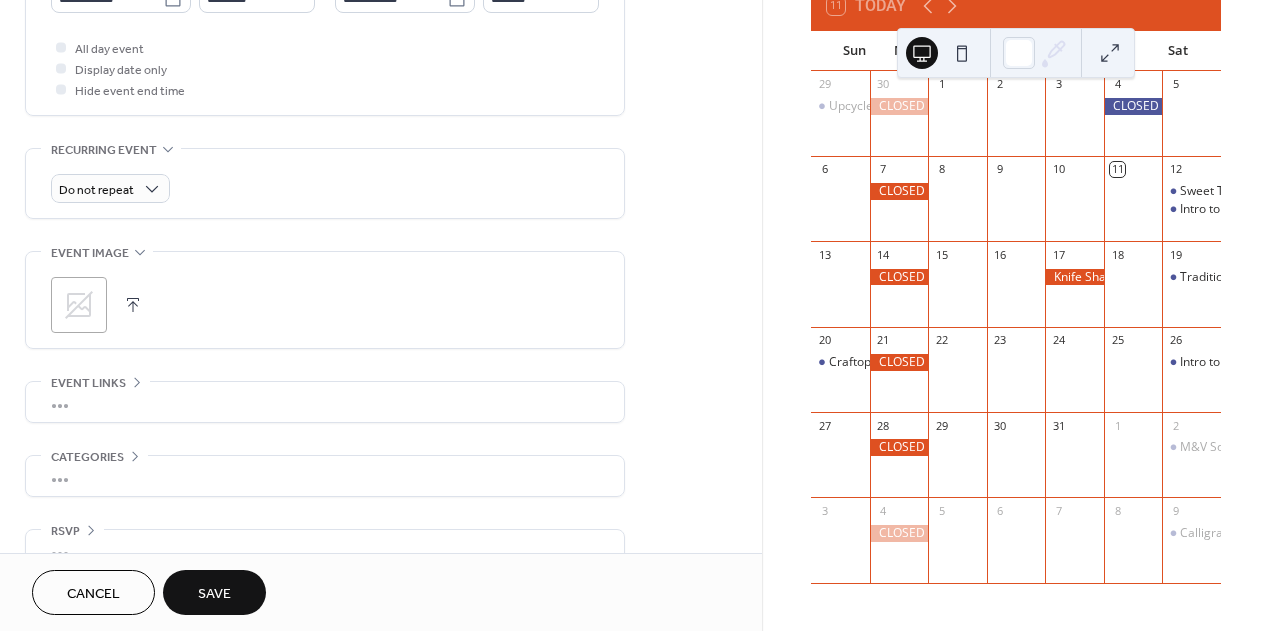 click 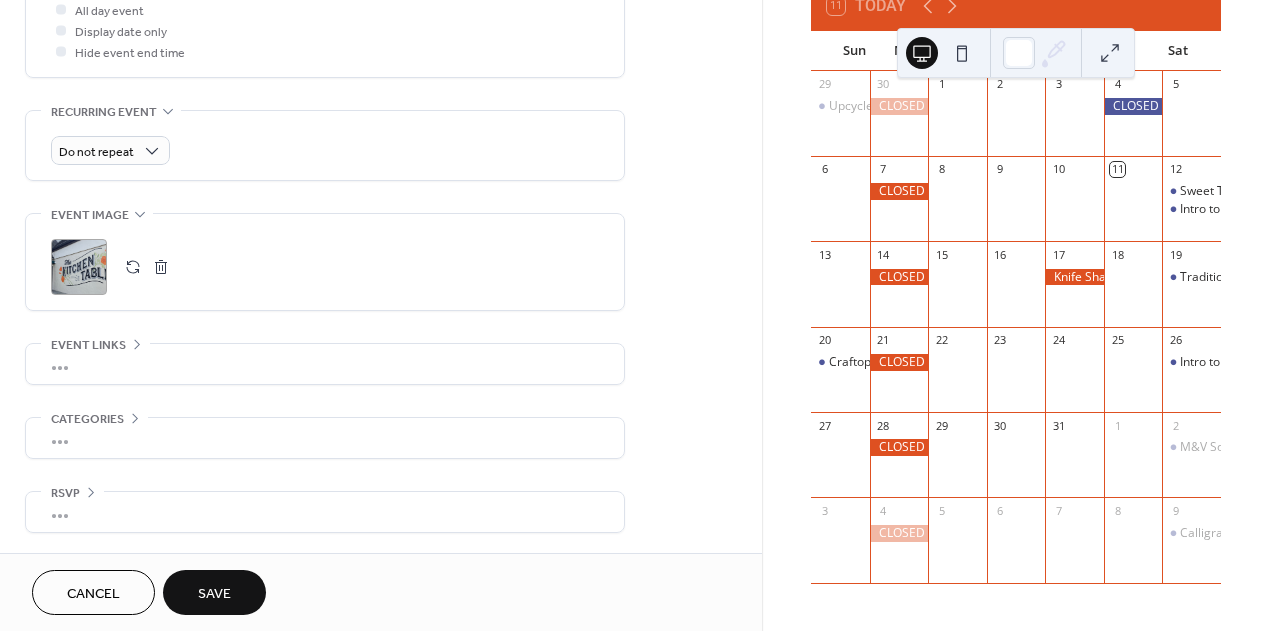 scroll, scrollTop: 843, scrollLeft: 0, axis: vertical 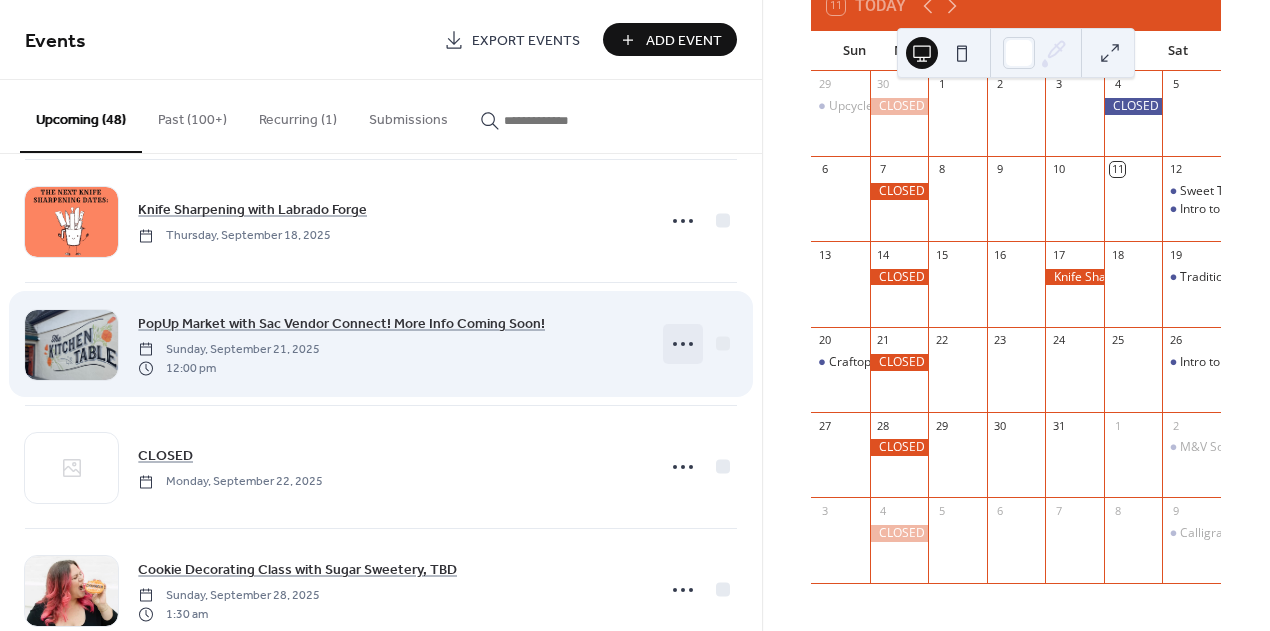 click 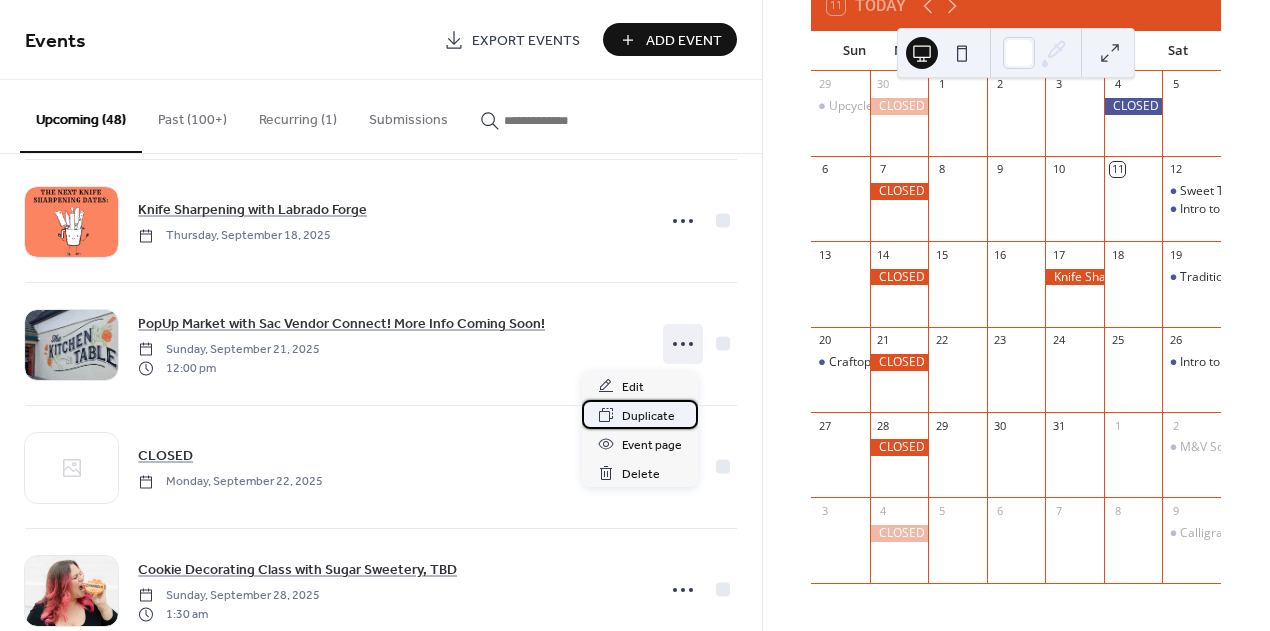 click on "Duplicate" at bounding box center (640, 414) 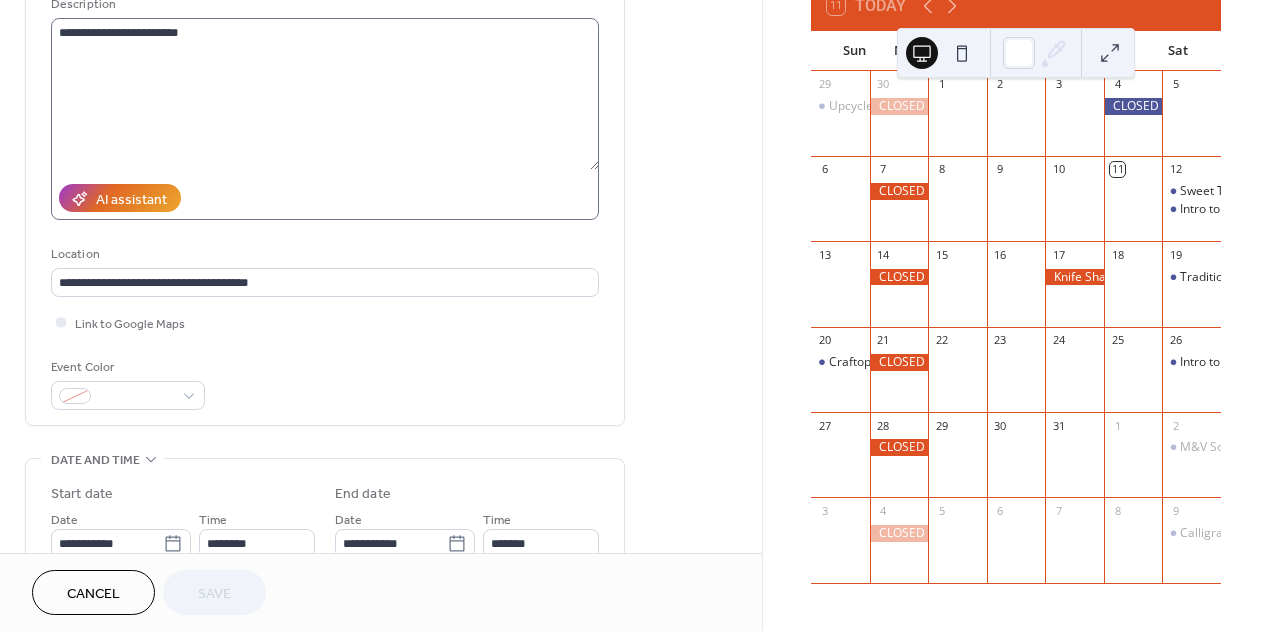 scroll, scrollTop: 219, scrollLeft: 0, axis: vertical 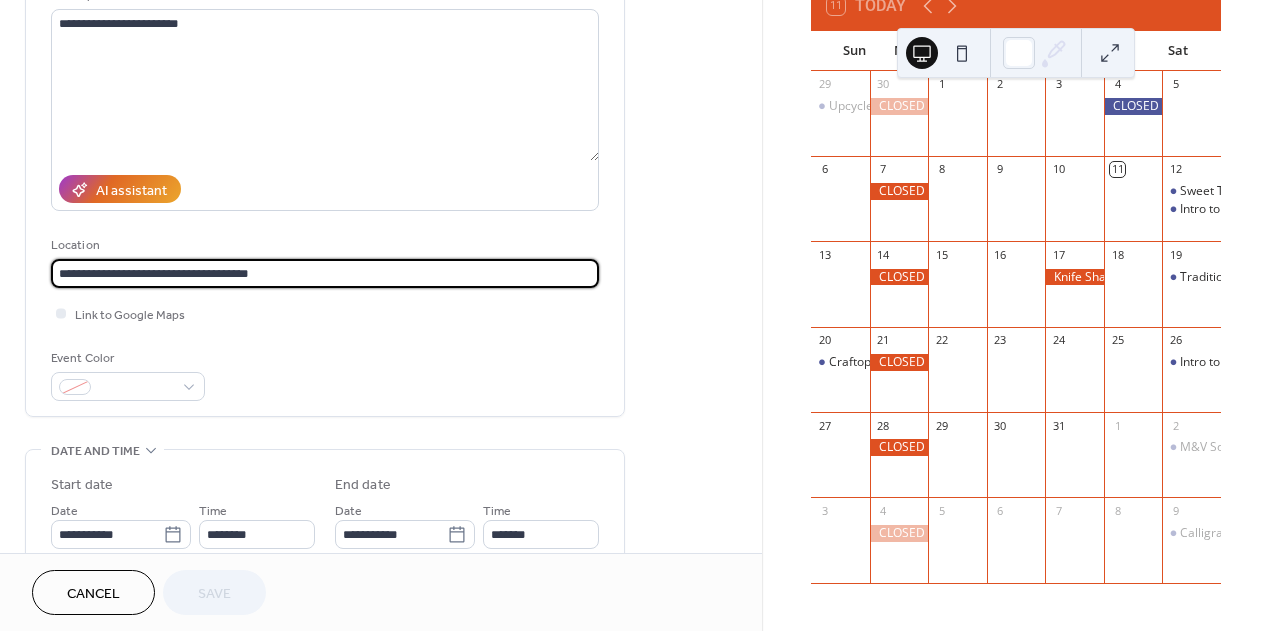 click on "**********" at bounding box center [325, 273] 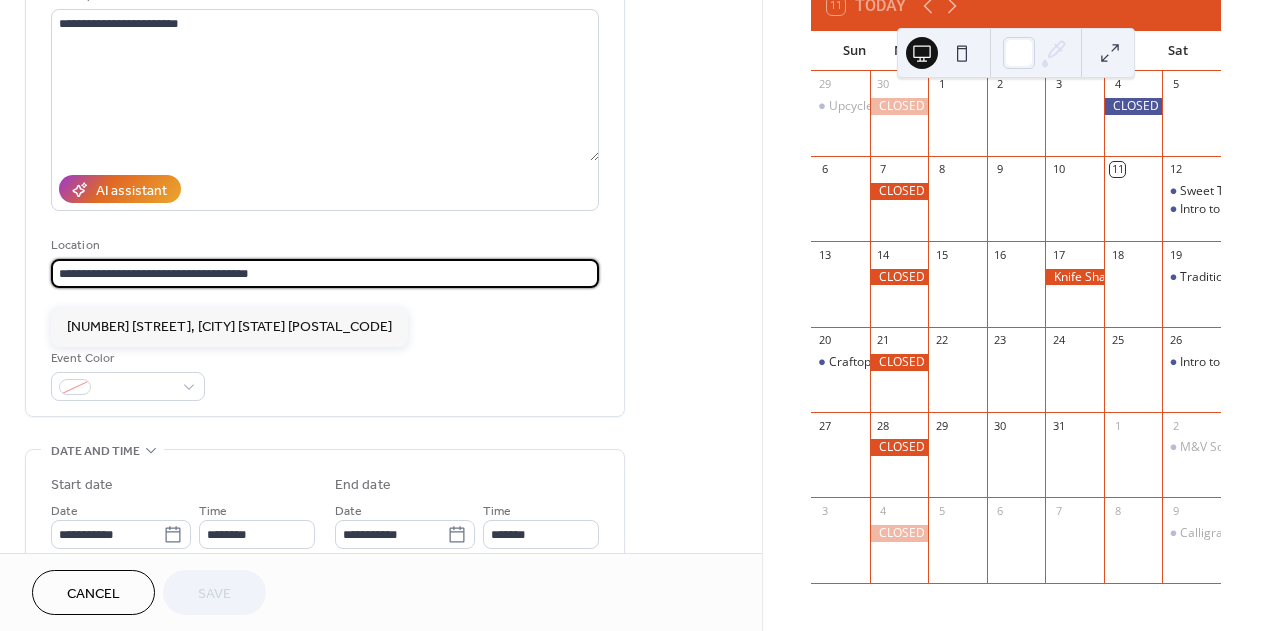 drag, startPoint x: 289, startPoint y: 281, endPoint x: 52, endPoint y: 289, distance: 237.13498 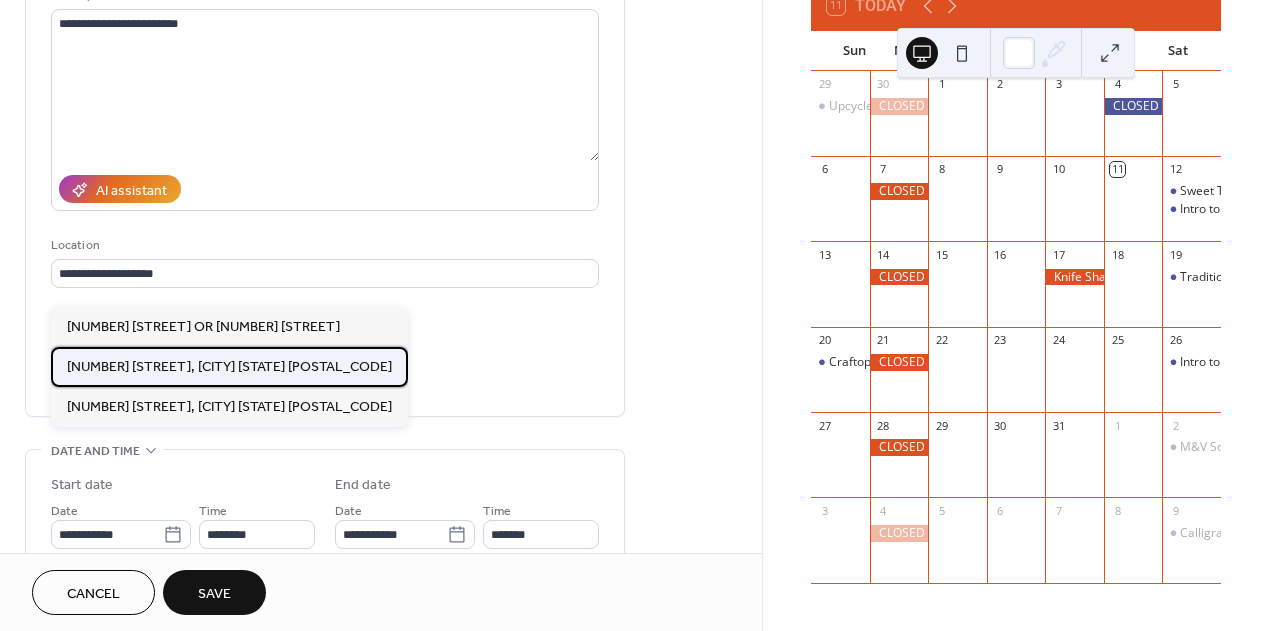 click on "[NUMBER] [STREET], [CITY] [STATE] [POSTAL_CODE]" at bounding box center [229, 367] 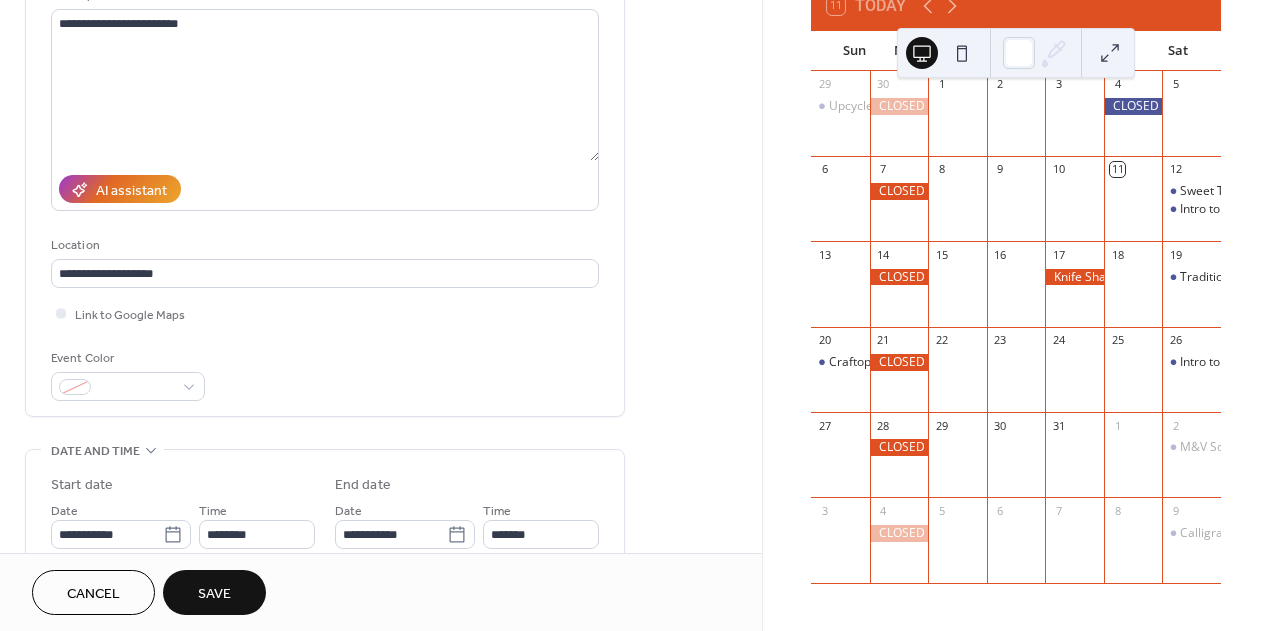 type on "**********" 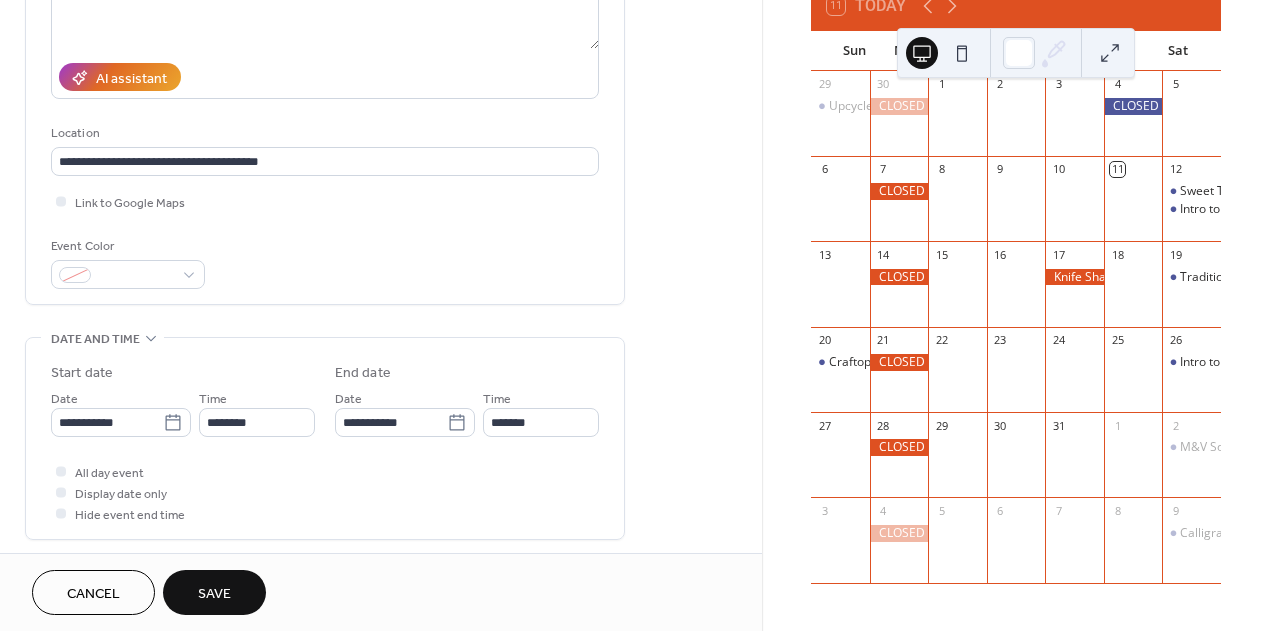 scroll, scrollTop: 341, scrollLeft: 0, axis: vertical 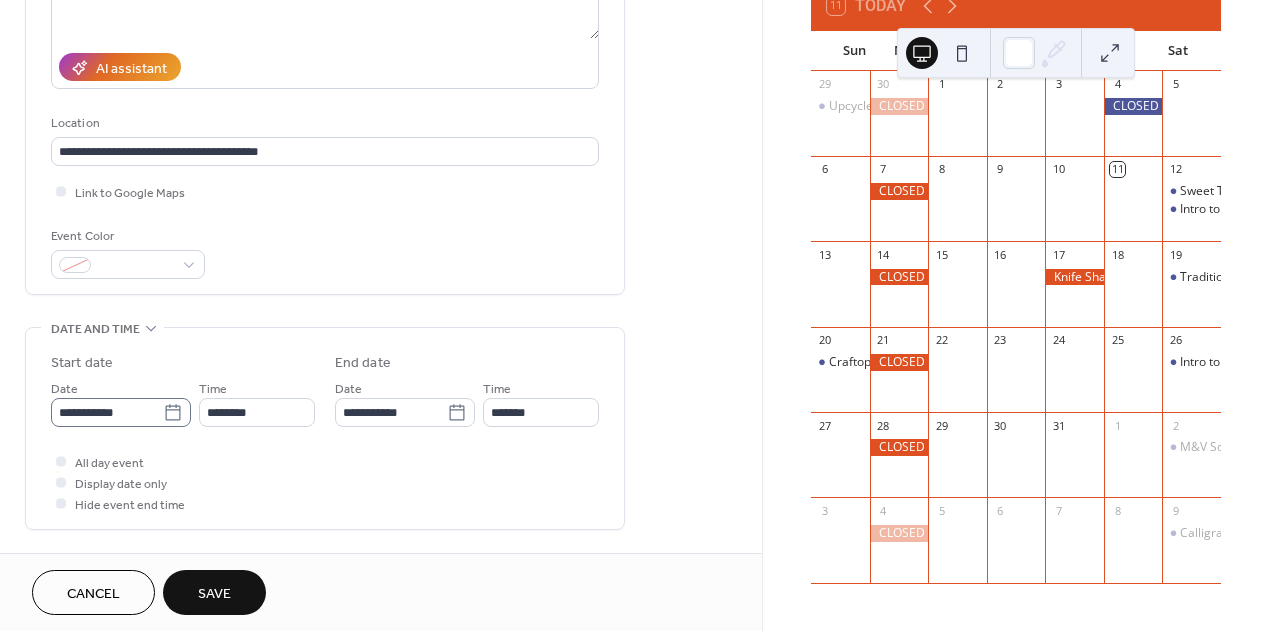 click 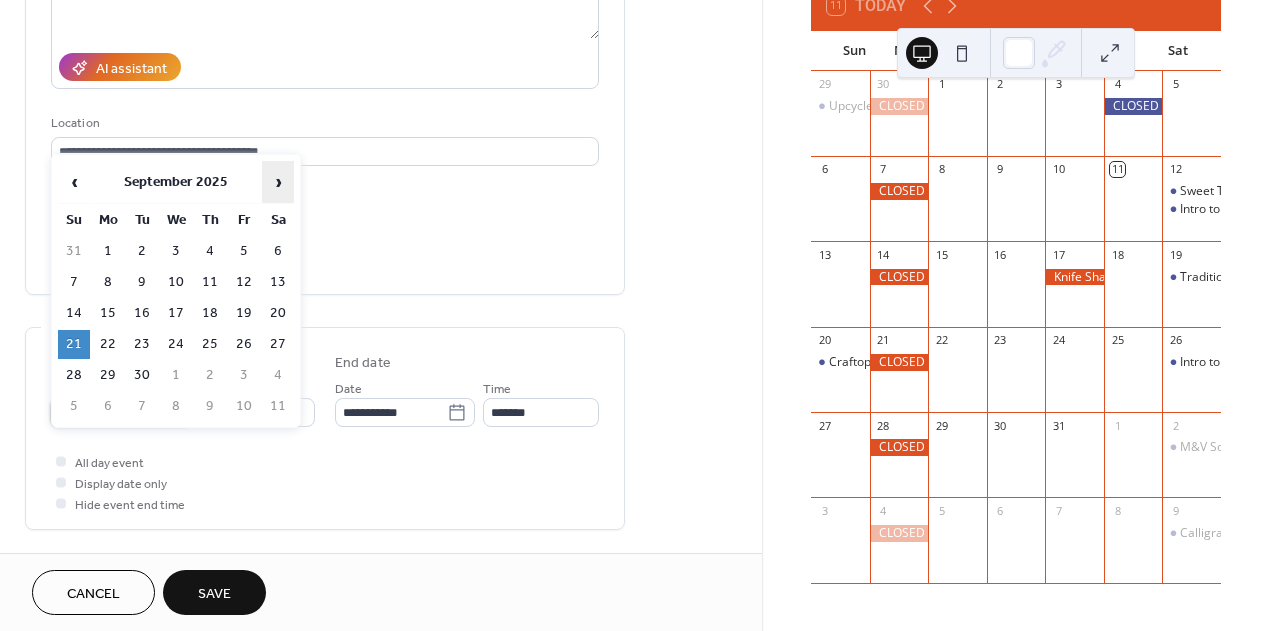 click on "›" at bounding box center [278, 182] 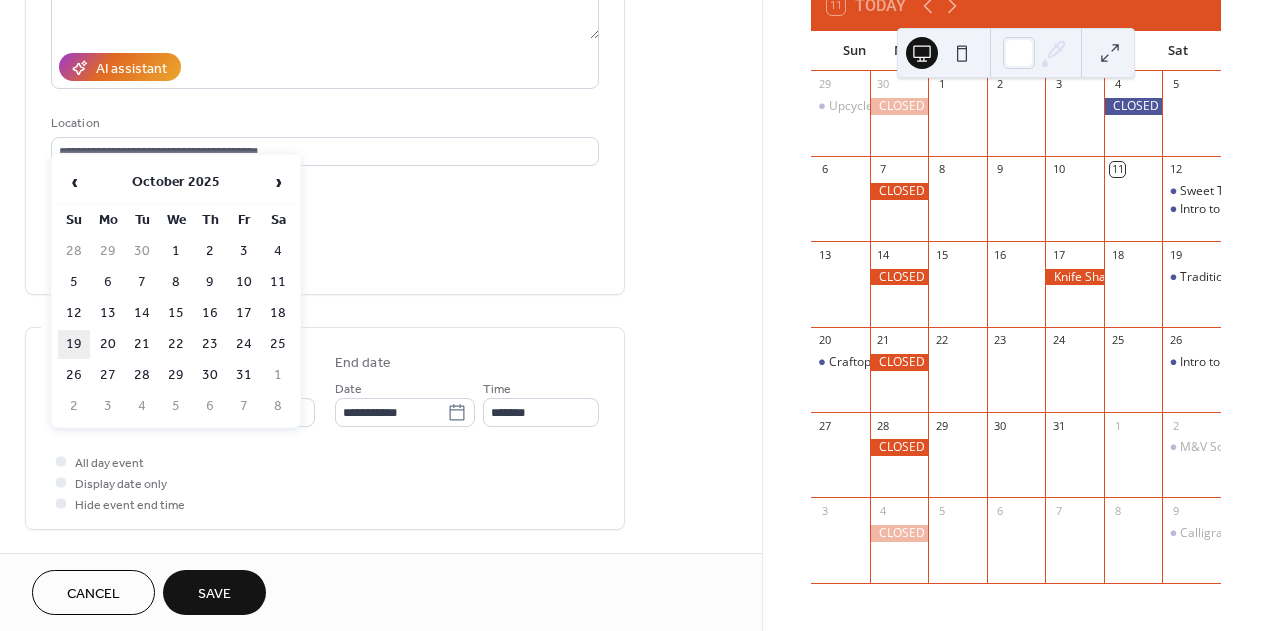 click on "19" at bounding box center (74, 344) 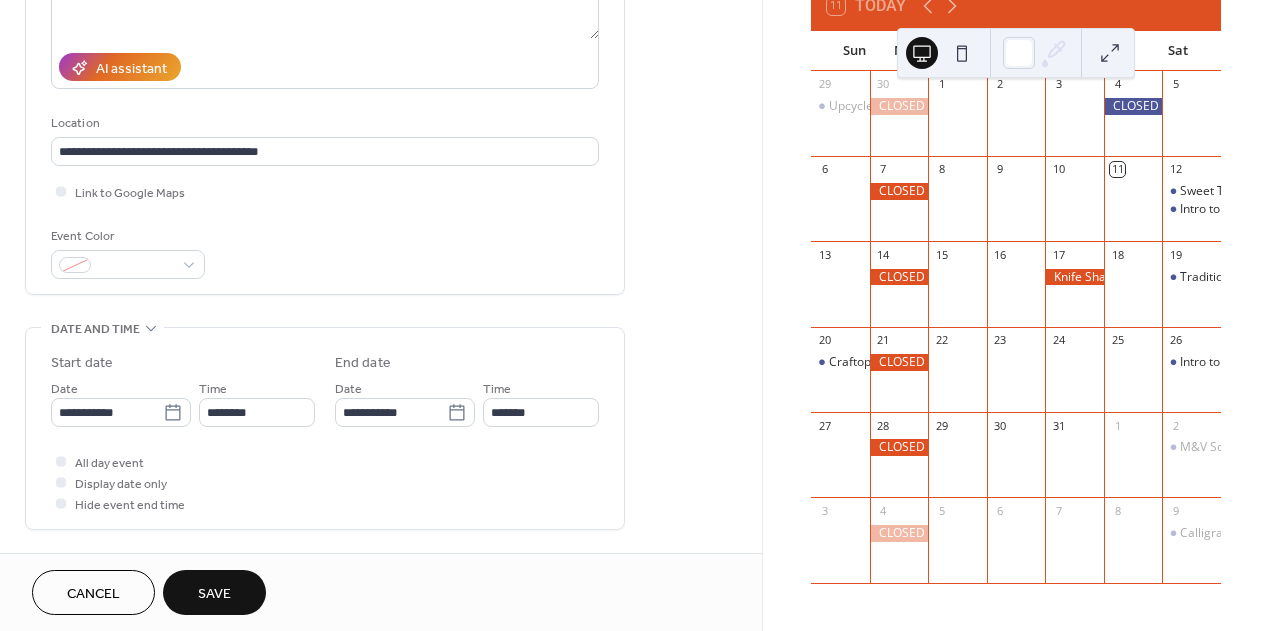 type on "**********" 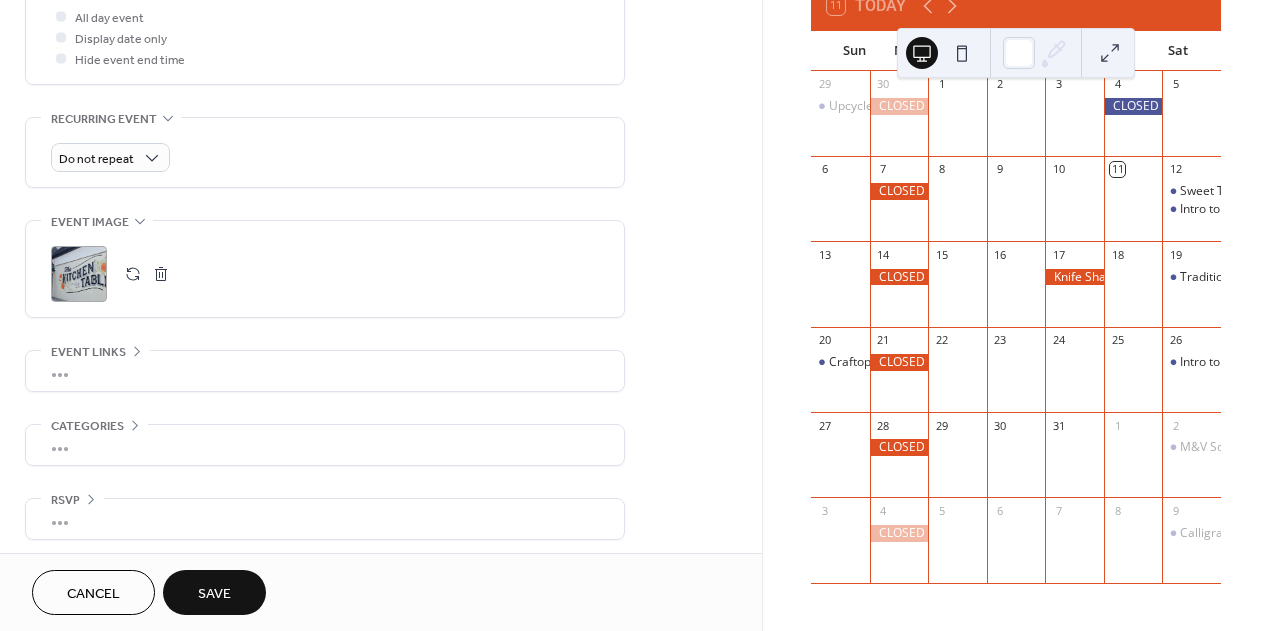 scroll, scrollTop: 787, scrollLeft: 0, axis: vertical 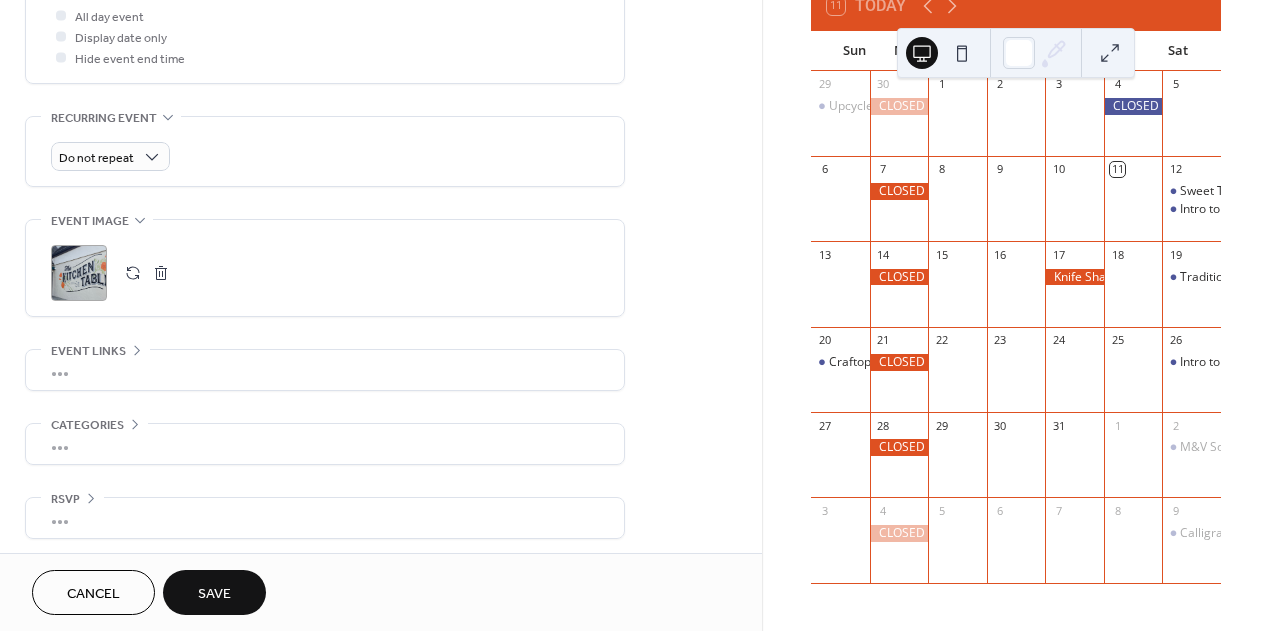 click at bounding box center [133, 273] 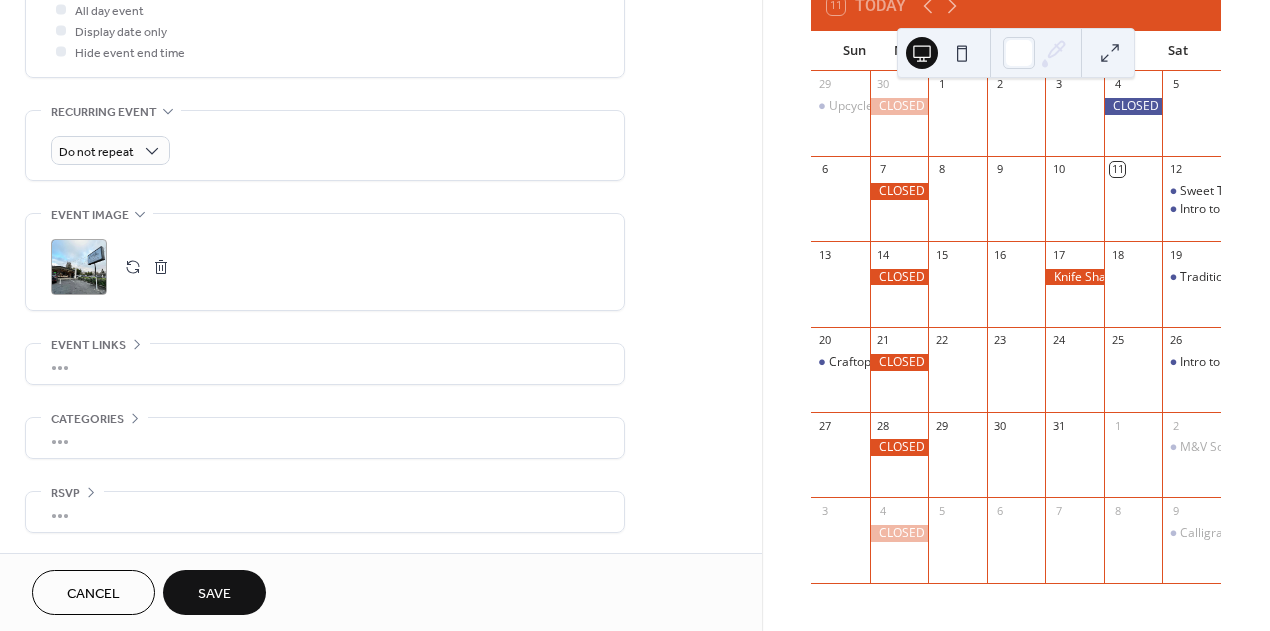 scroll, scrollTop: 843, scrollLeft: 0, axis: vertical 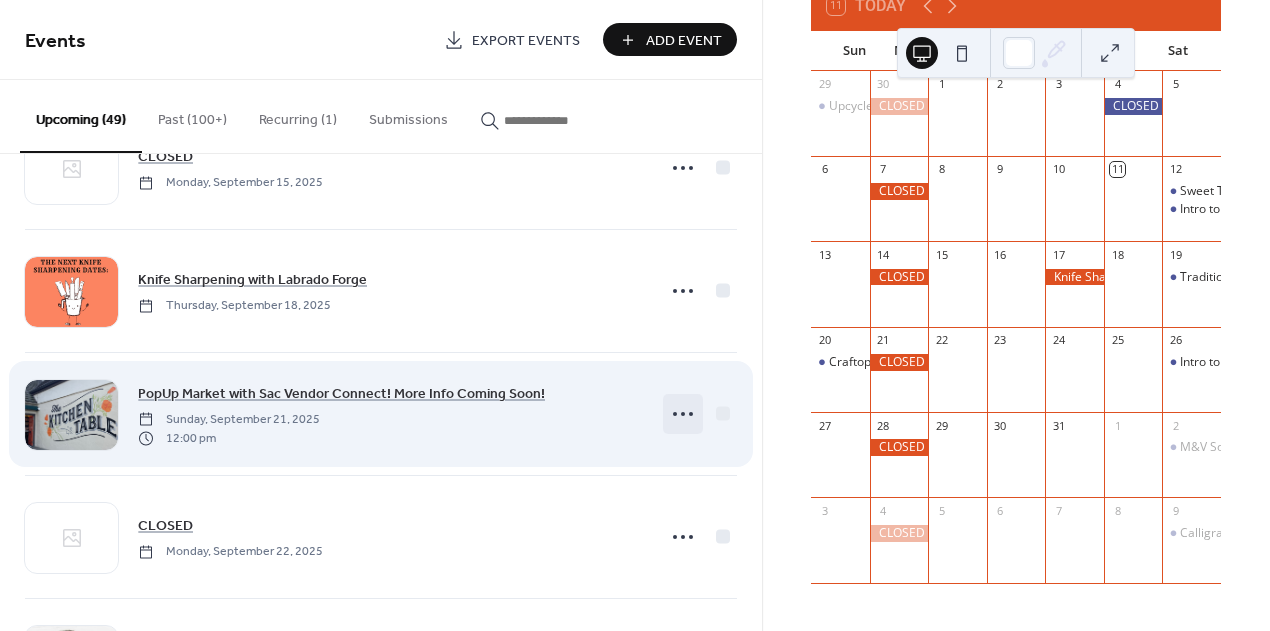 click 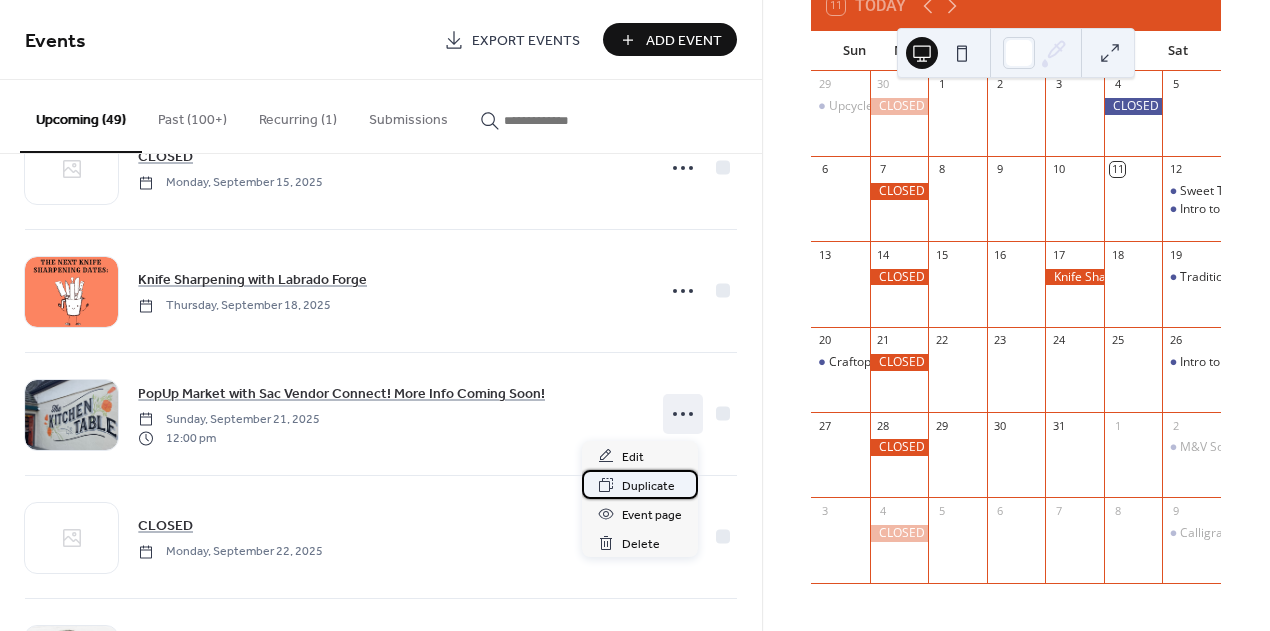 click on "Duplicate" at bounding box center (648, 486) 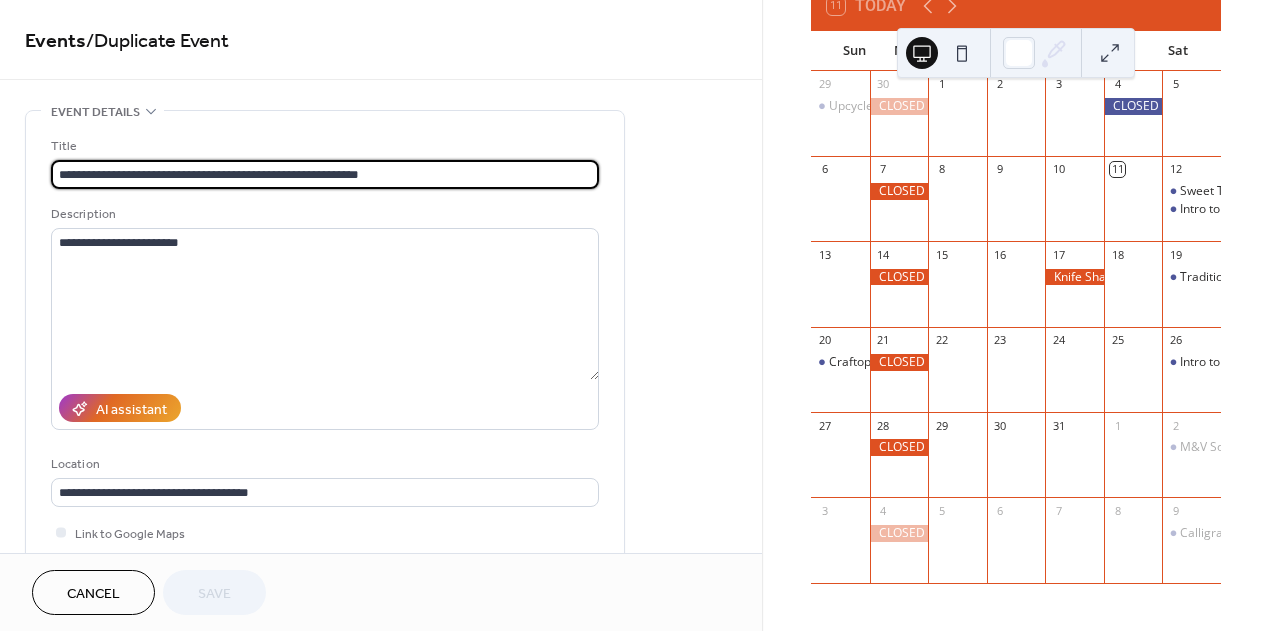 click on "**********" at bounding box center [325, 174] 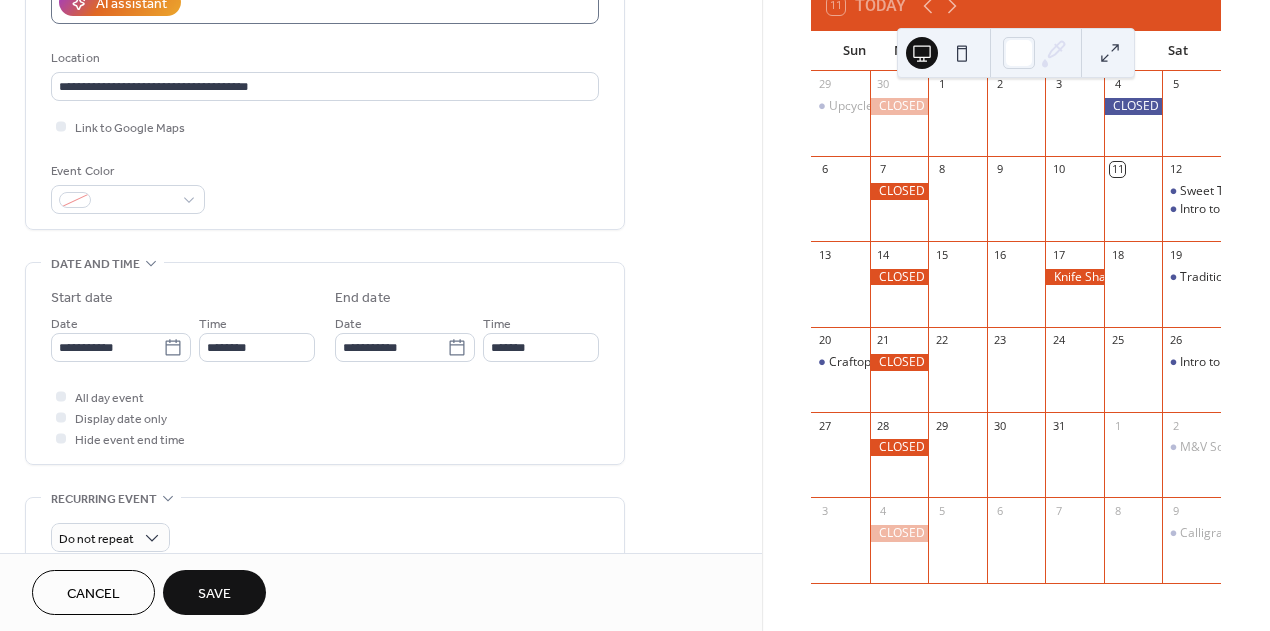 scroll, scrollTop: 408, scrollLeft: 0, axis: vertical 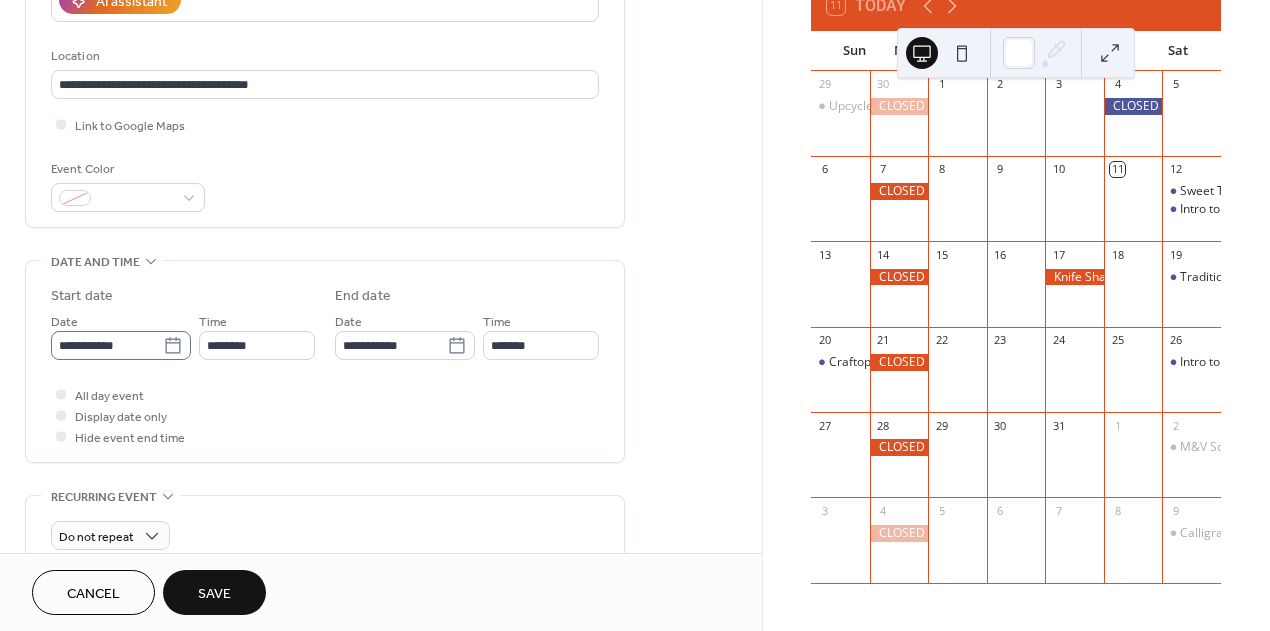 type on "**********" 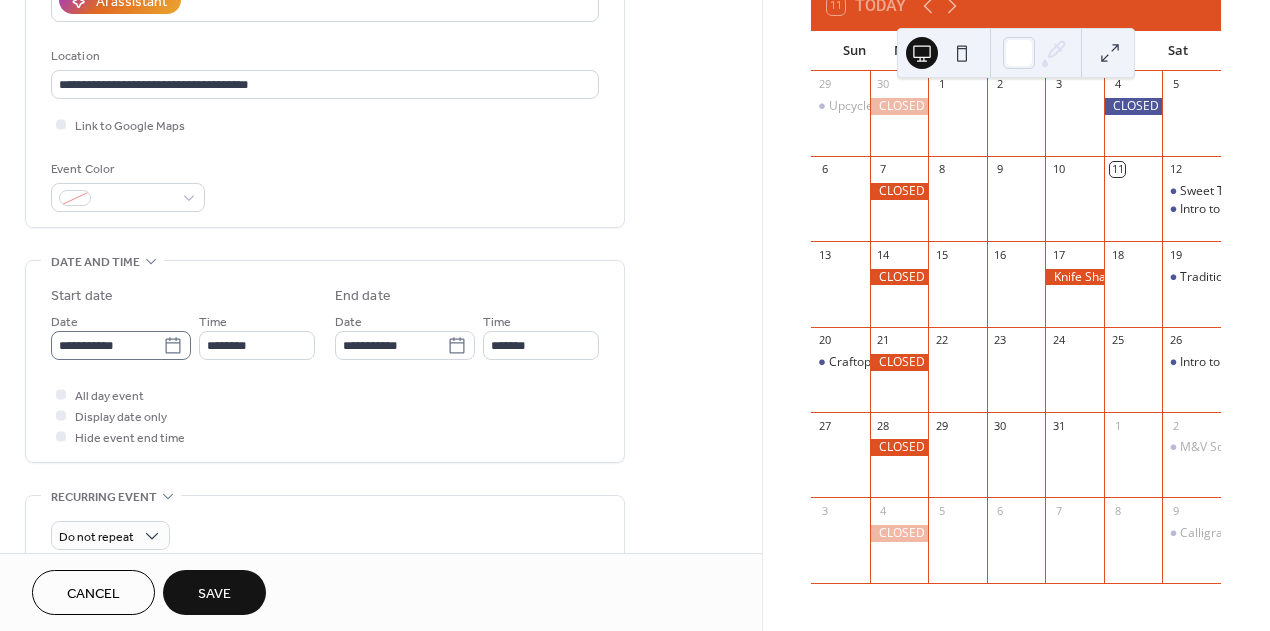 click 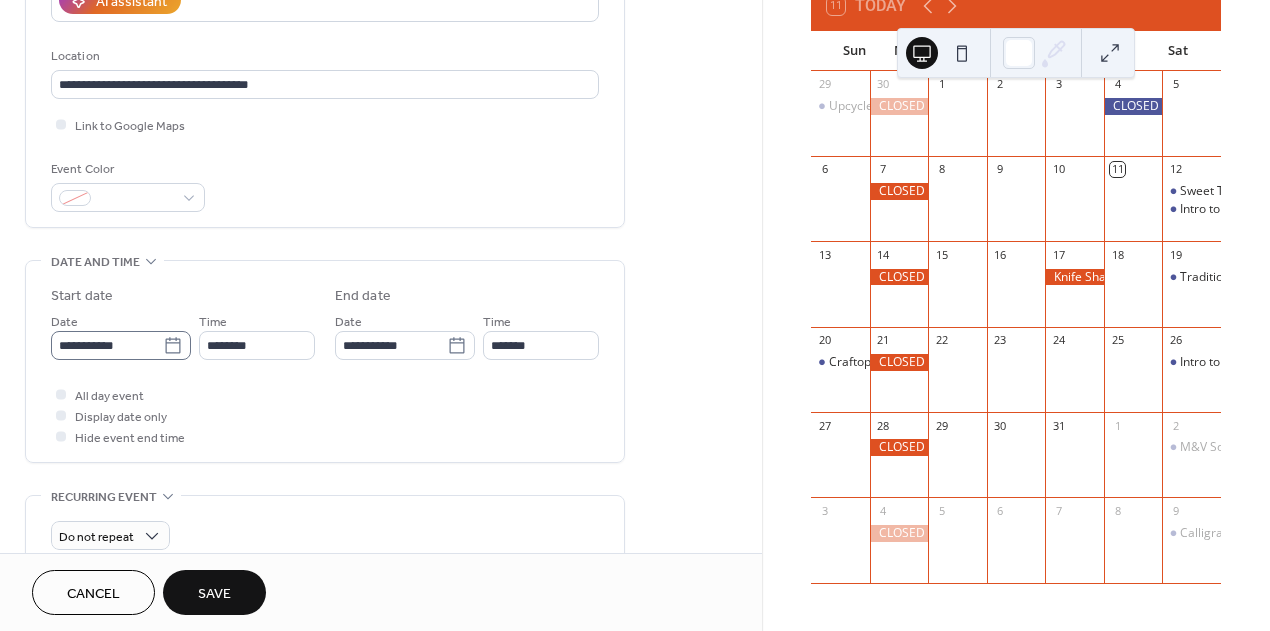 click on "**********" at bounding box center [107, 345] 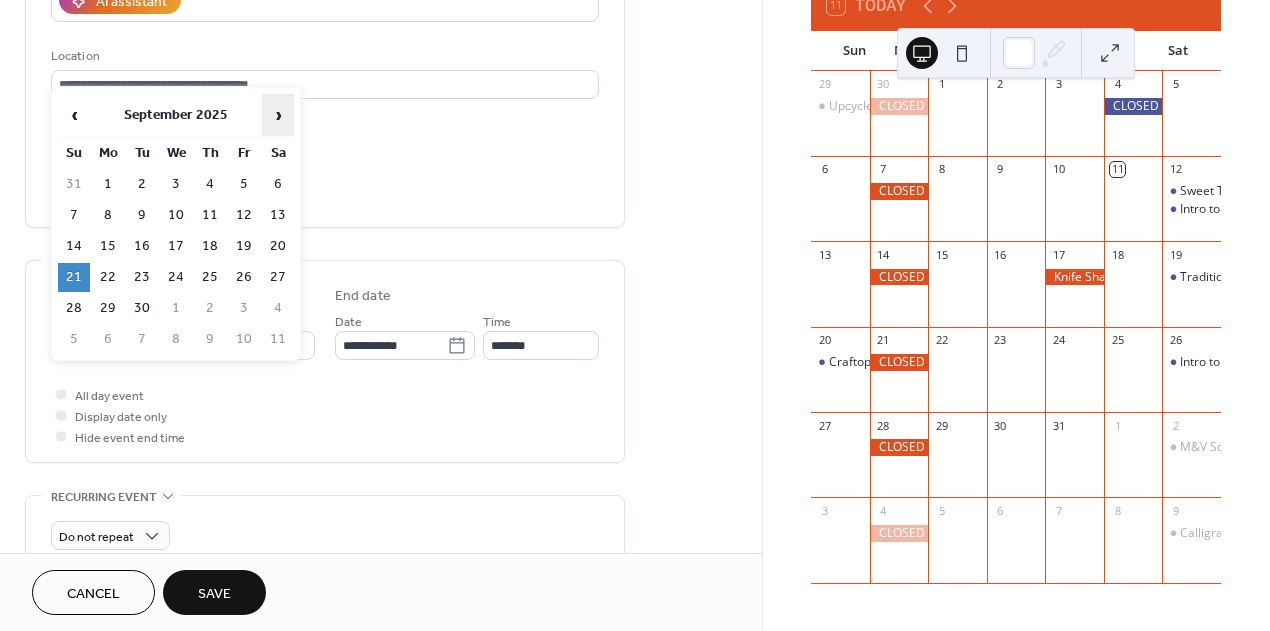 click on "›" at bounding box center [278, 115] 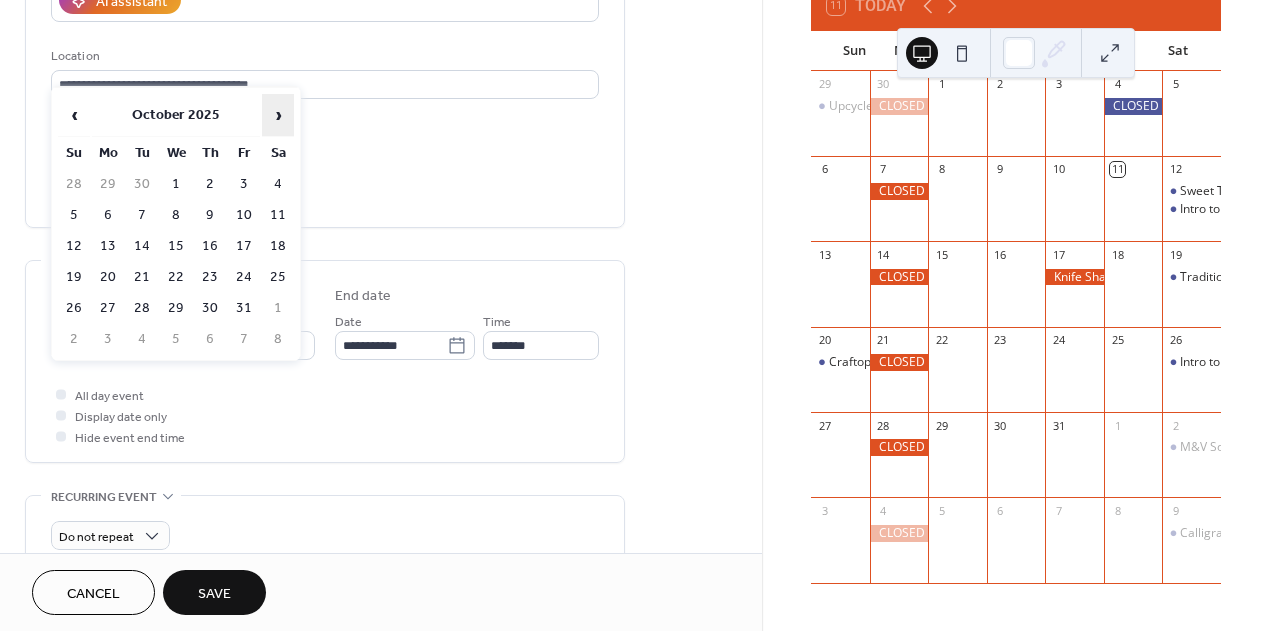 click on "›" at bounding box center [278, 115] 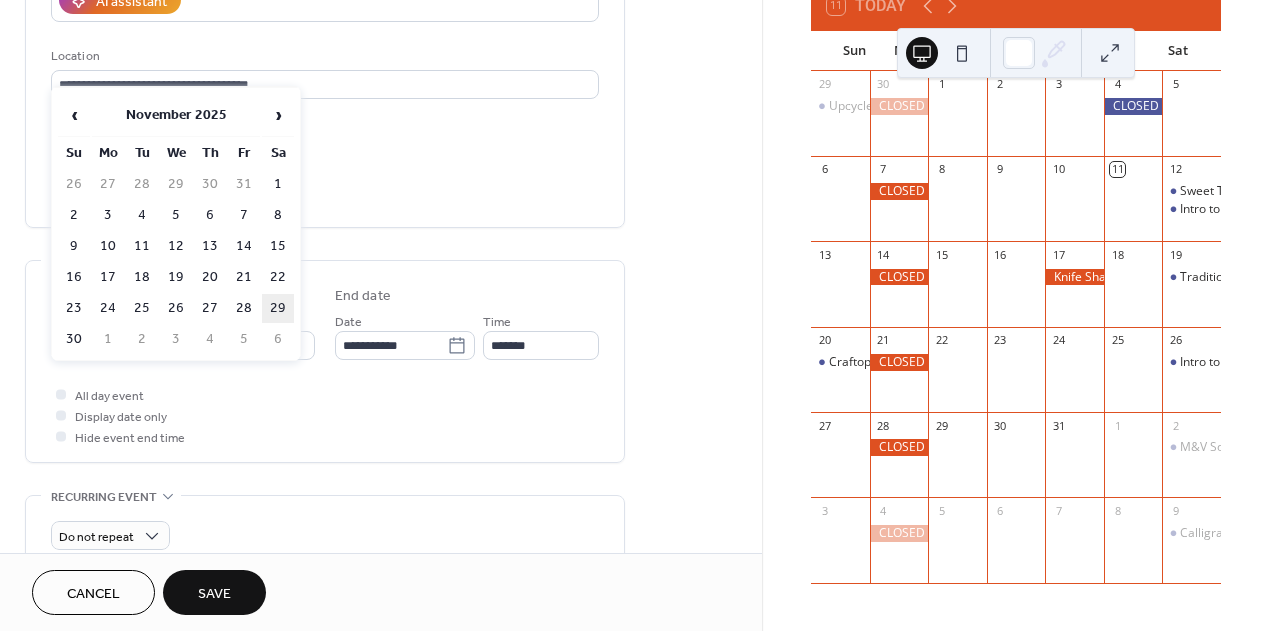 click on "29" at bounding box center [278, 308] 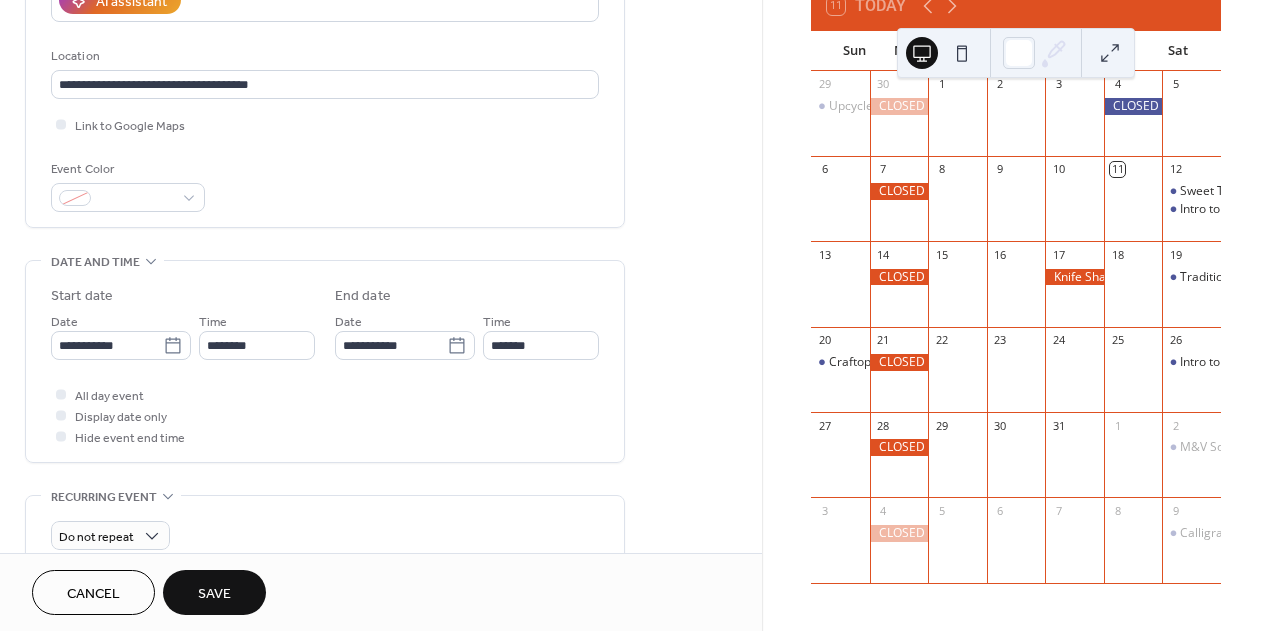 type on "**********" 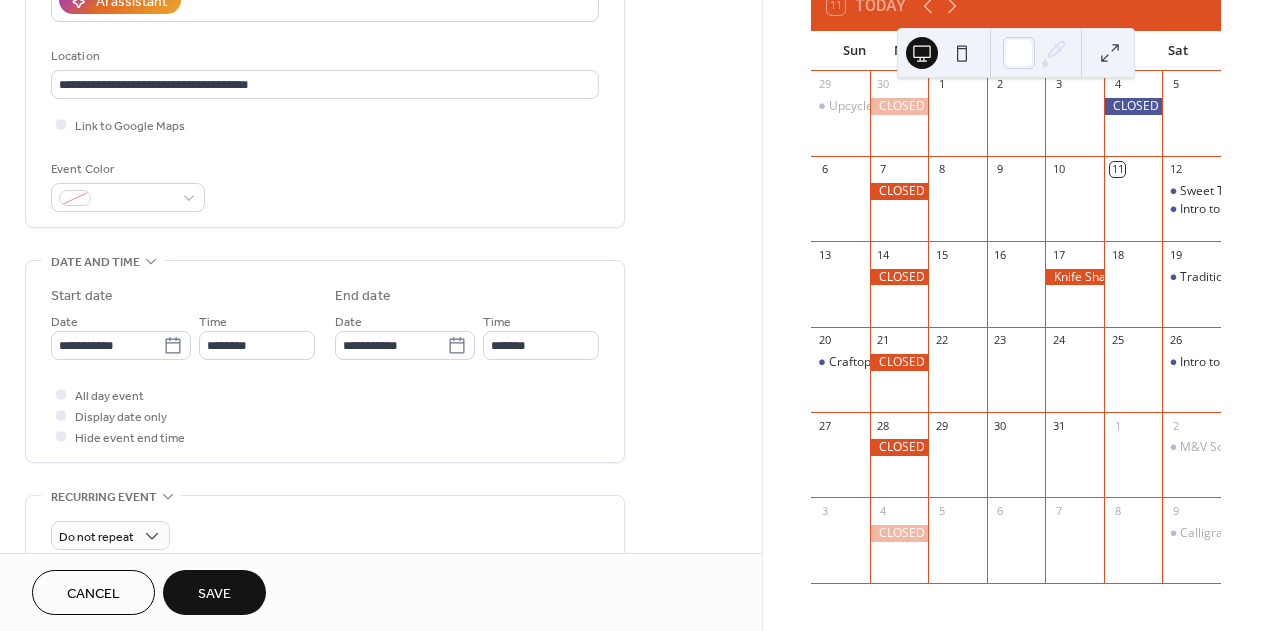 type on "**********" 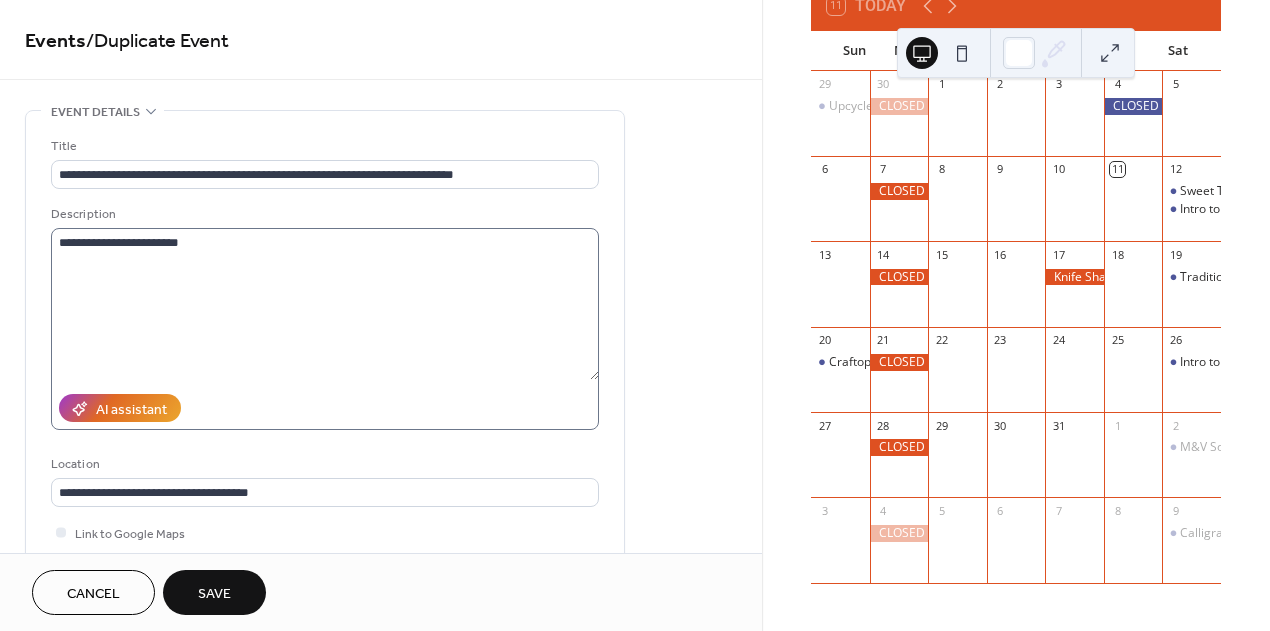 scroll, scrollTop: 0, scrollLeft: 0, axis: both 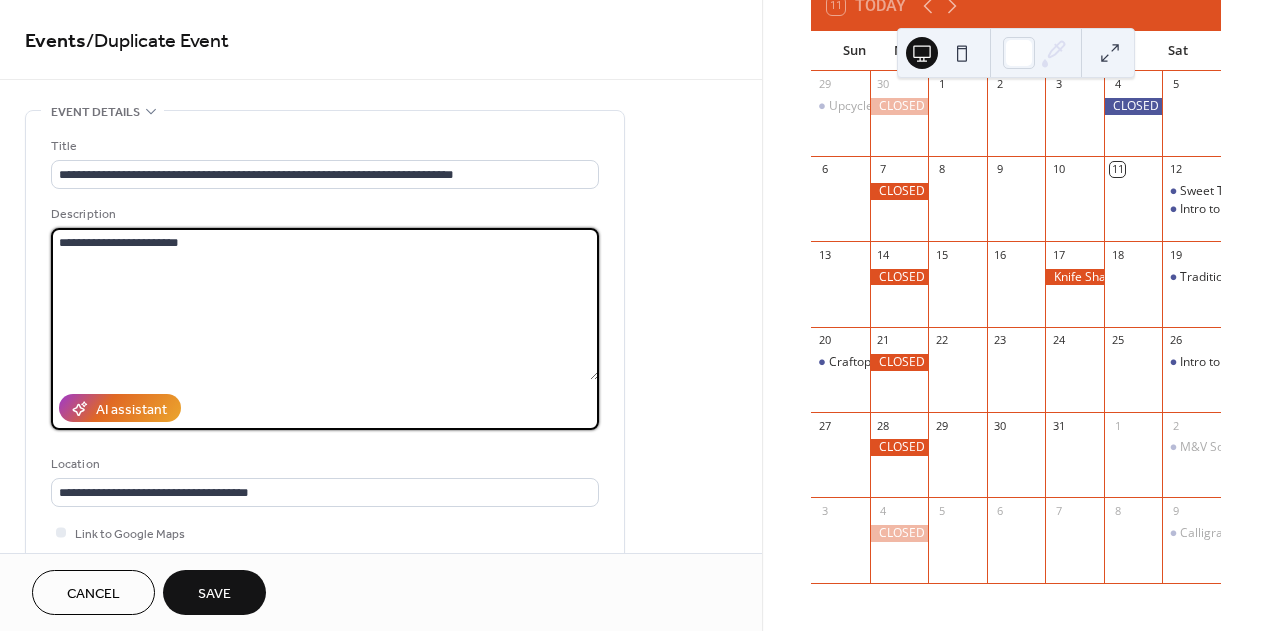 click on "**********" at bounding box center [325, 304] 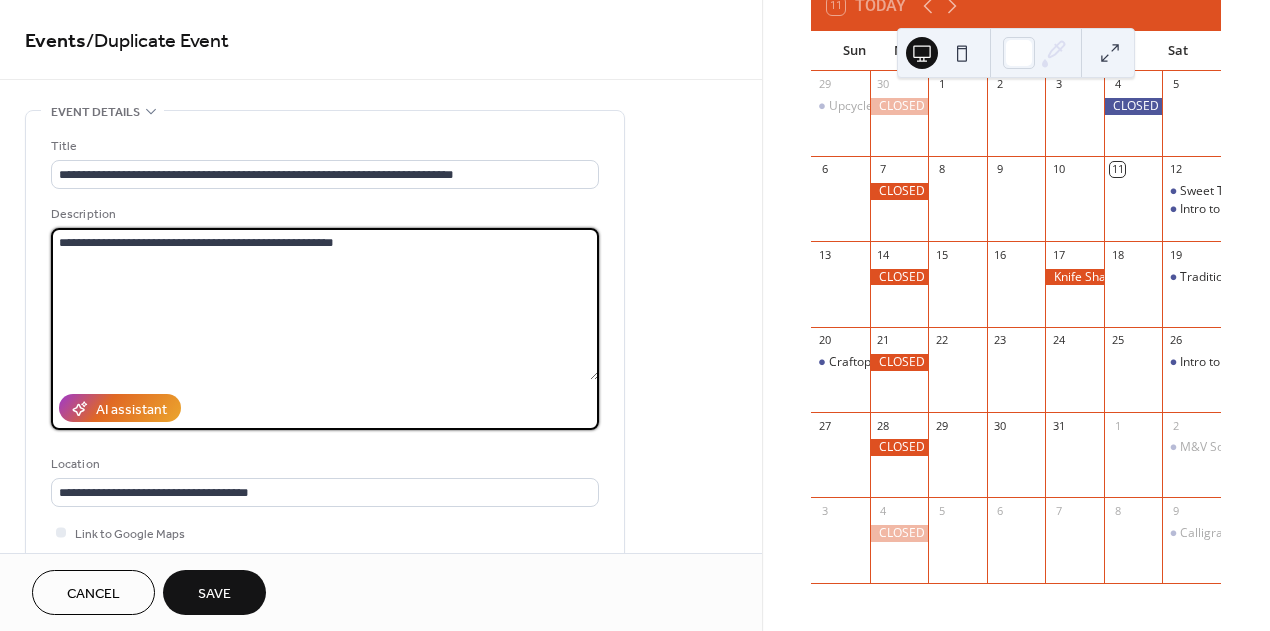 click on "**********" at bounding box center [325, 304] 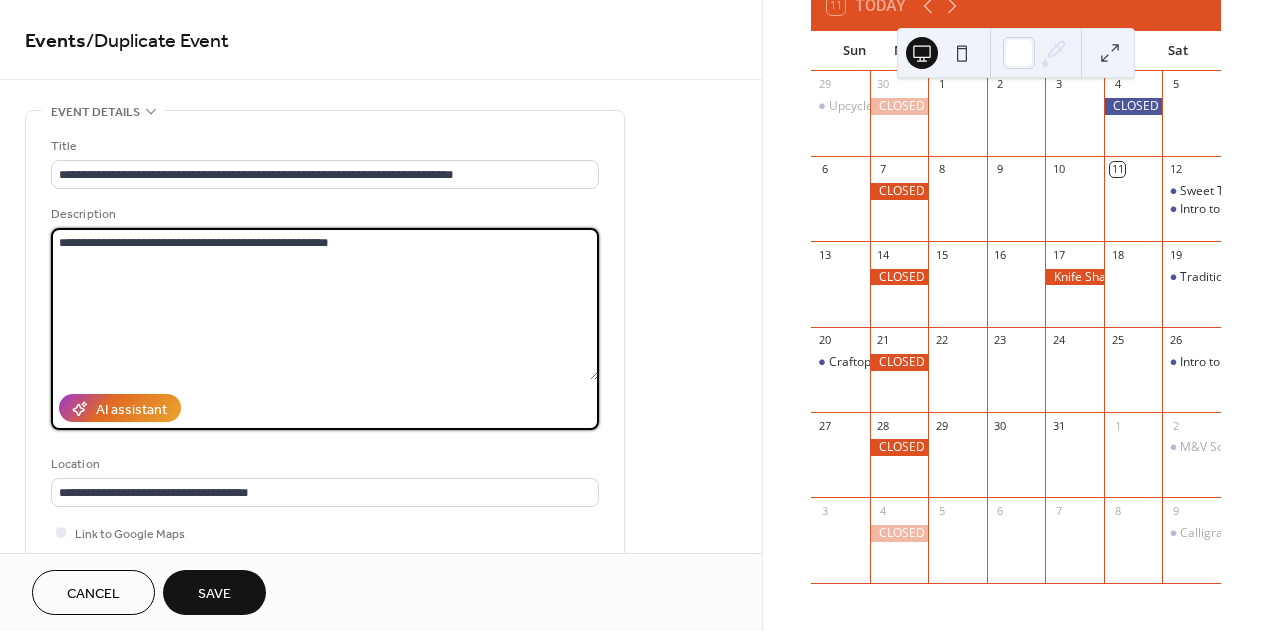 click on "**********" at bounding box center (325, 304) 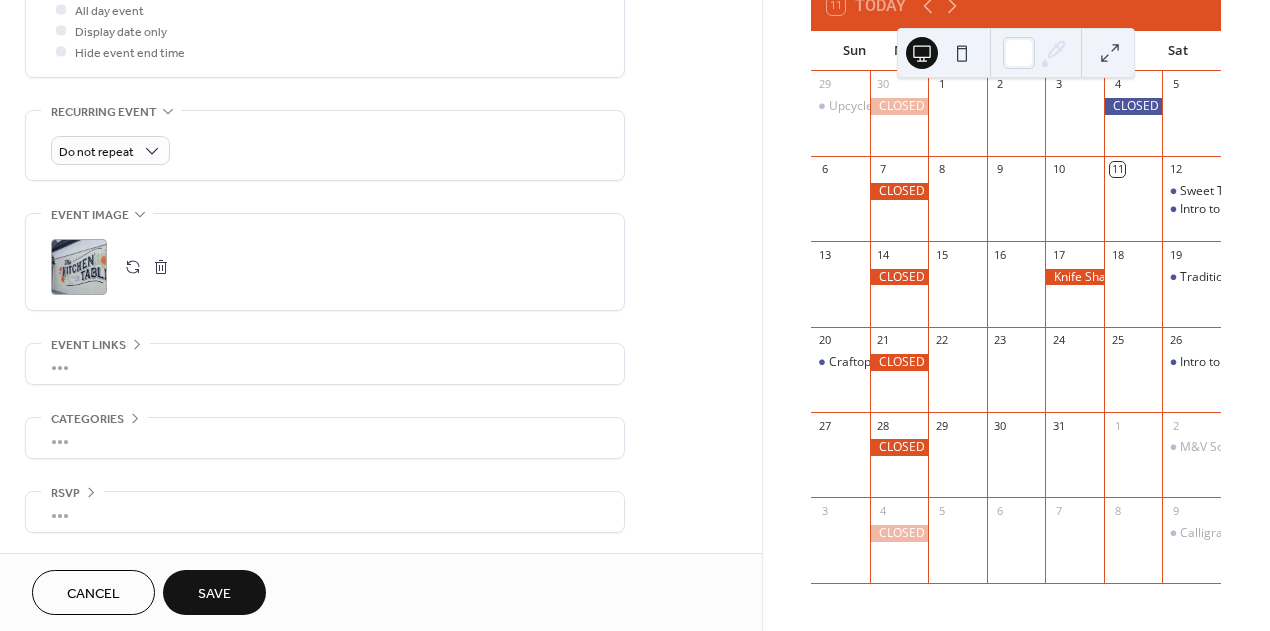 type on "**********" 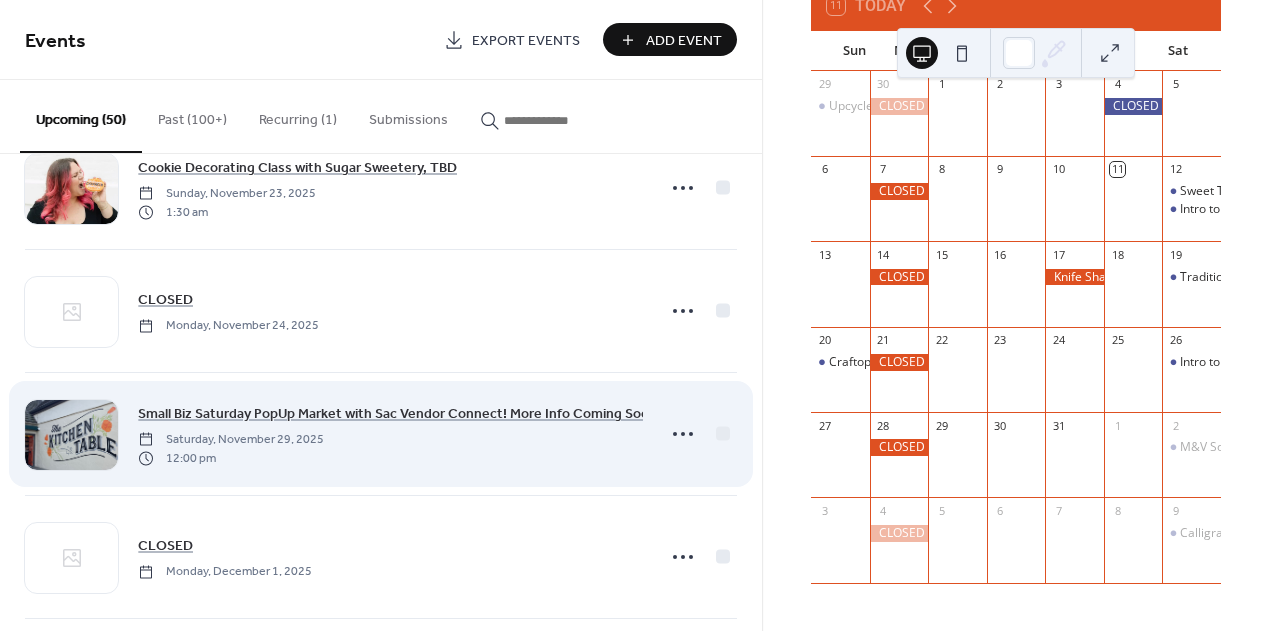 scroll, scrollTop: 4979, scrollLeft: 0, axis: vertical 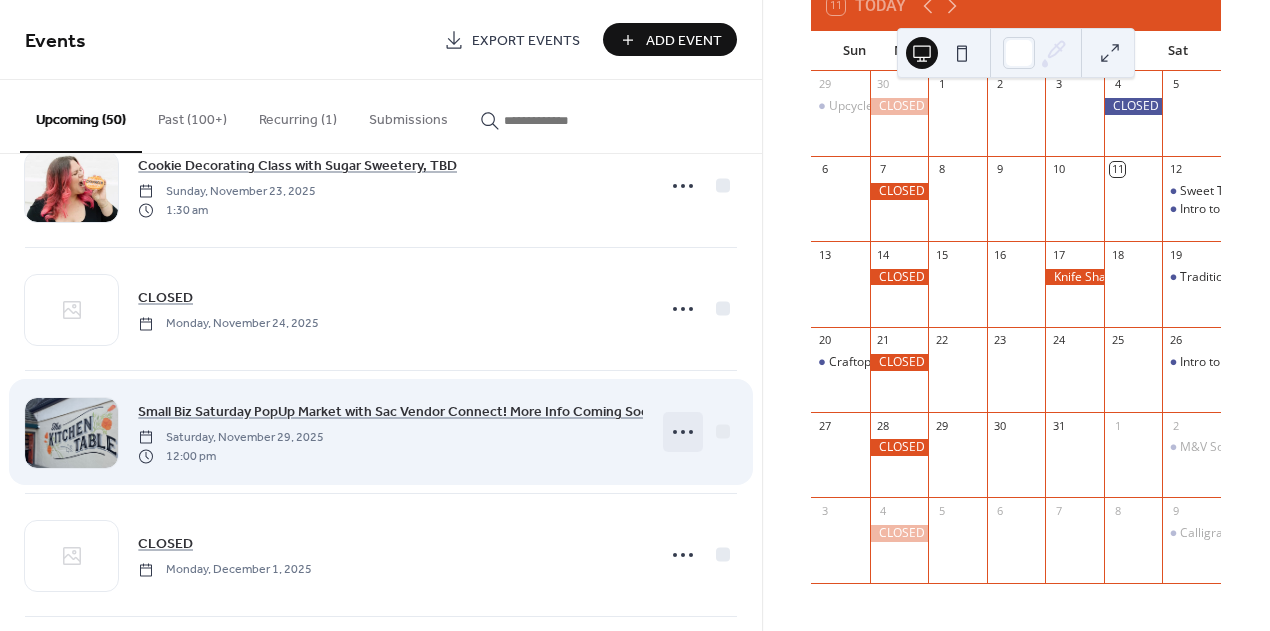 click 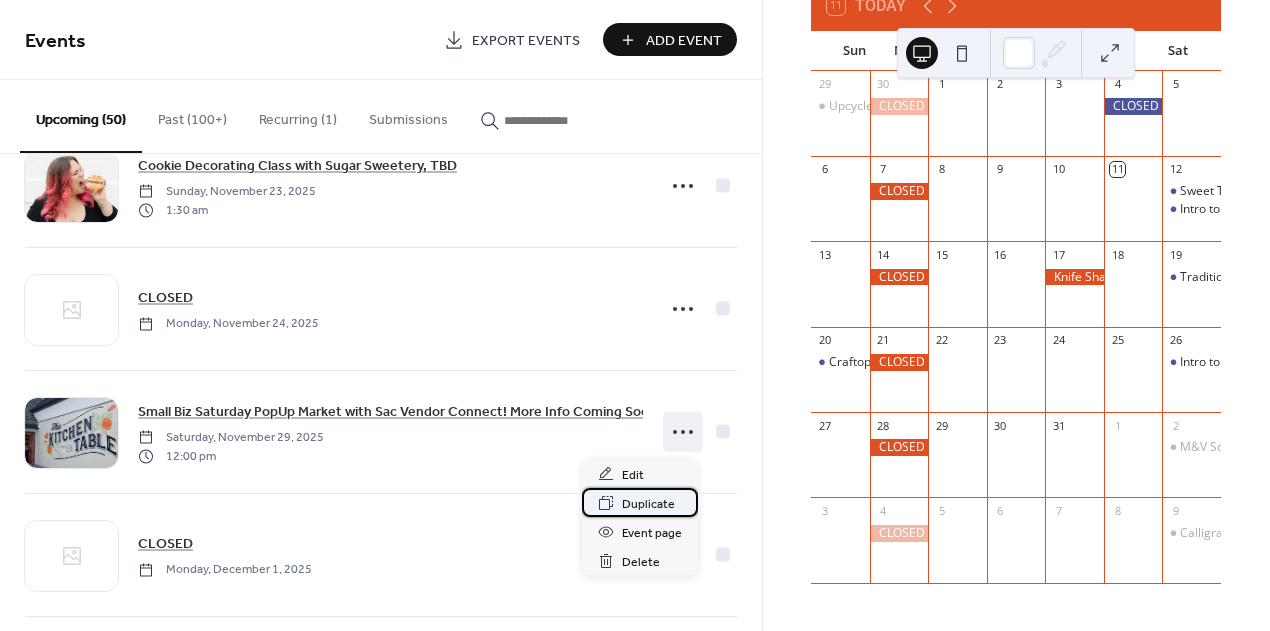 click on "Duplicate" at bounding box center (648, 504) 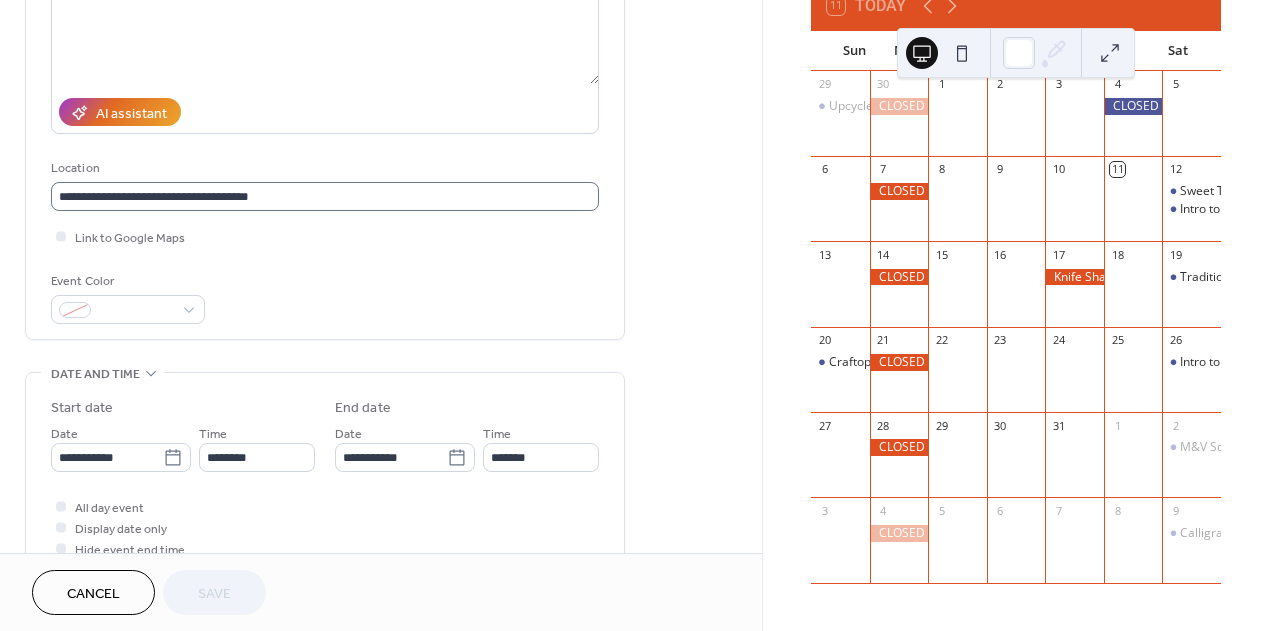 scroll, scrollTop: 303, scrollLeft: 0, axis: vertical 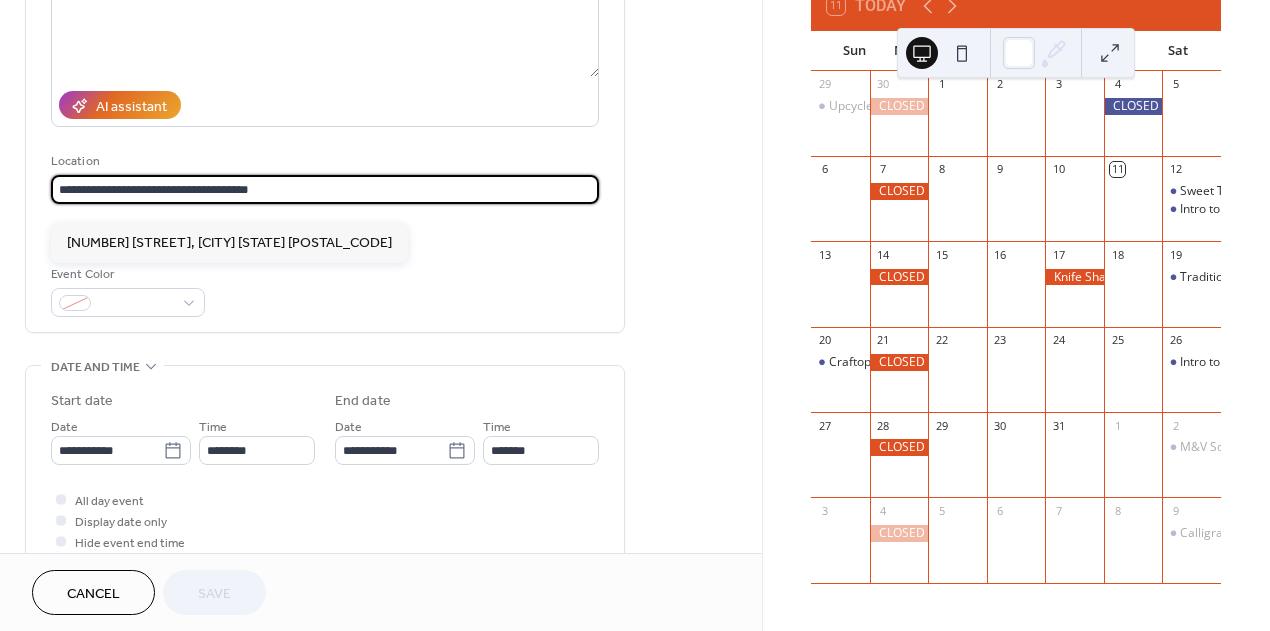 click on "**********" at bounding box center [325, 189] 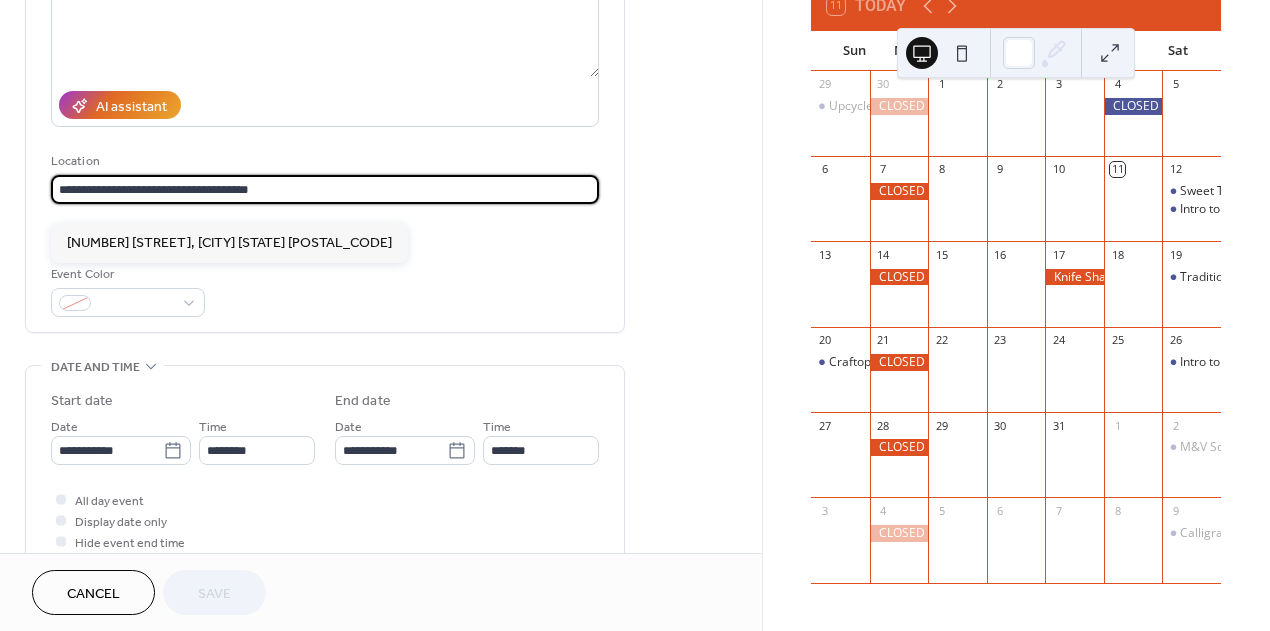 drag, startPoint x: 298, startPoint y: 206, endPoint x: 26, endPoint y: 210, distance: 272.02942 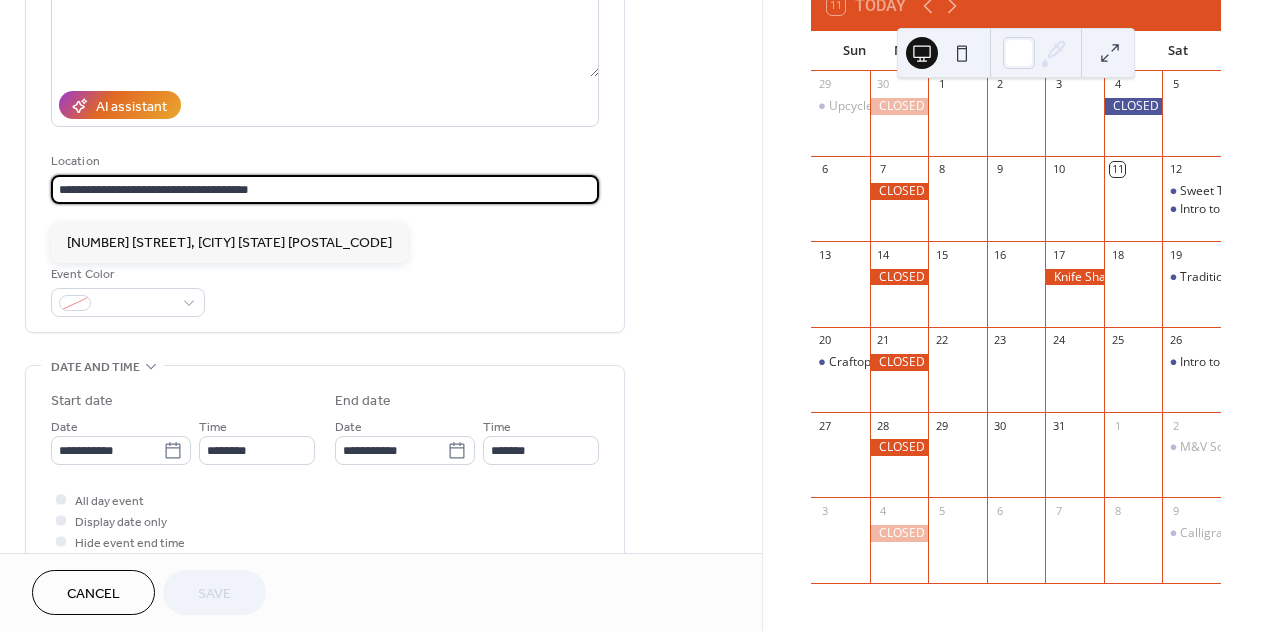 click on "**********" at bounding box center [325, 70] 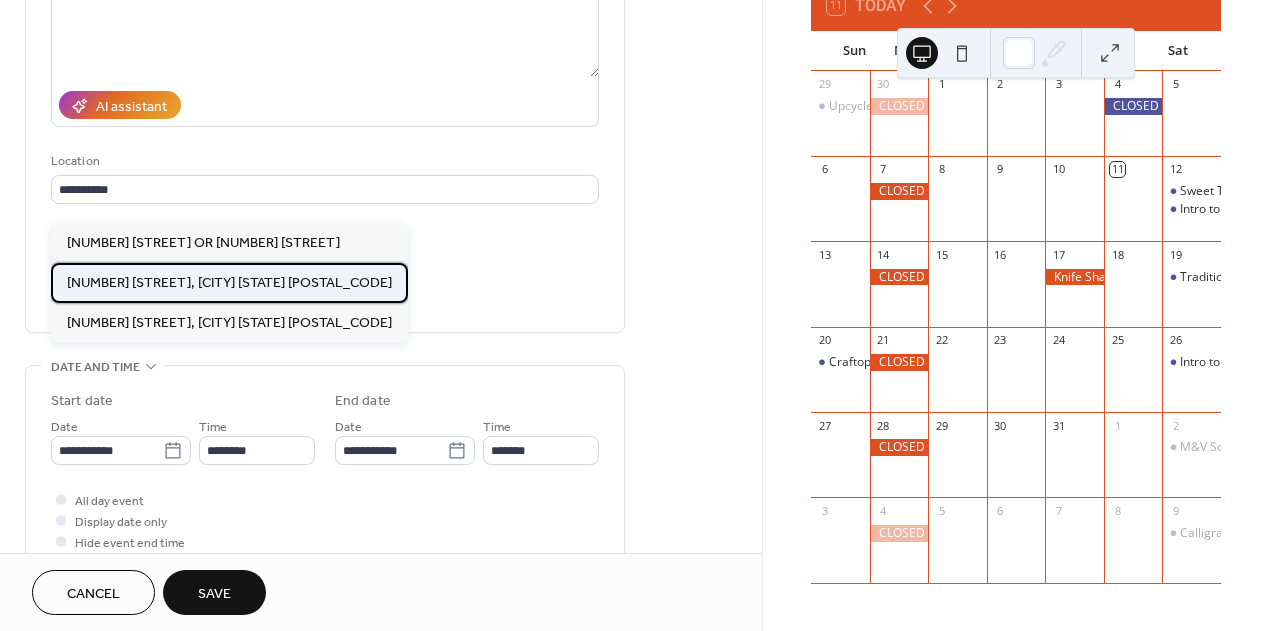 click on "[NUMBER] [STREET], [CITY] [STATE] [POSTAL_CODE]" at bounding box center [229, 283] 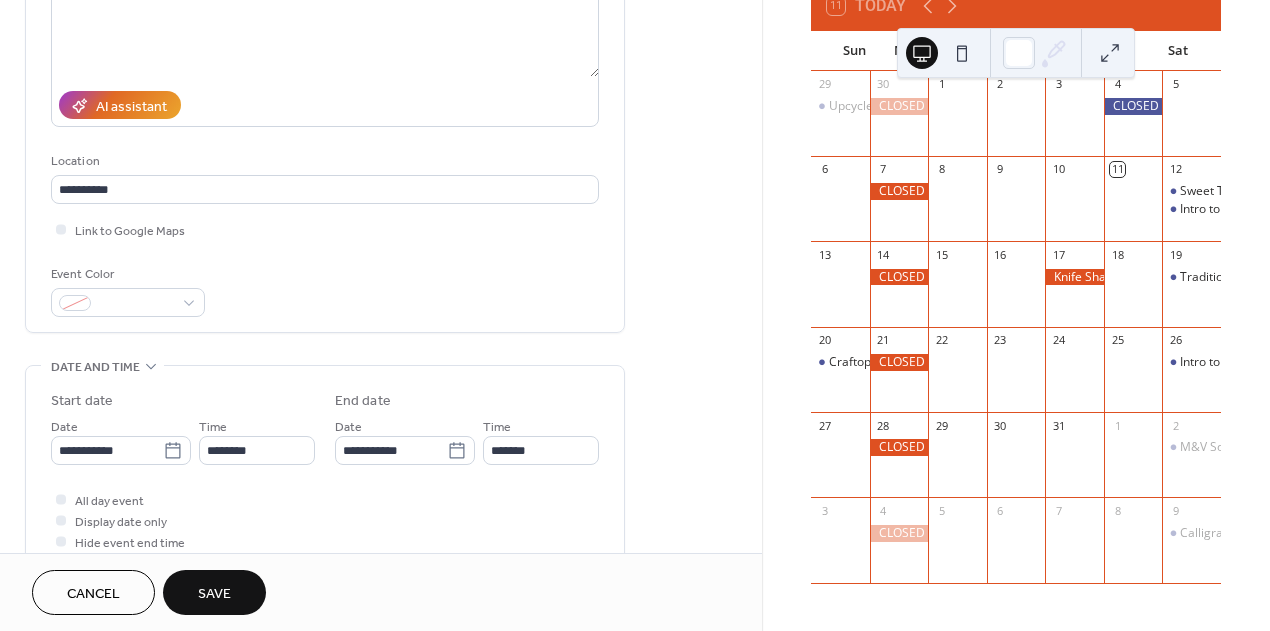 type on "**********" 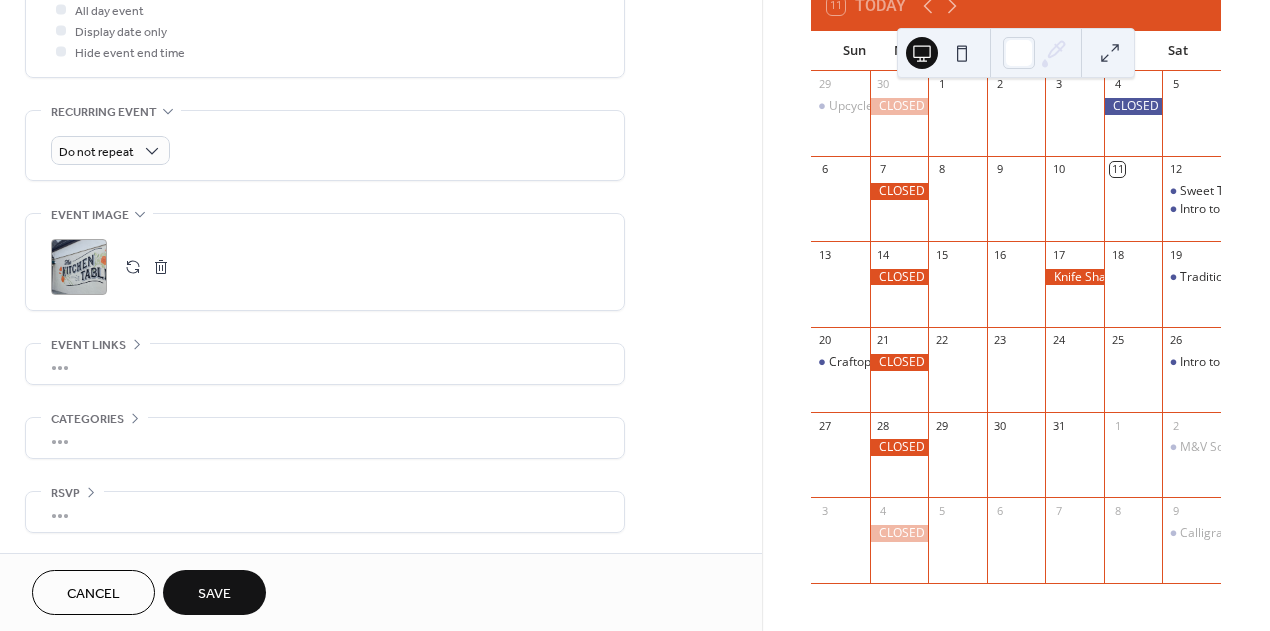 scroll, scrollTop: 843, scrollLeft: 0, axis: vertical 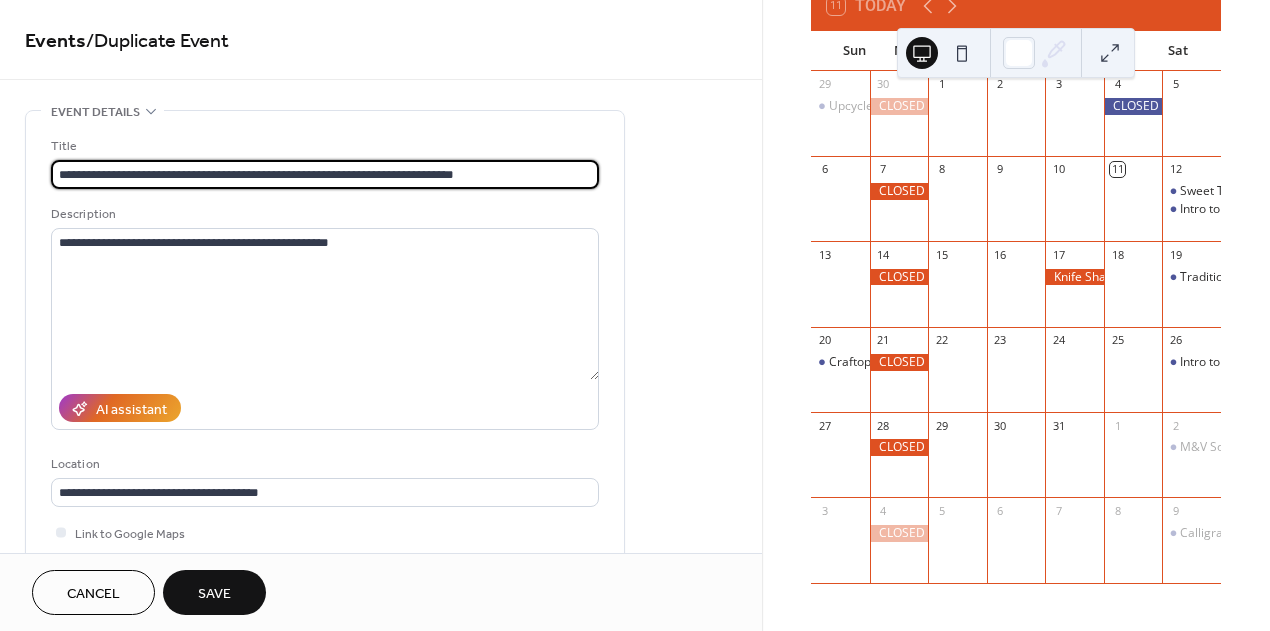 click on "**********" at bounding box center [325, 174] 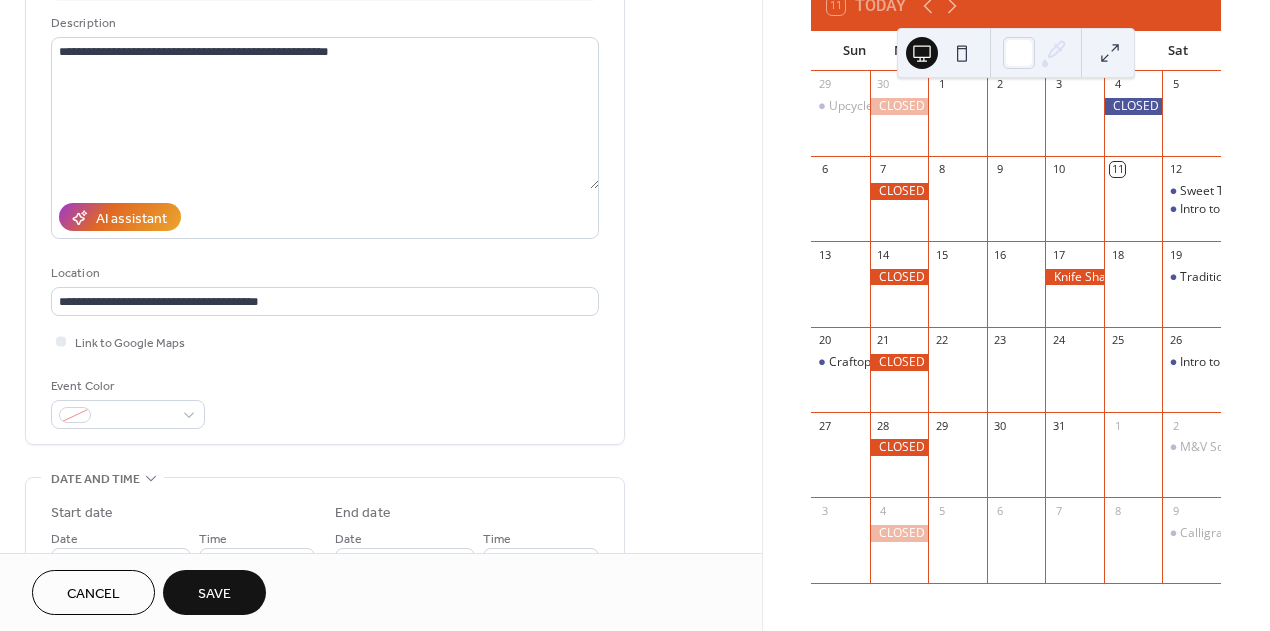 scroll, scrollTop: 214, scrollLeft: 0, axis: vertical 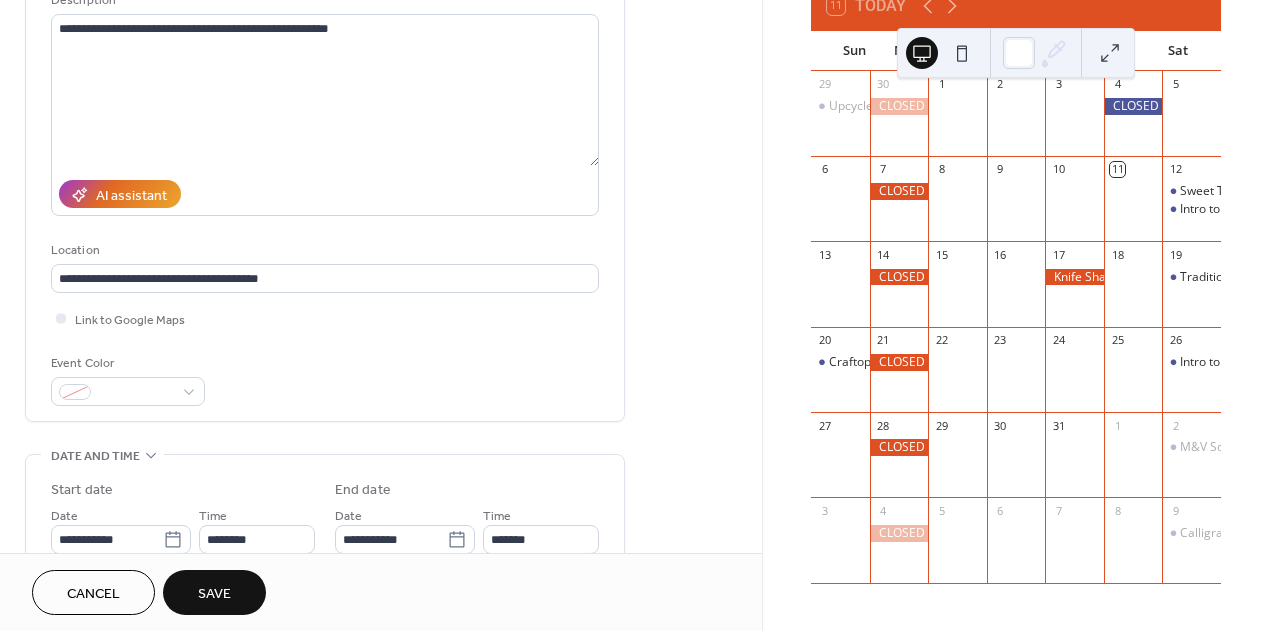 type on "**********" 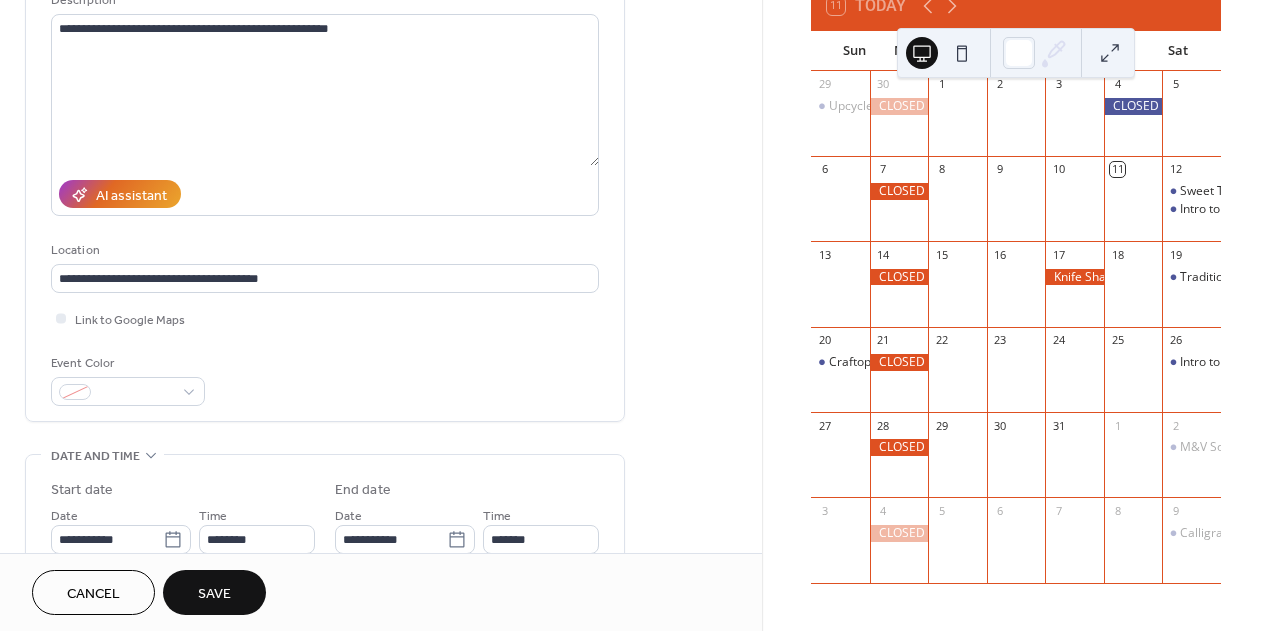 click on "Save" at bounding box center [214, 594] 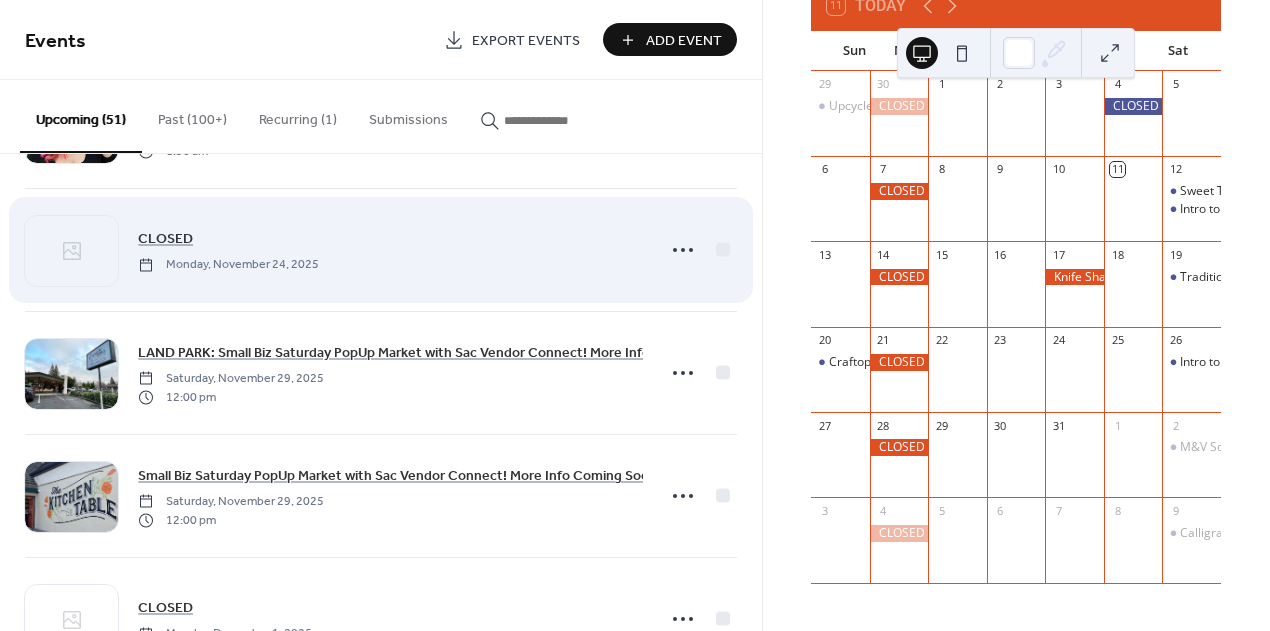 scroll, scrollTop: 5044, scrollLeft: 0, axis: vertical 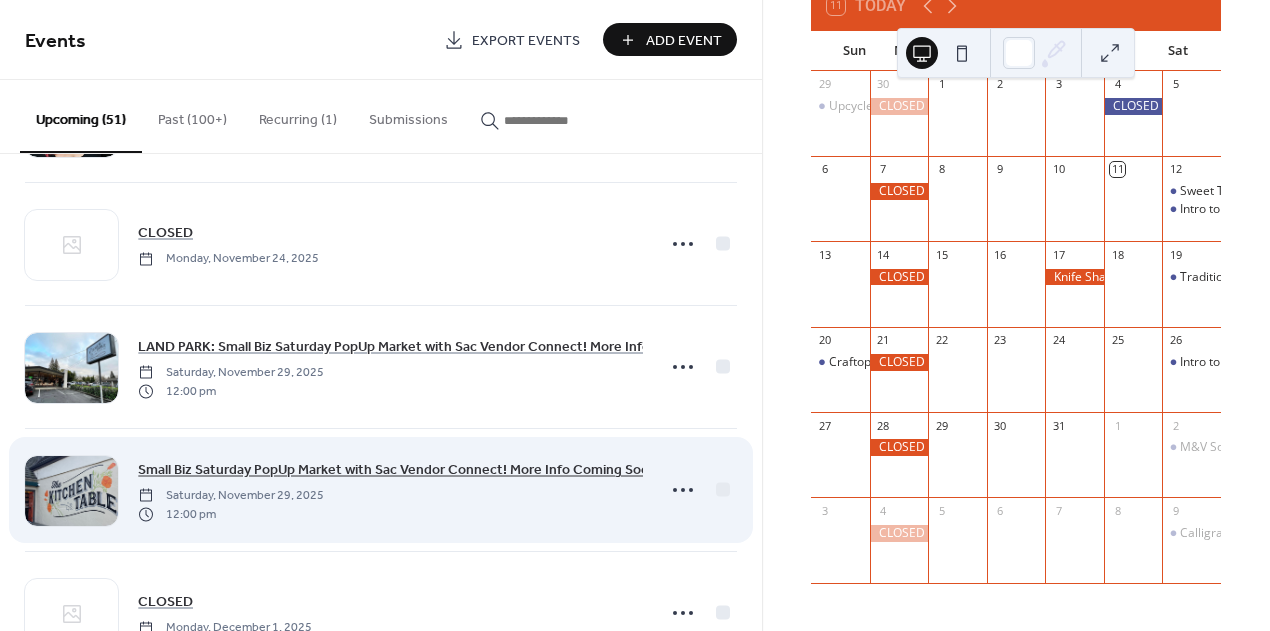 click on "Small Biz Saturday PopUp Market with Sac Vendor Connect! More Info Coming Soon!" at bounding box center (399, 470) 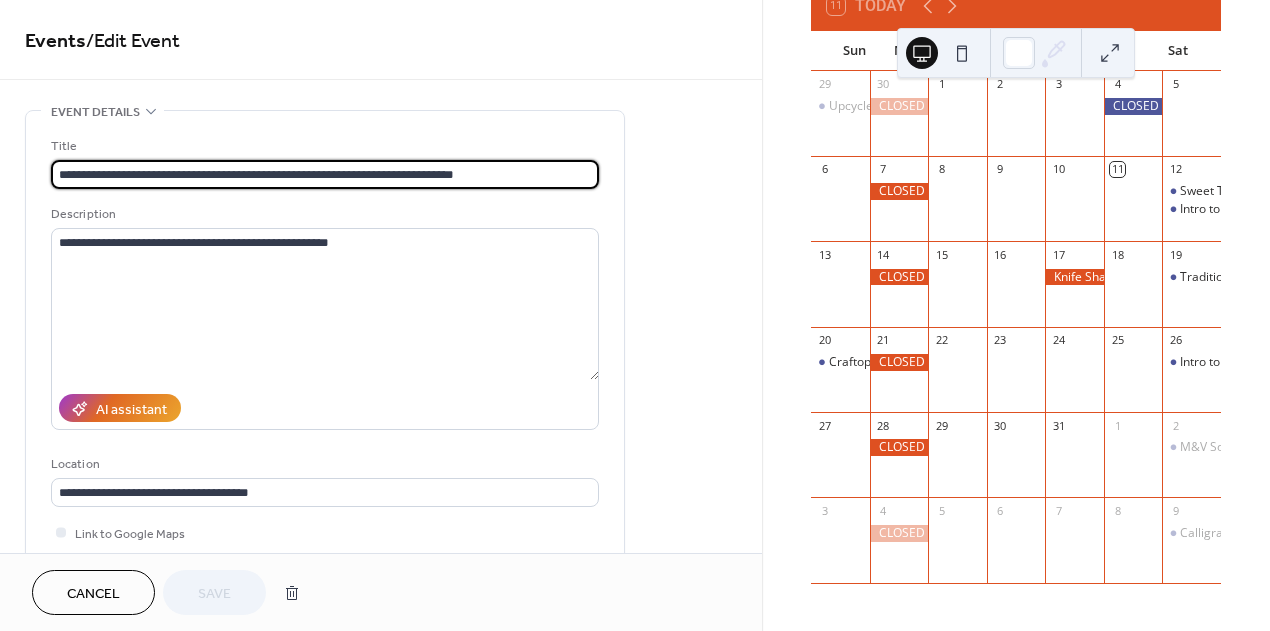 click on "**********" at bounding box center [325, 174] 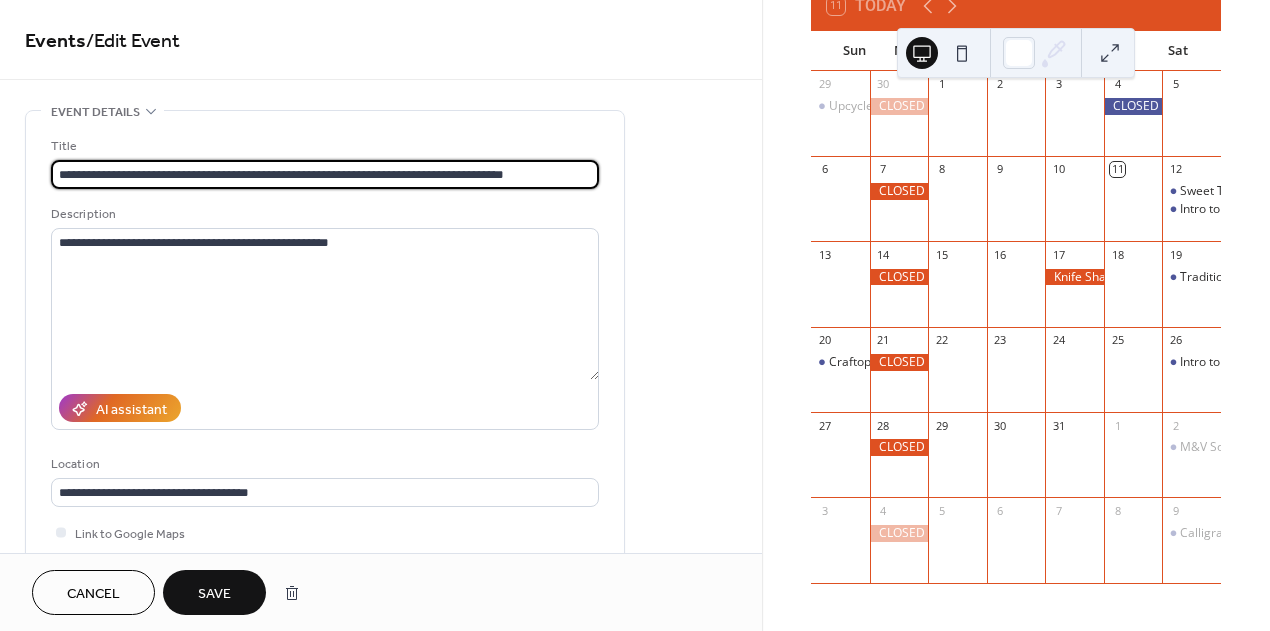 type on "**********" 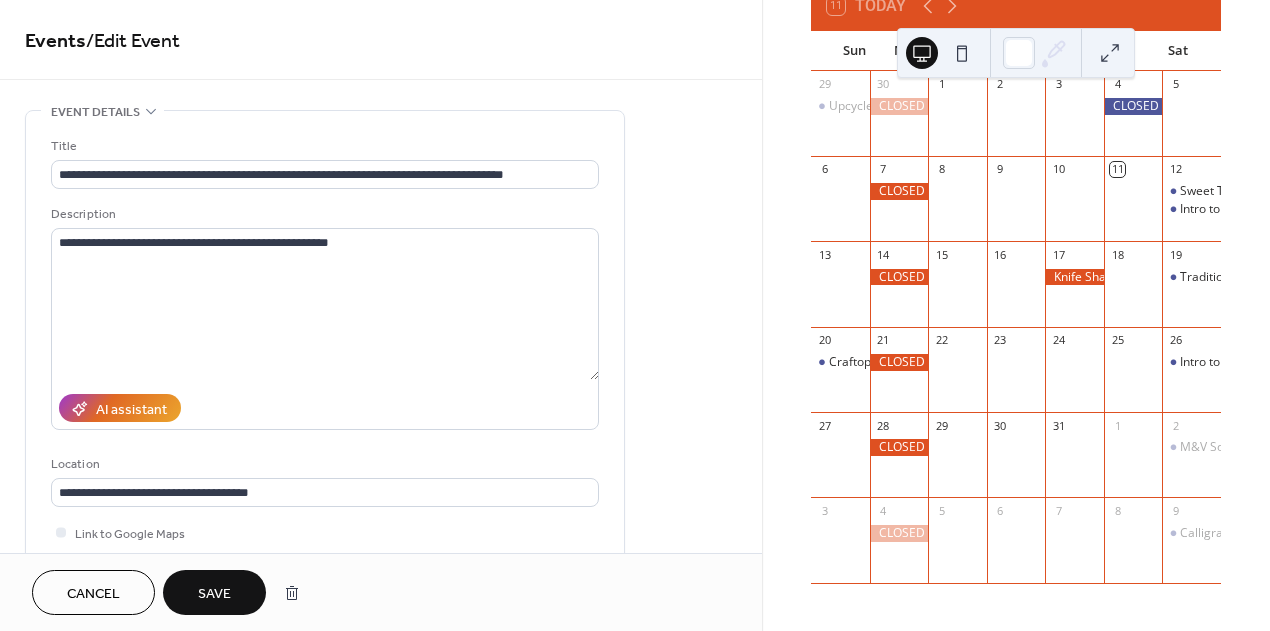 click on "Save" at bounding box center [214, 594] 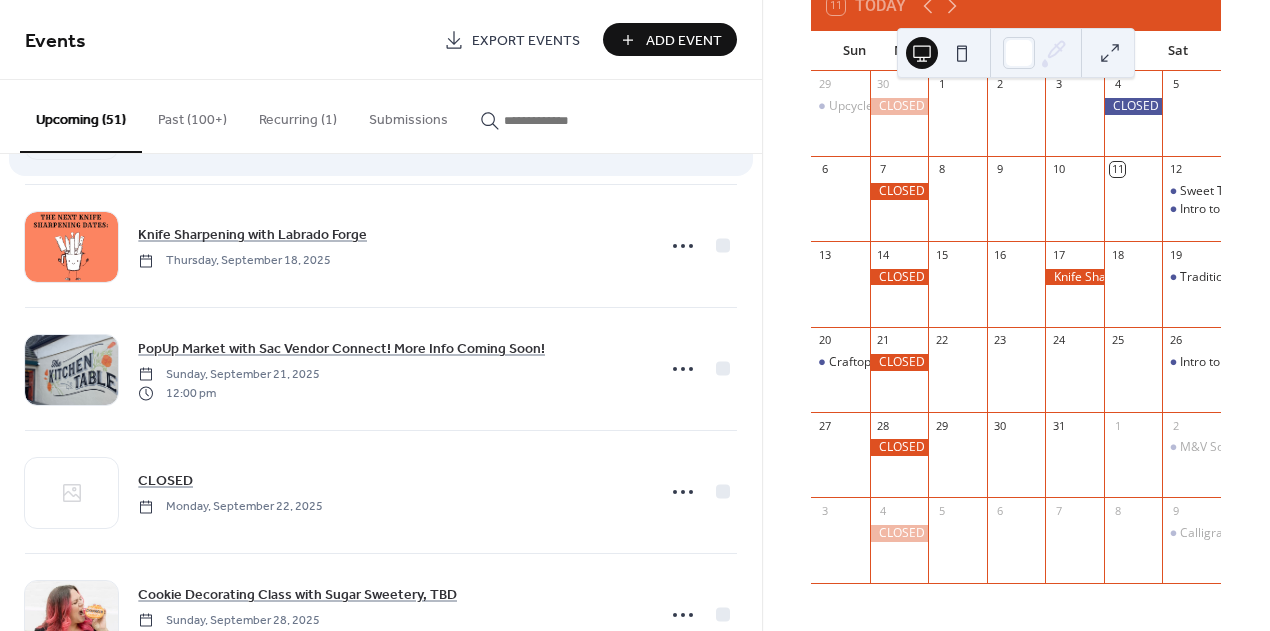 scroll, scrollTop: 2708, scrollLeft: 0, axis: vertical 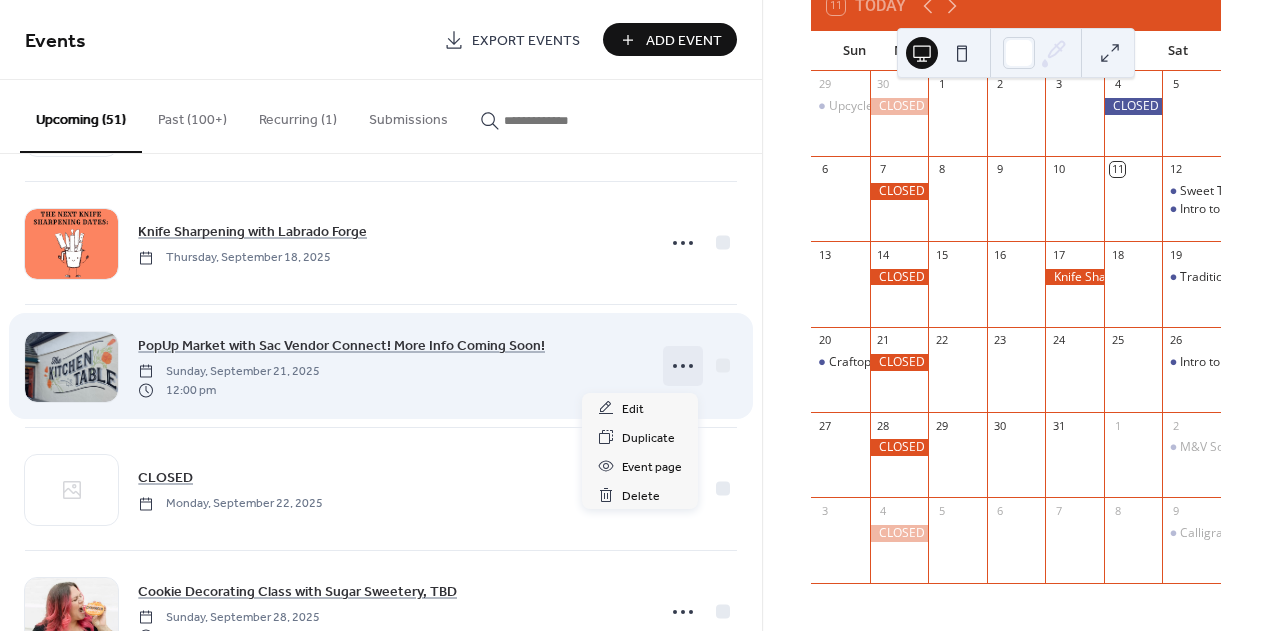 click 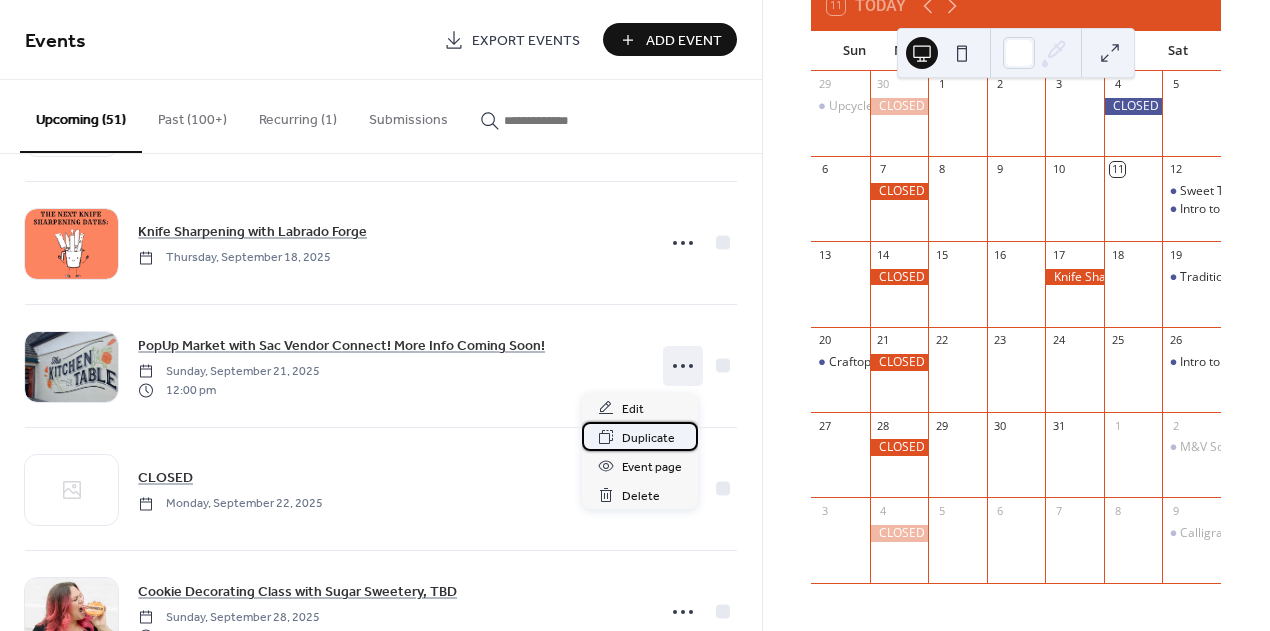 click on "Duplicate" at bounding box center [648, 438] 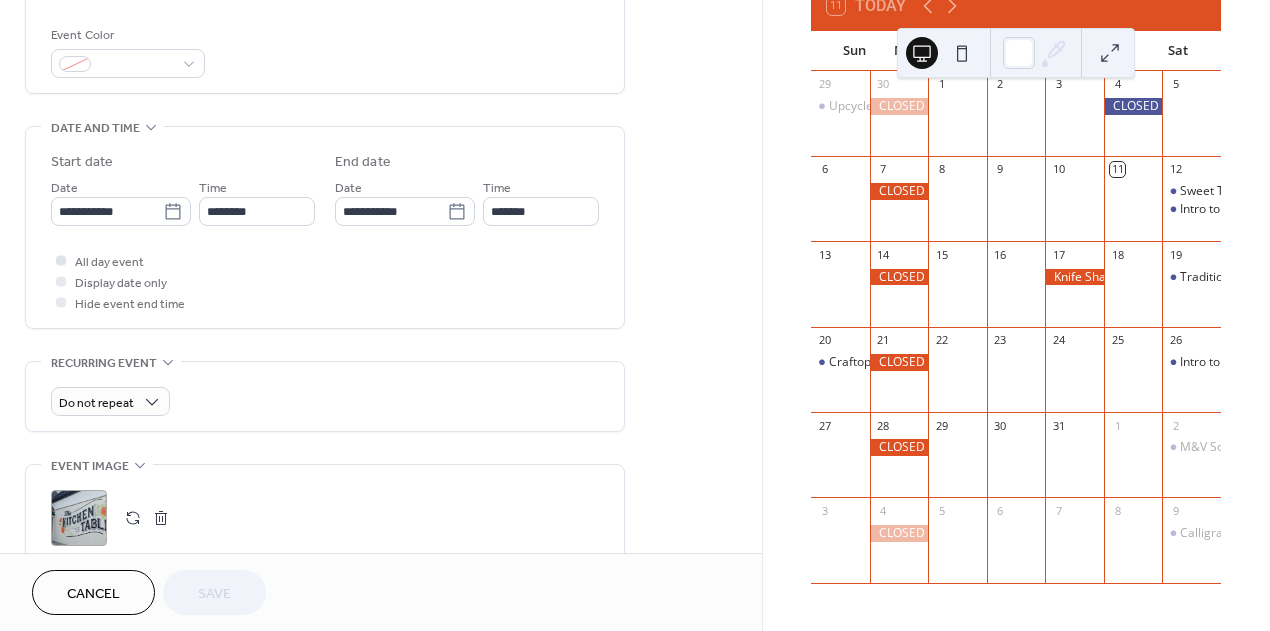 scroll, scrollTop: 544, scrollLeft: 0, axis: vertical 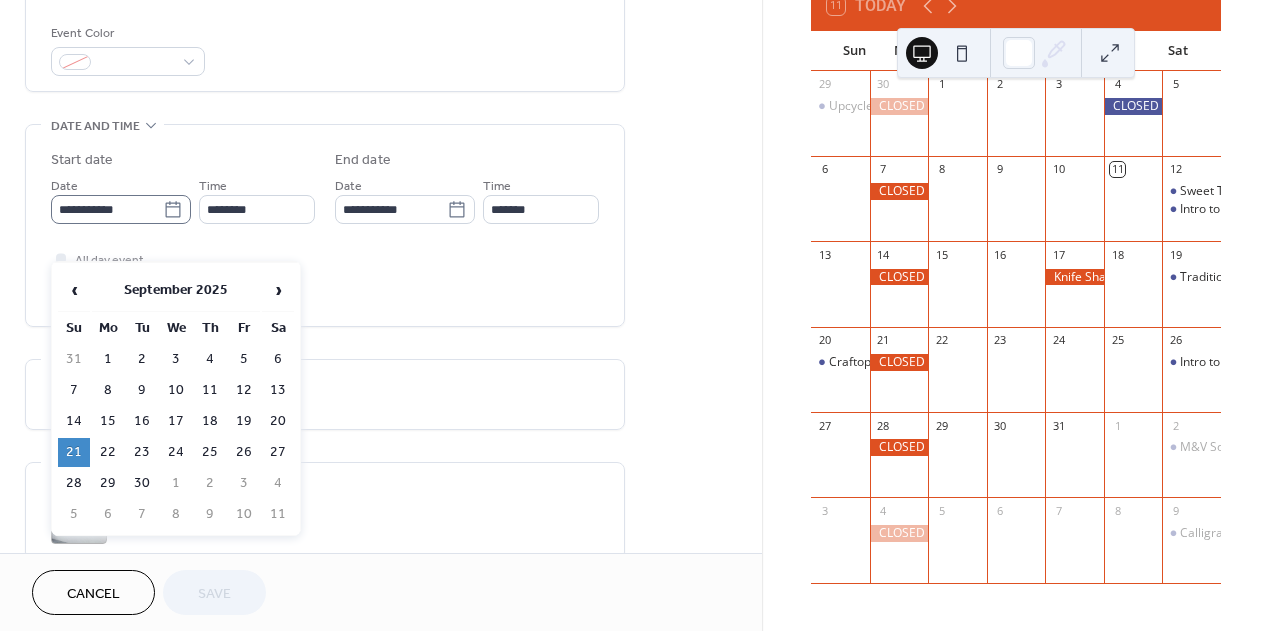 click 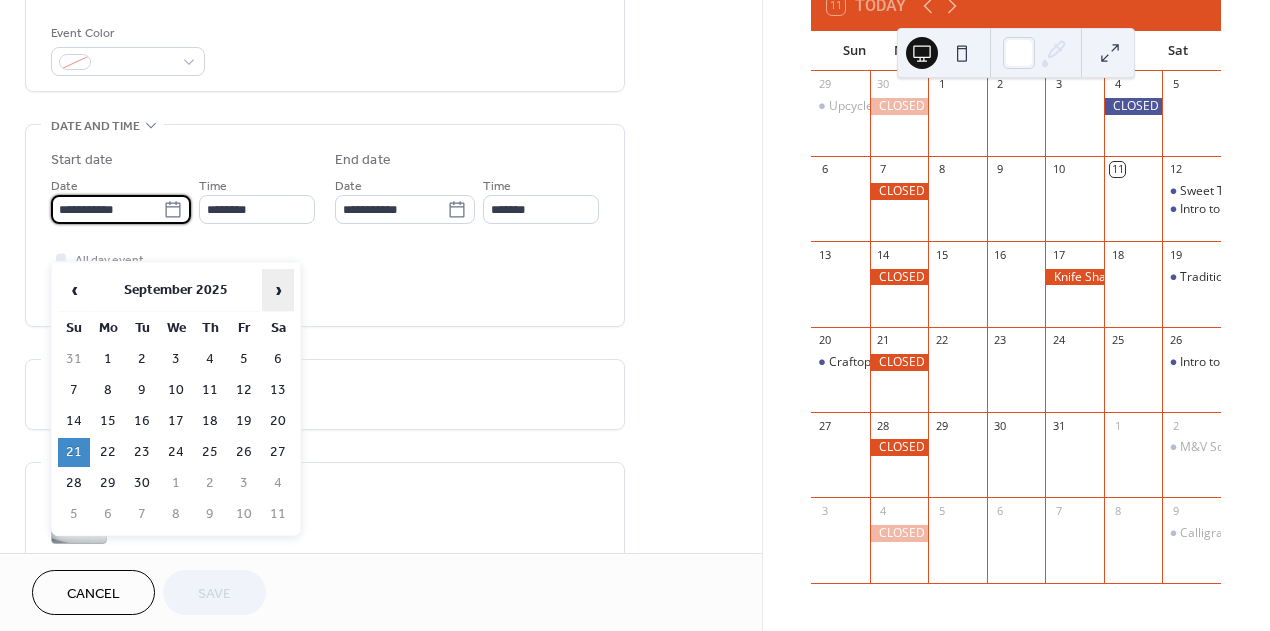click on "›" at bounding box center [278, 290] 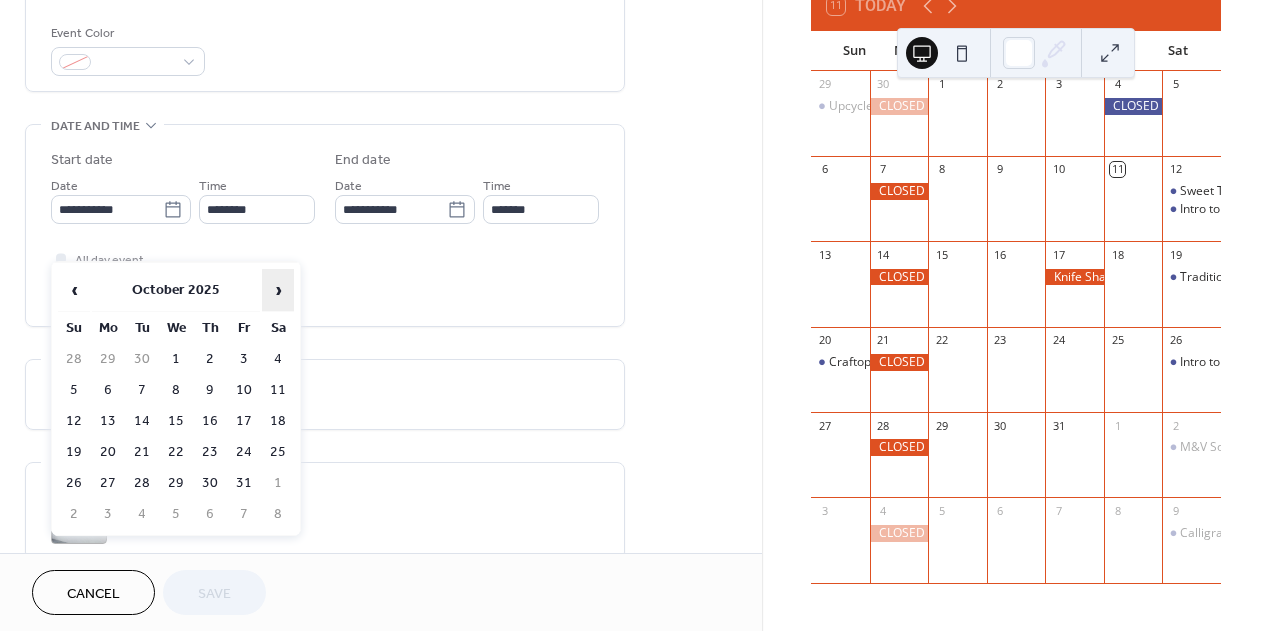 click on "›" at bounding box center (278, 290) 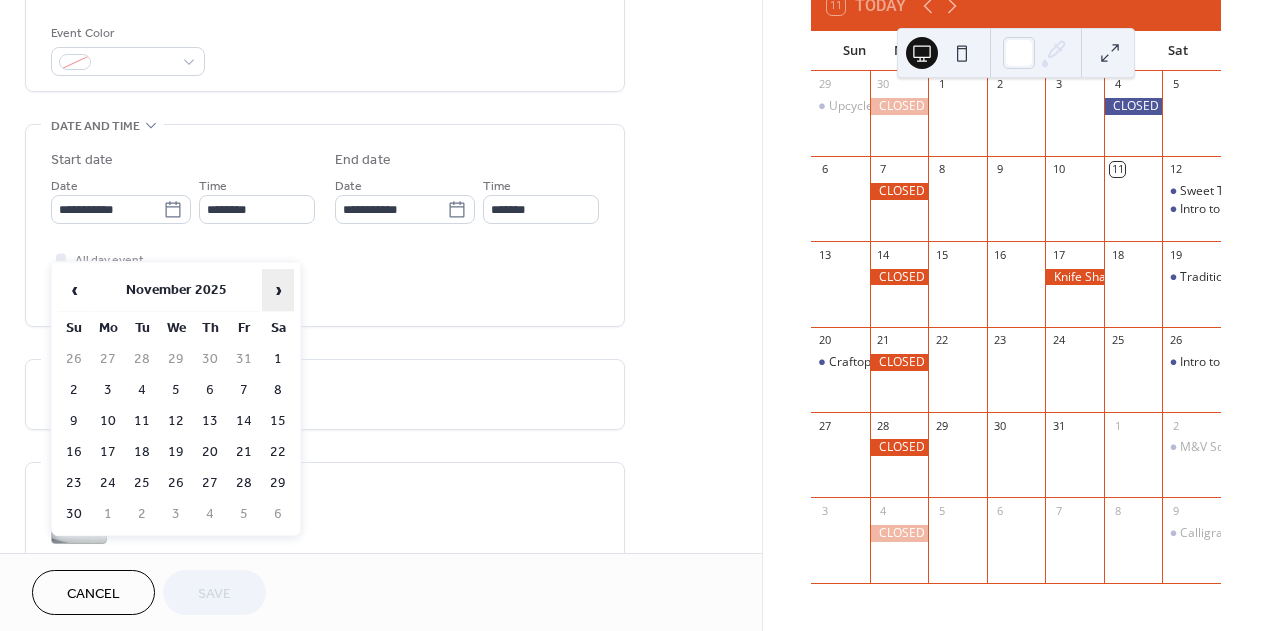 click on "›" at bounding box center [278, 290] 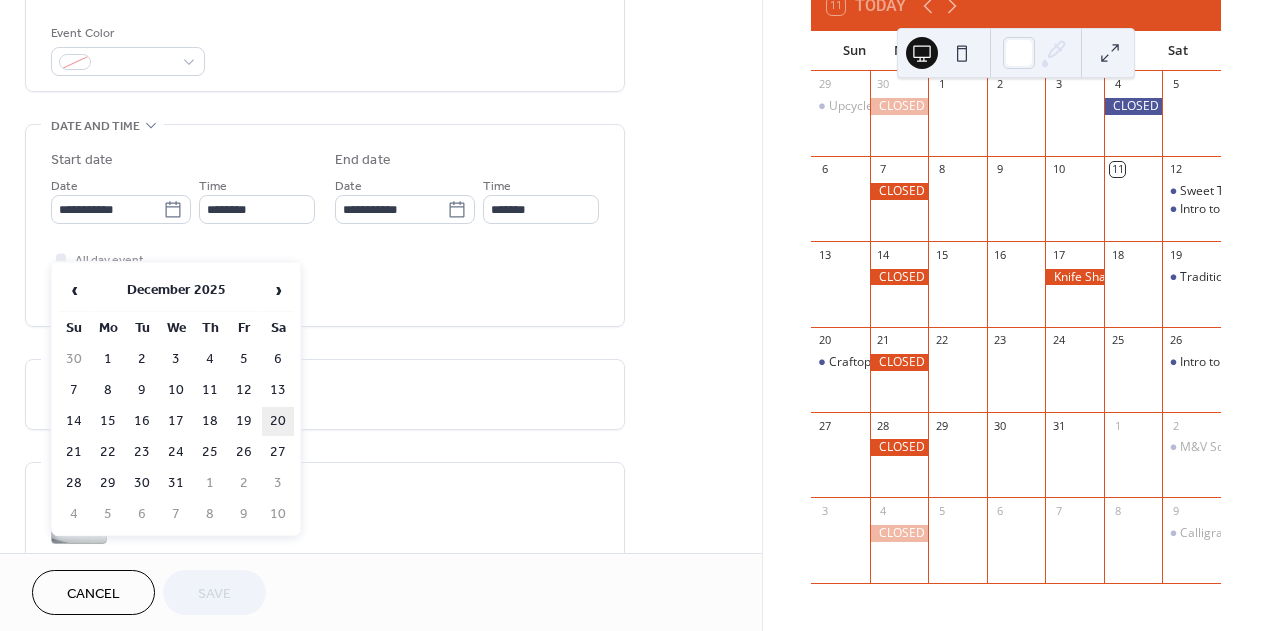 click on "20" at bounding box center (278, 421) 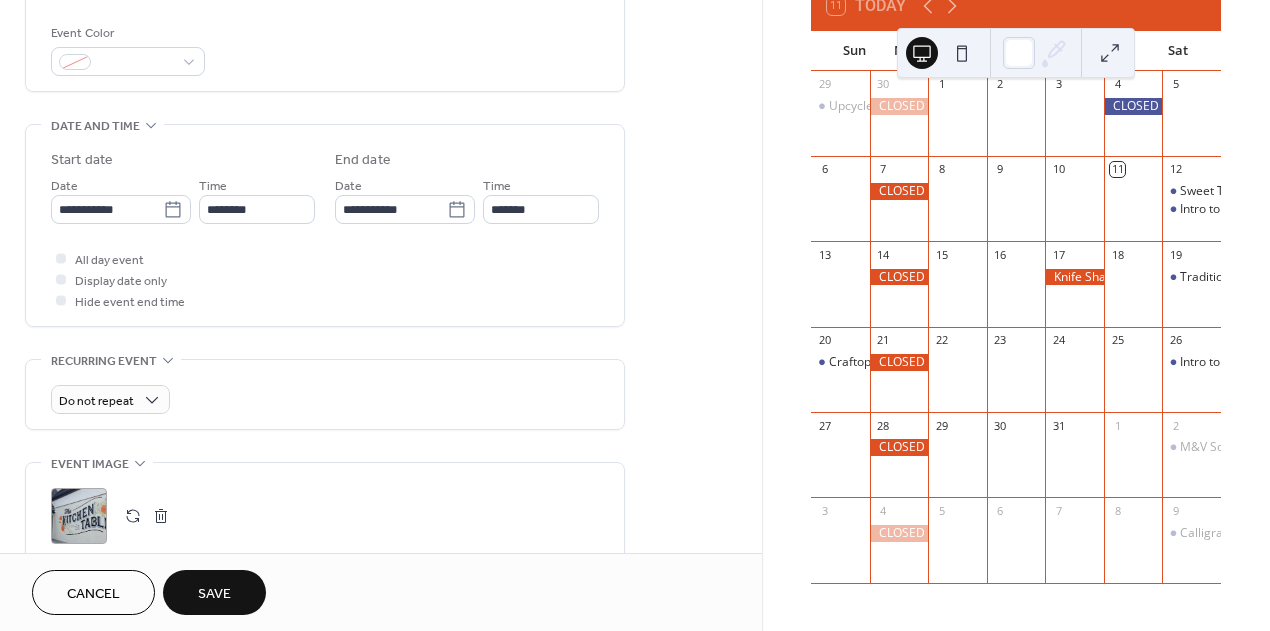 type on "**********" 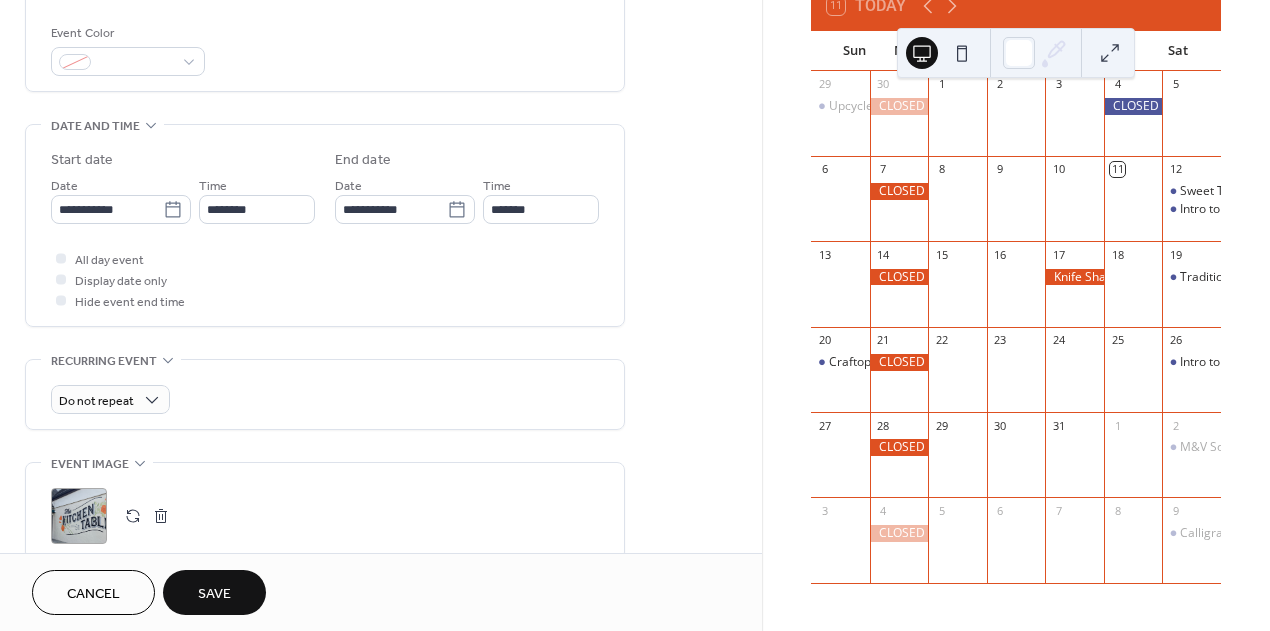type on "**********" 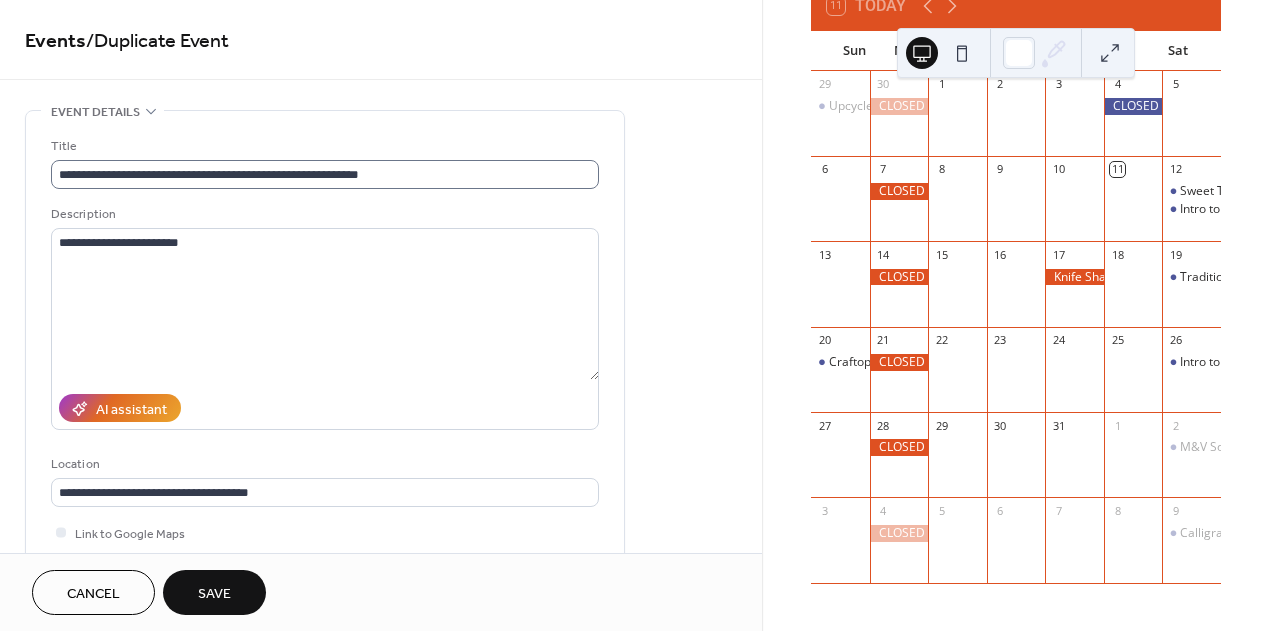 scroll, scrollTop: 0, scrollLeft: 0, axis: both 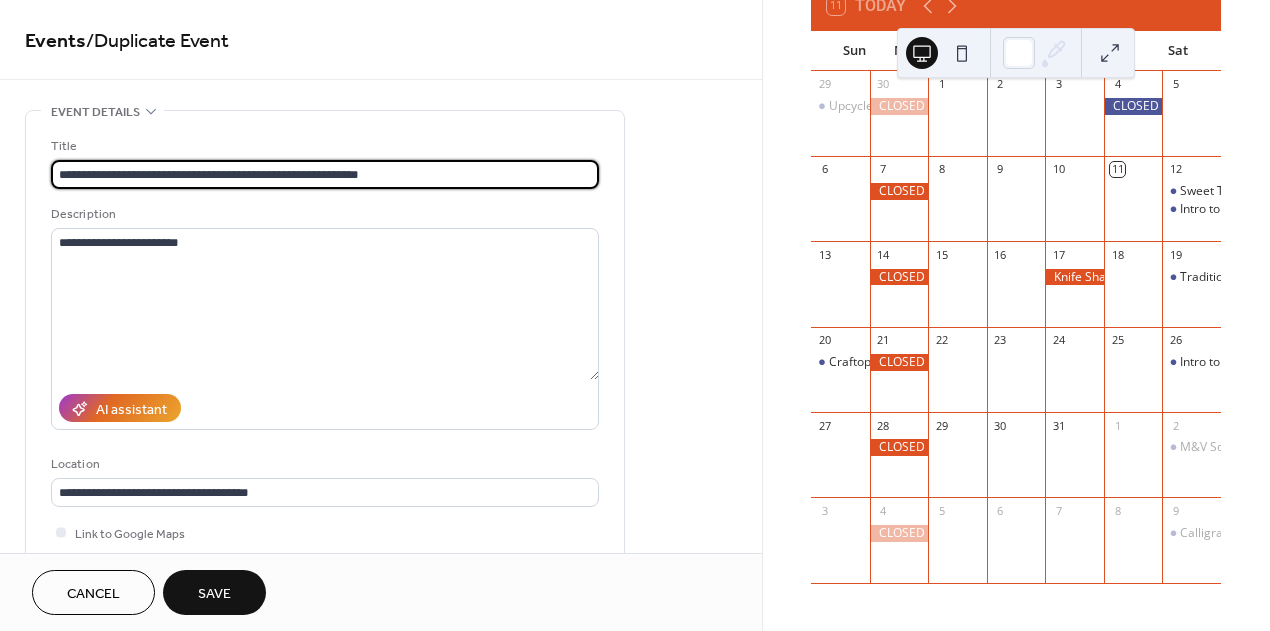 click on "**********" at bounding box center (325, 174) 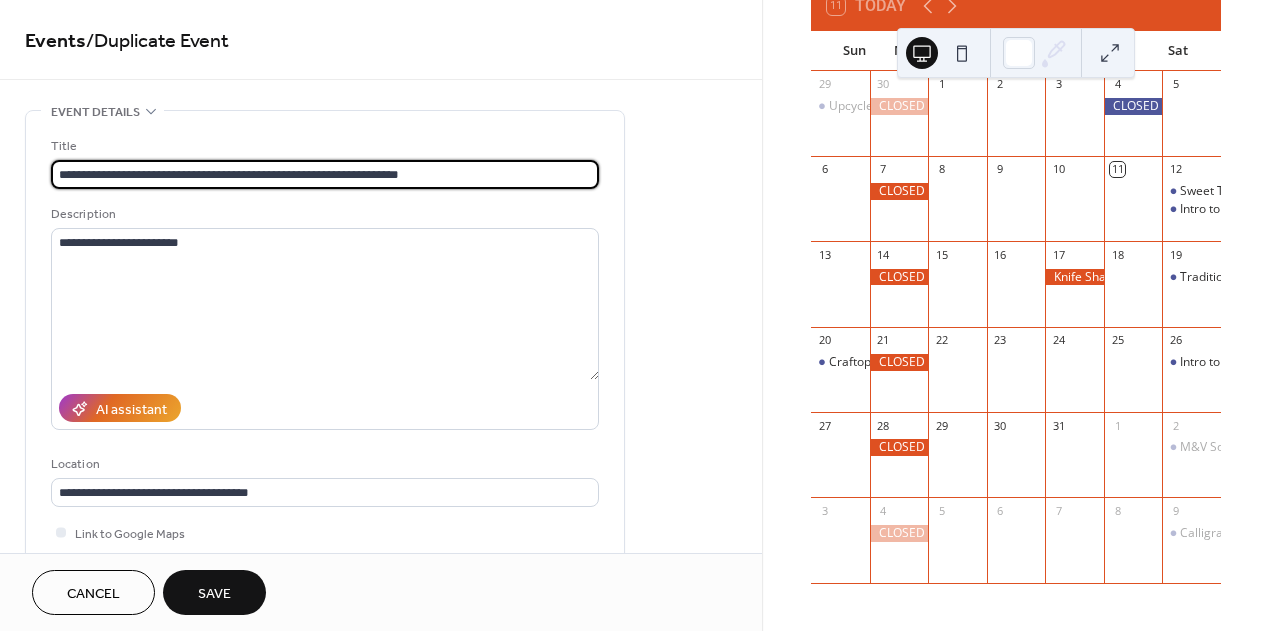 type on "**********" 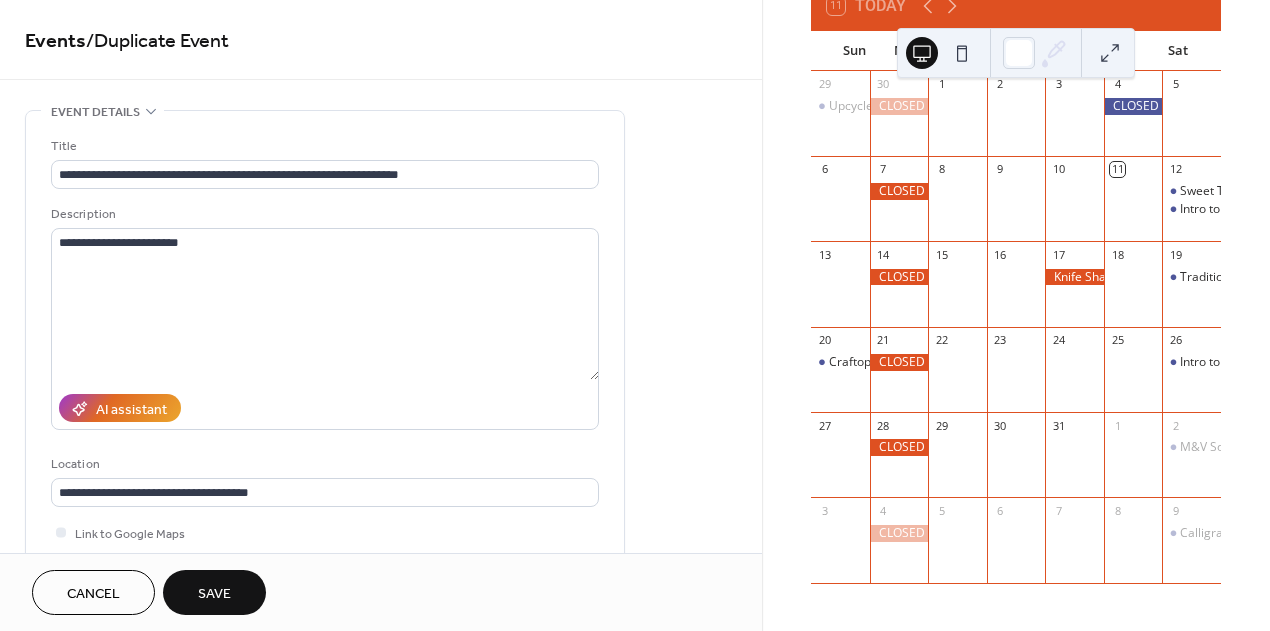 click on "Save" at bounding box center (214, 594) 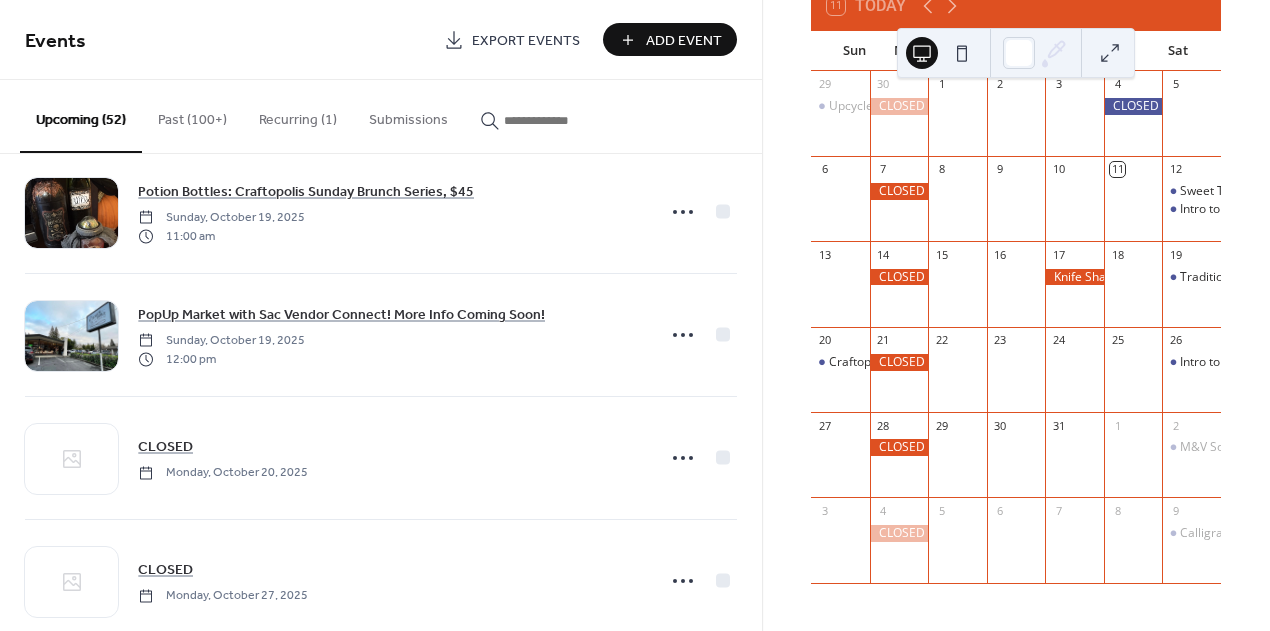 scroll, scrollTop: 3630, scrollLeft: 0, axis: vertical 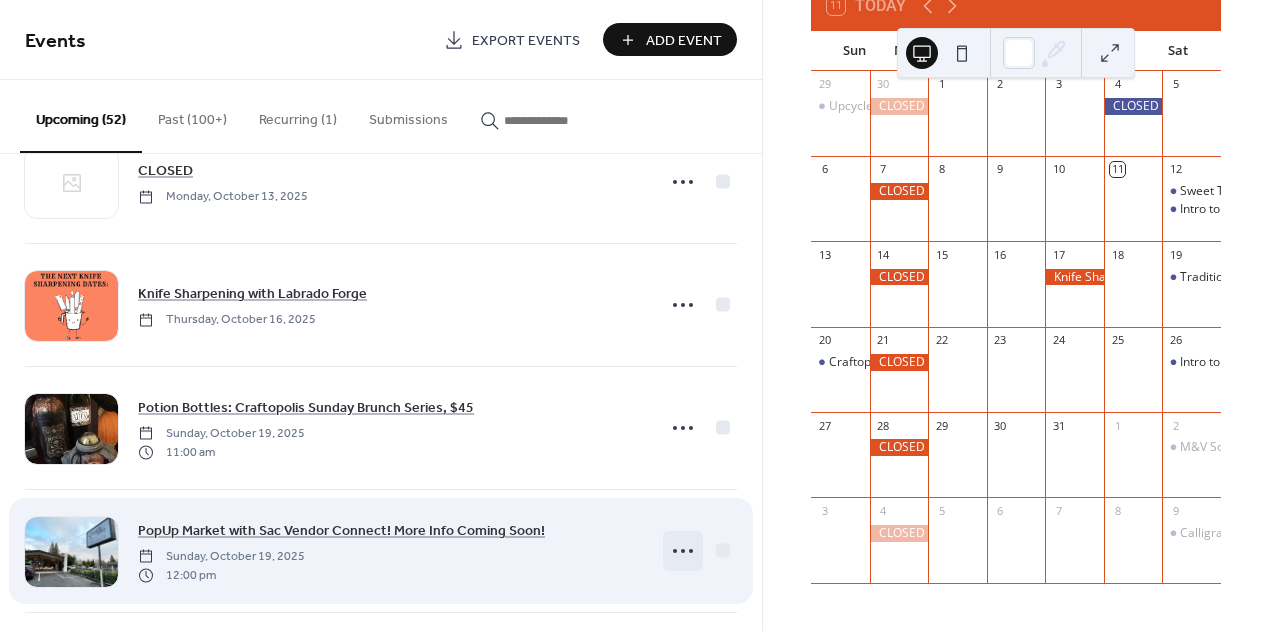 click 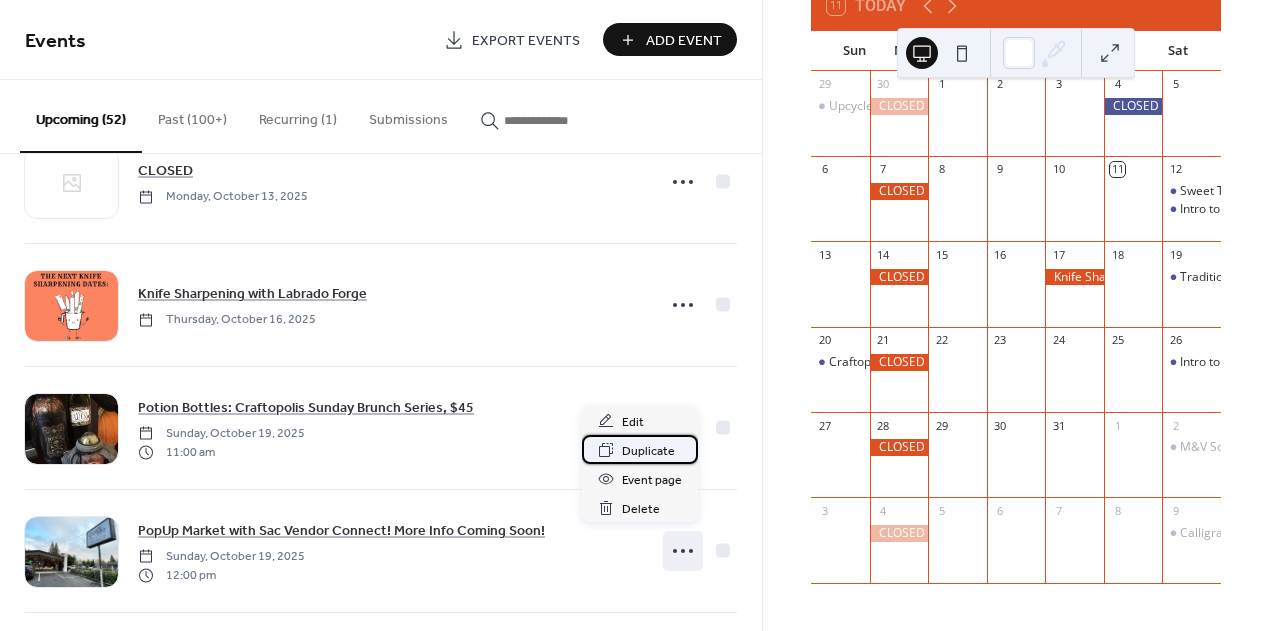 click on "Duplicate" at bounding box center [640, 449] 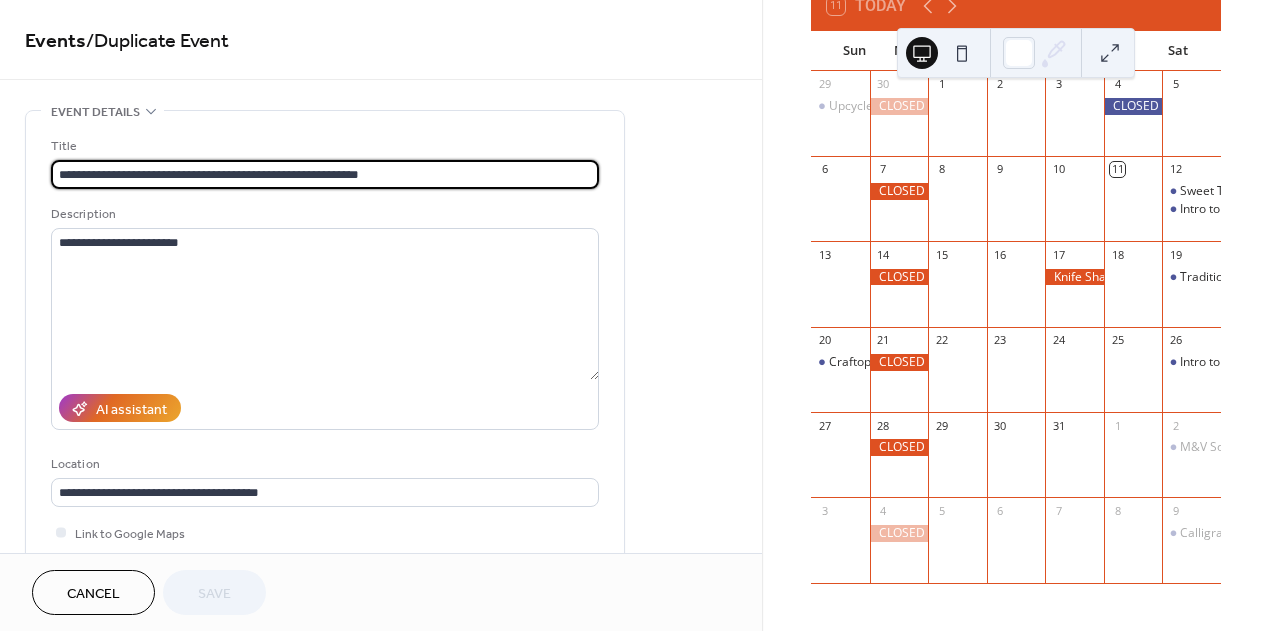 click on "**********" at bounding box center (325, 174) 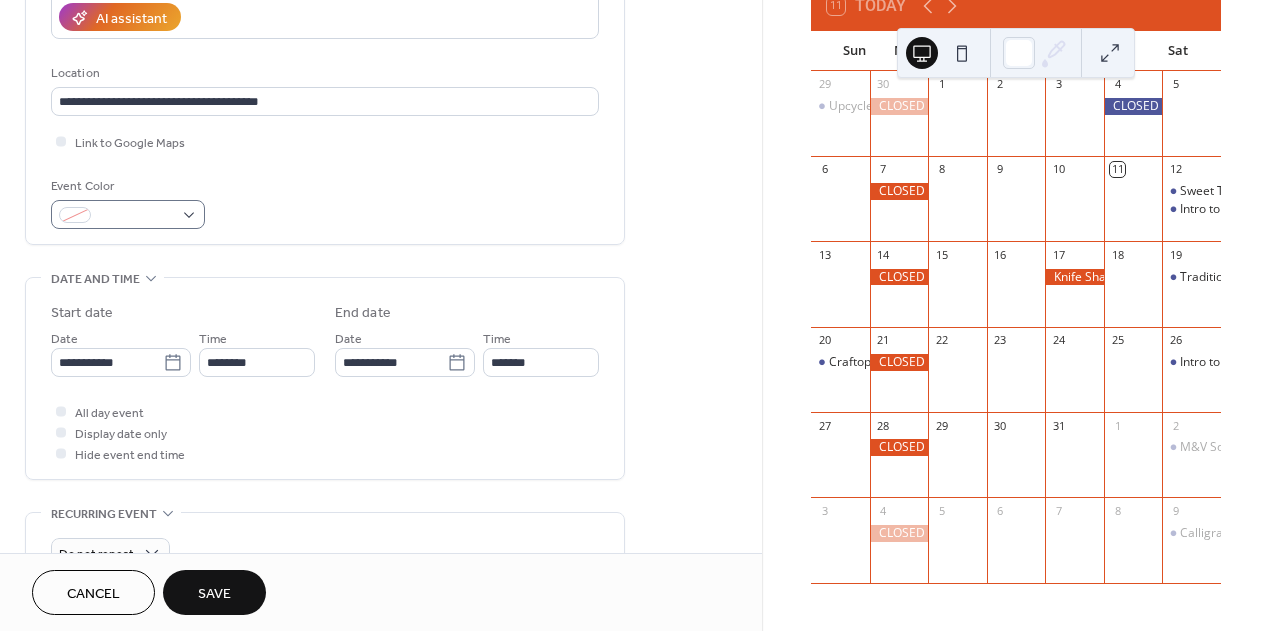 scroll, scrollTop: 444, scrollLeft: 0, axis: vertical 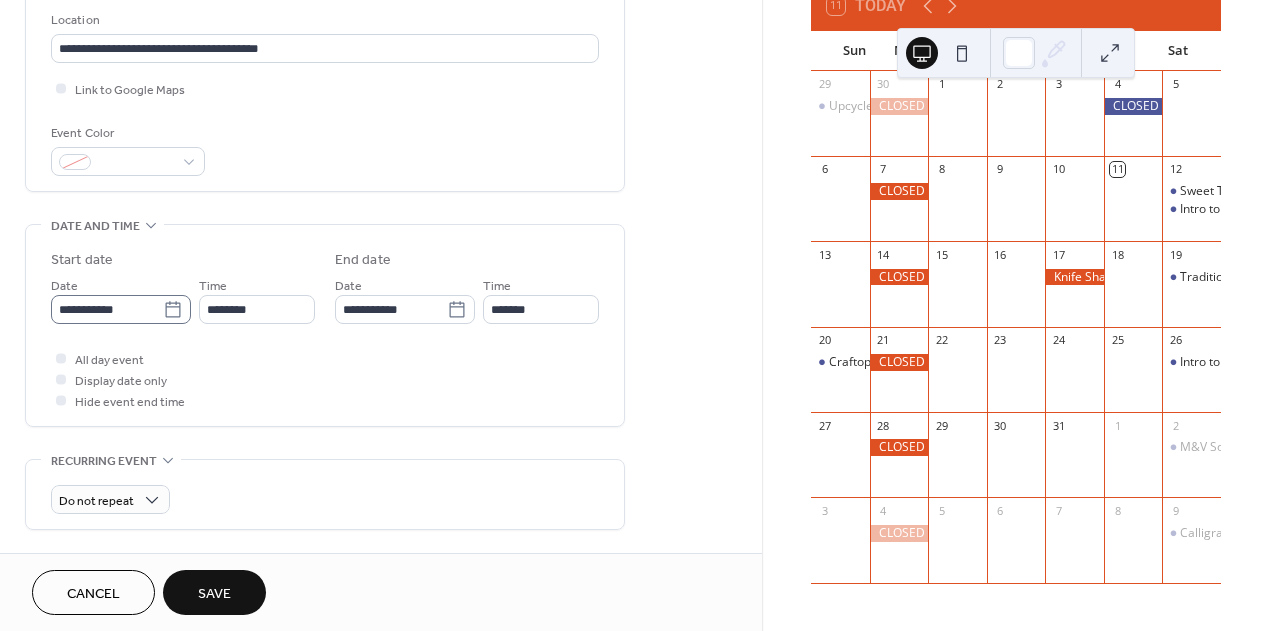 type on "**********" 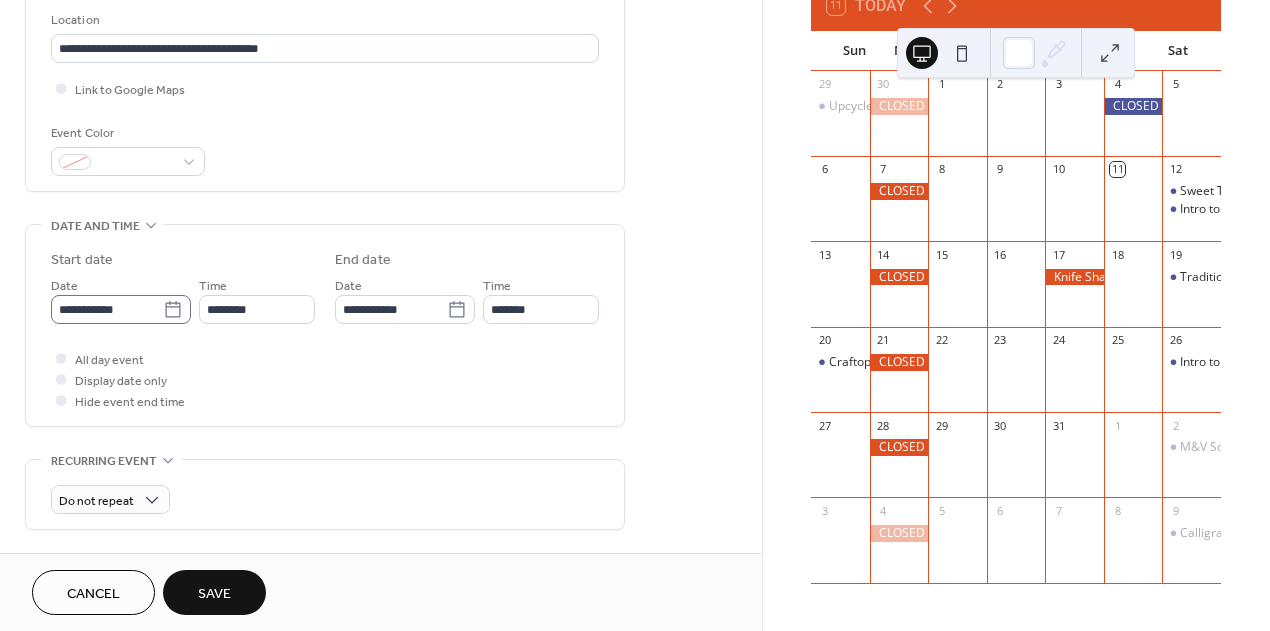 click on "**********" at bounding box center (107, 309) 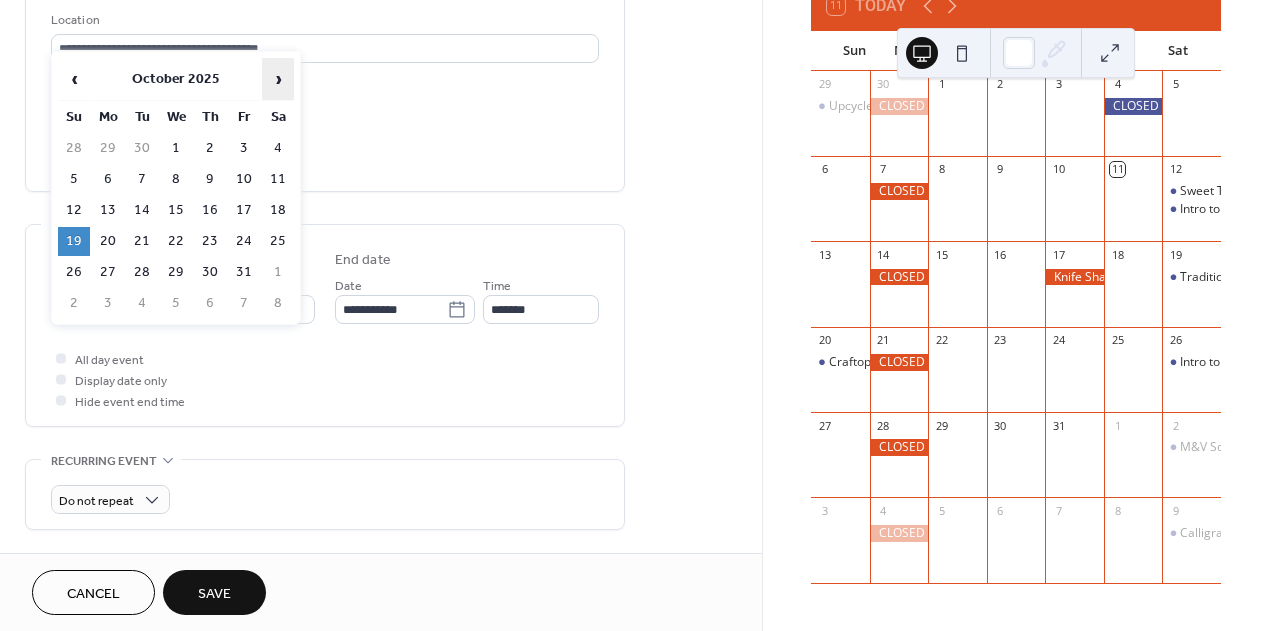 click on "›" at bounding box center [278, 79] 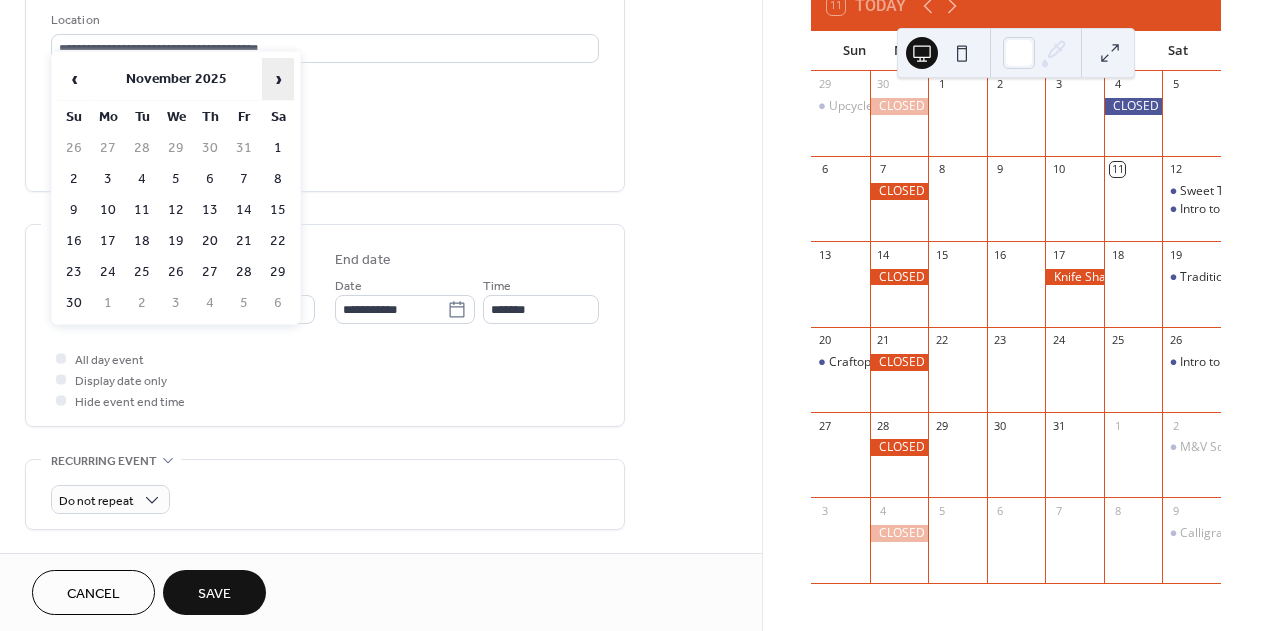 click on "›" at bounding box center (278, 79) 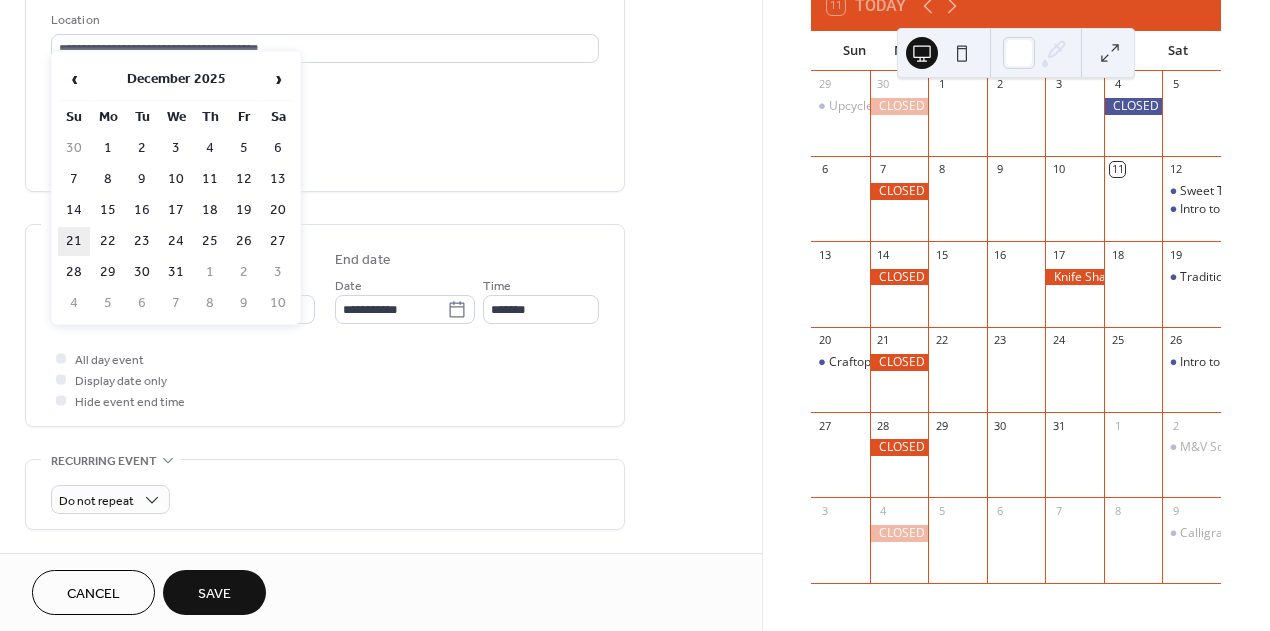 click on "21" at bounding box center [74, 241] 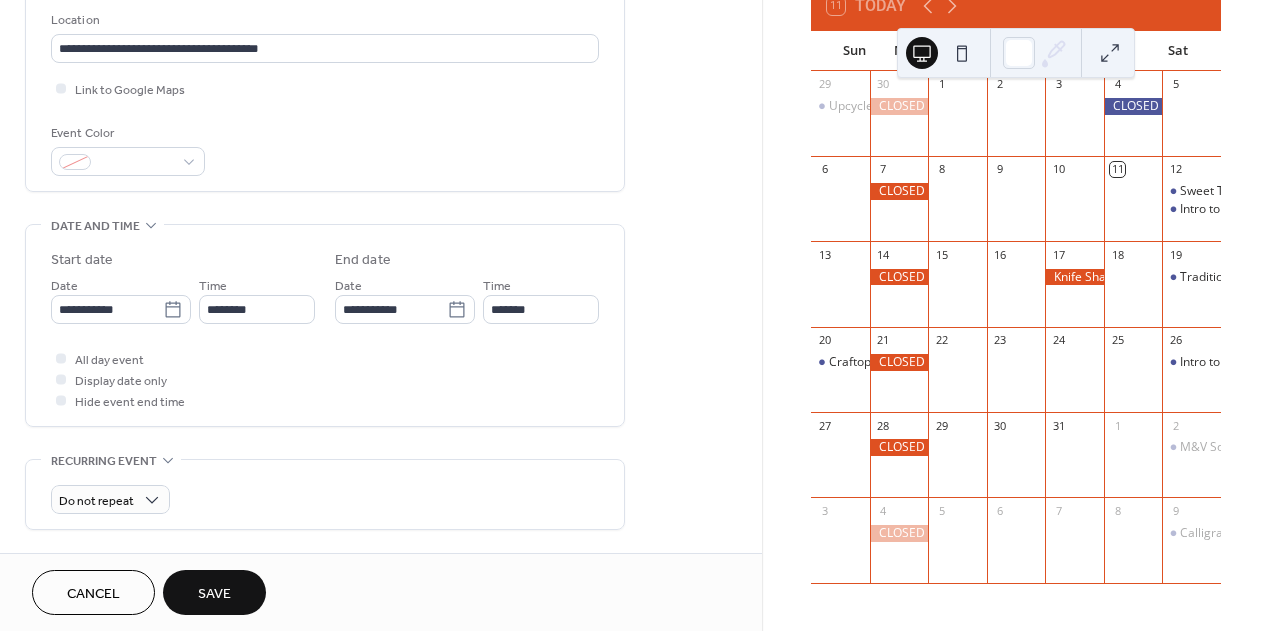 type on "**********" 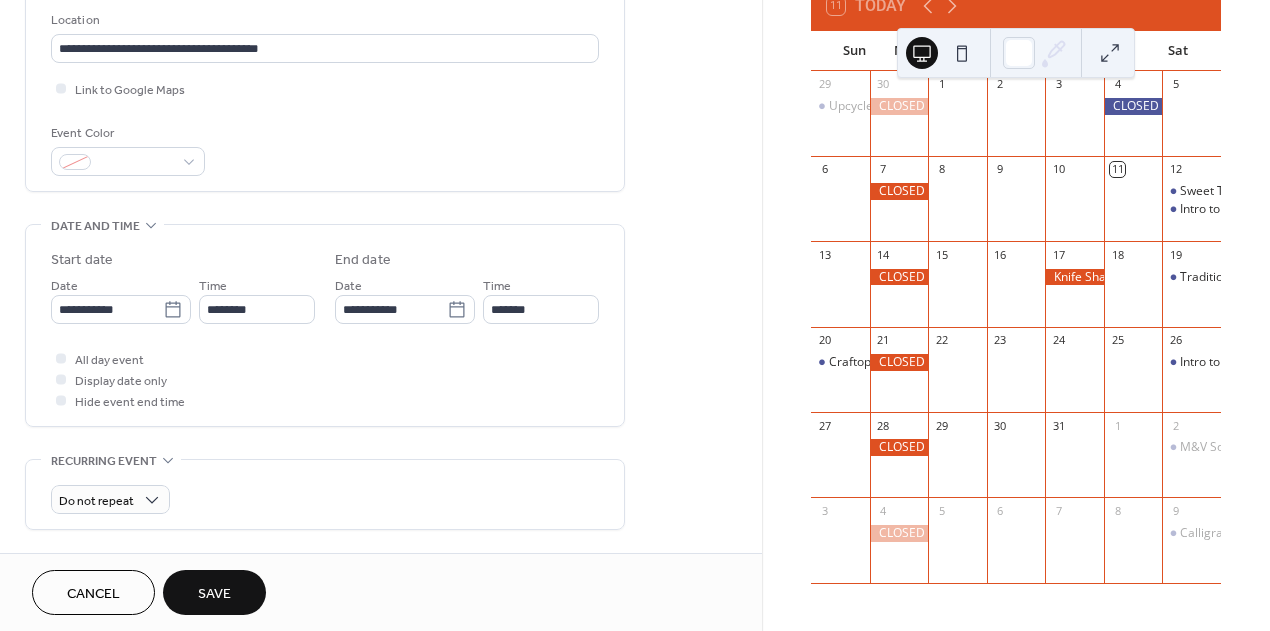 type on "**********" 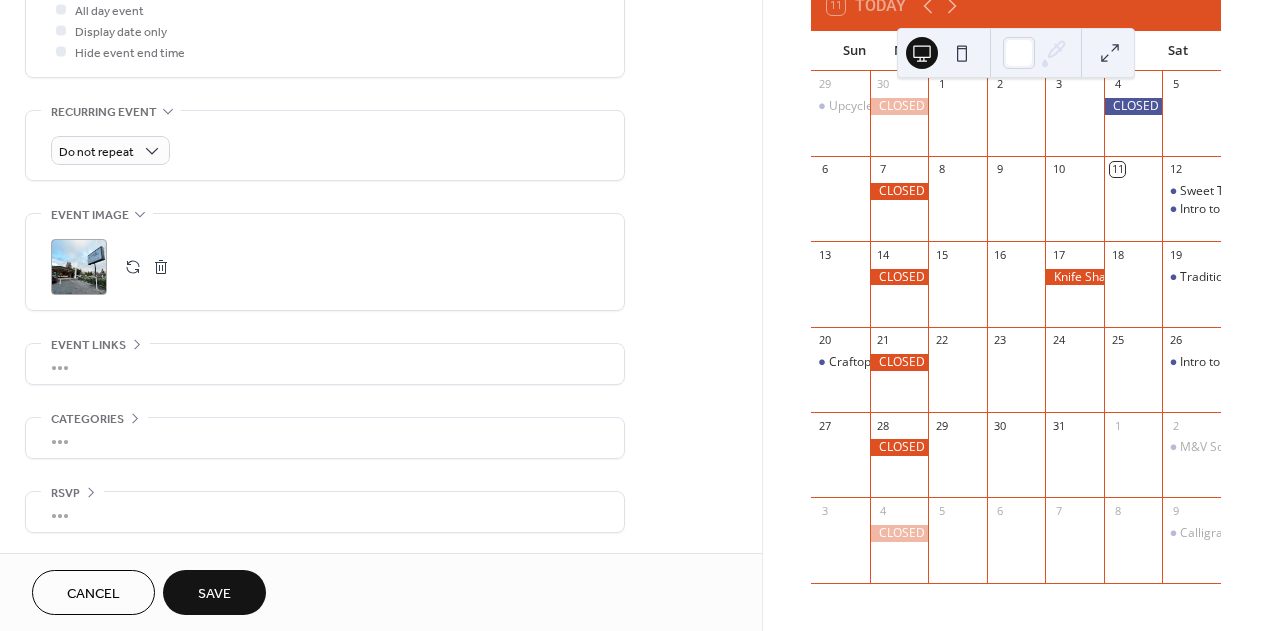scroll, scrollTop: 843, scrollLeft: 0, axis: vertical 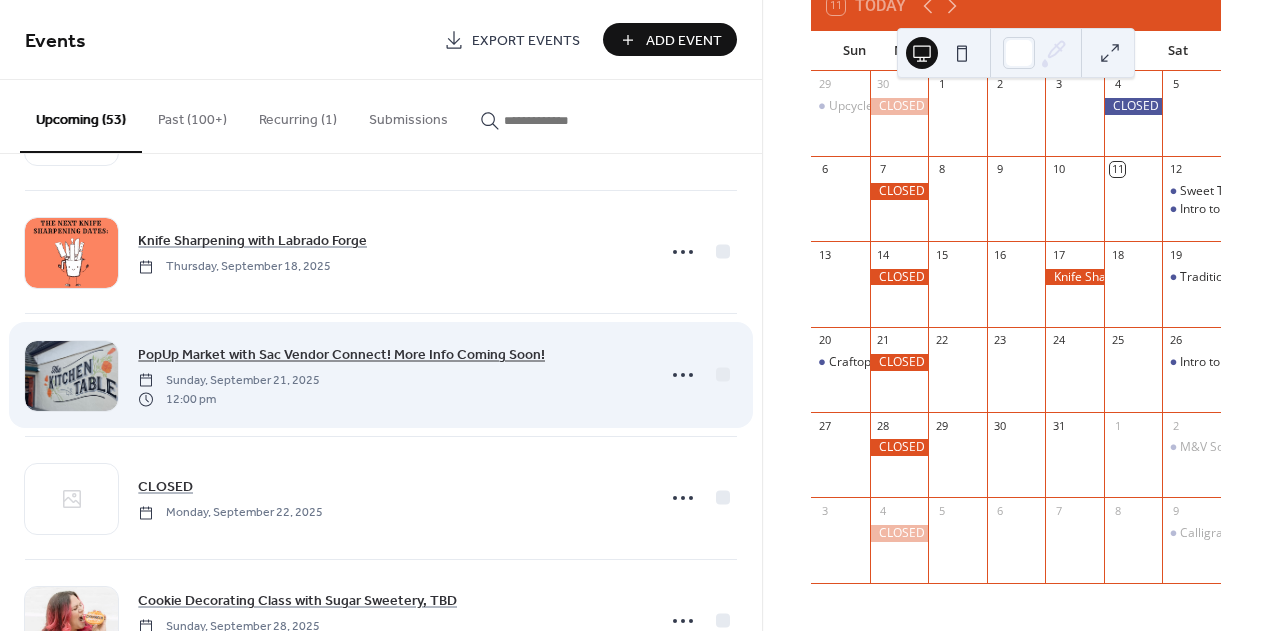 click on "PopUp Market with Sac Vendor Connect! More Info Coming Soon!" at bounding box center [341, 355] 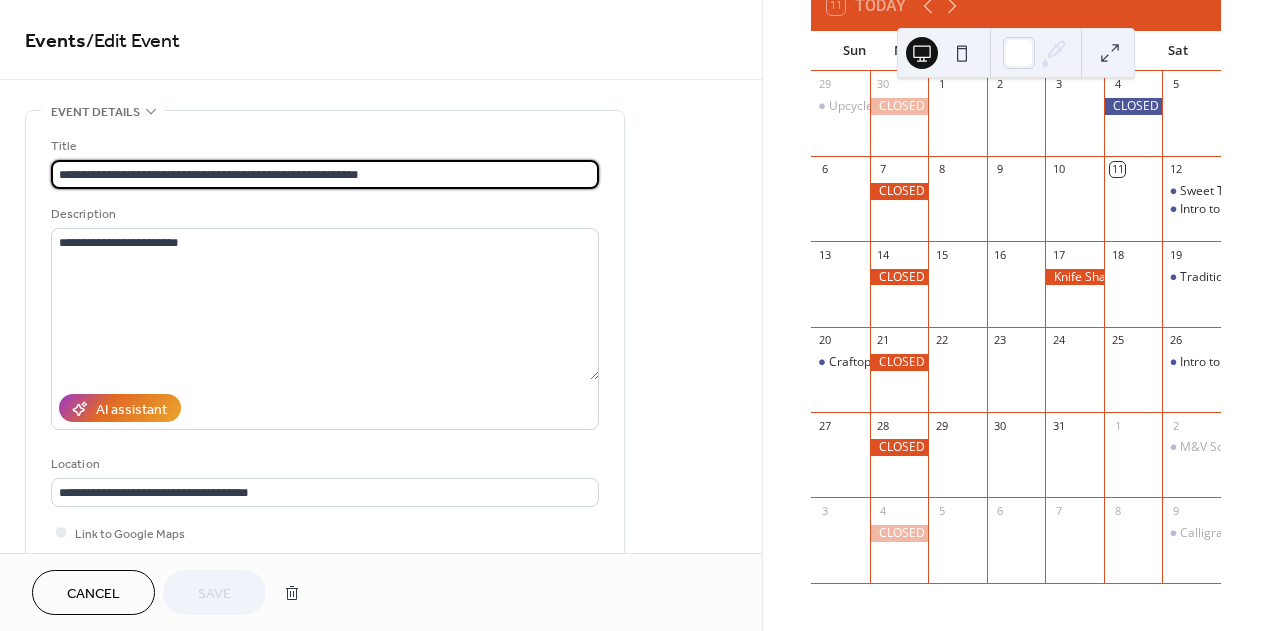 click on "**********" at bounding box center (325, 174) 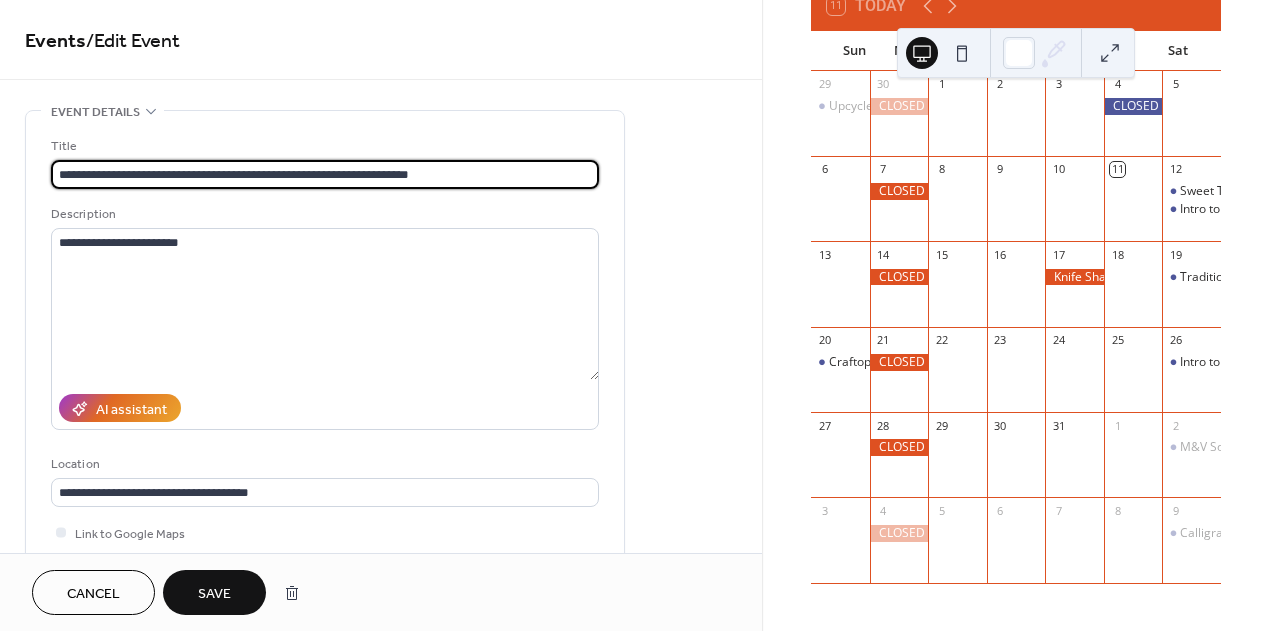 type on "**********" 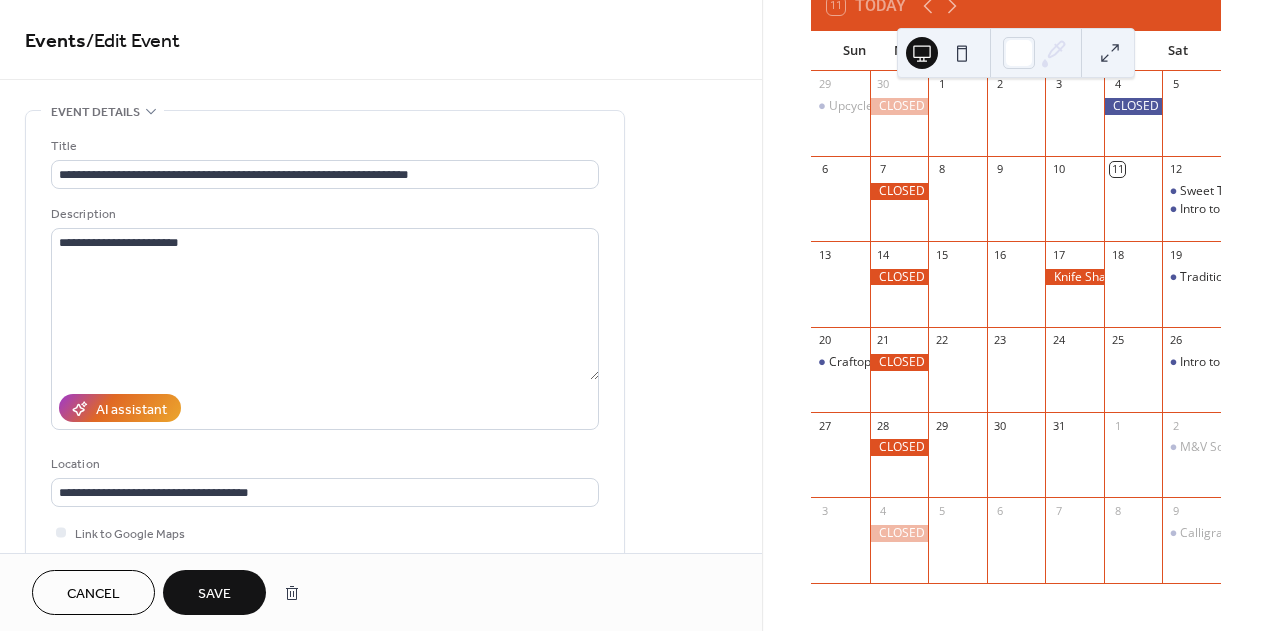 click on "Save" at bounding box center (214, 594) 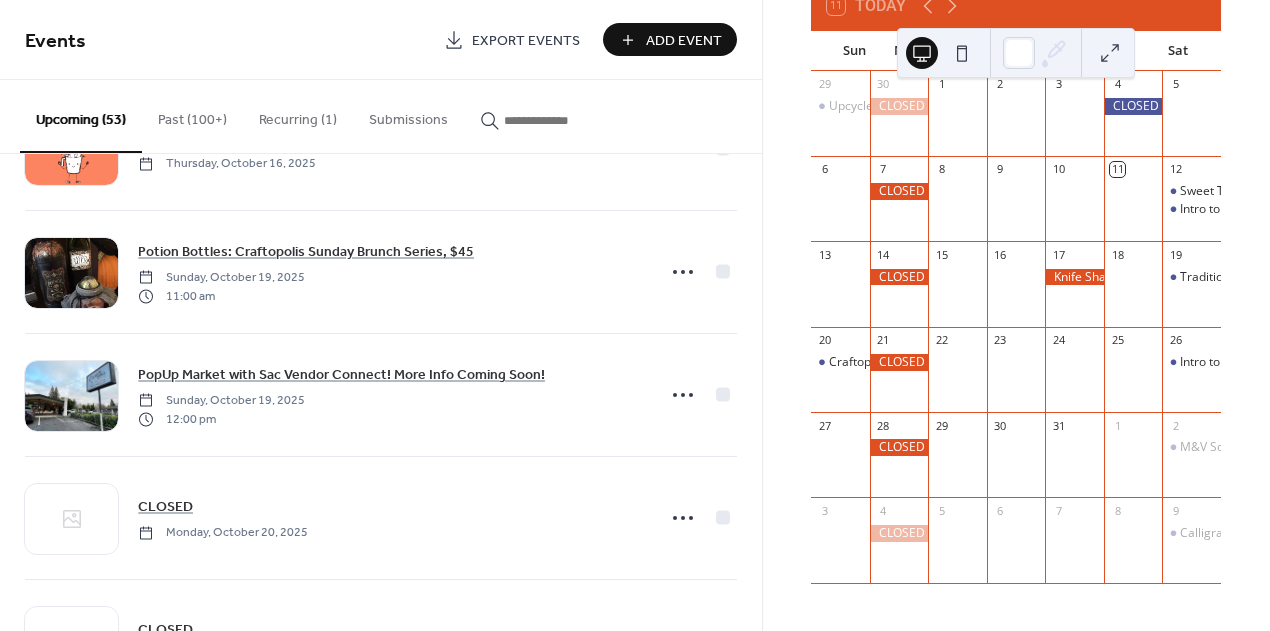 scroll, scrollTop: 3794, scrollLeft: 0, axis: vertical 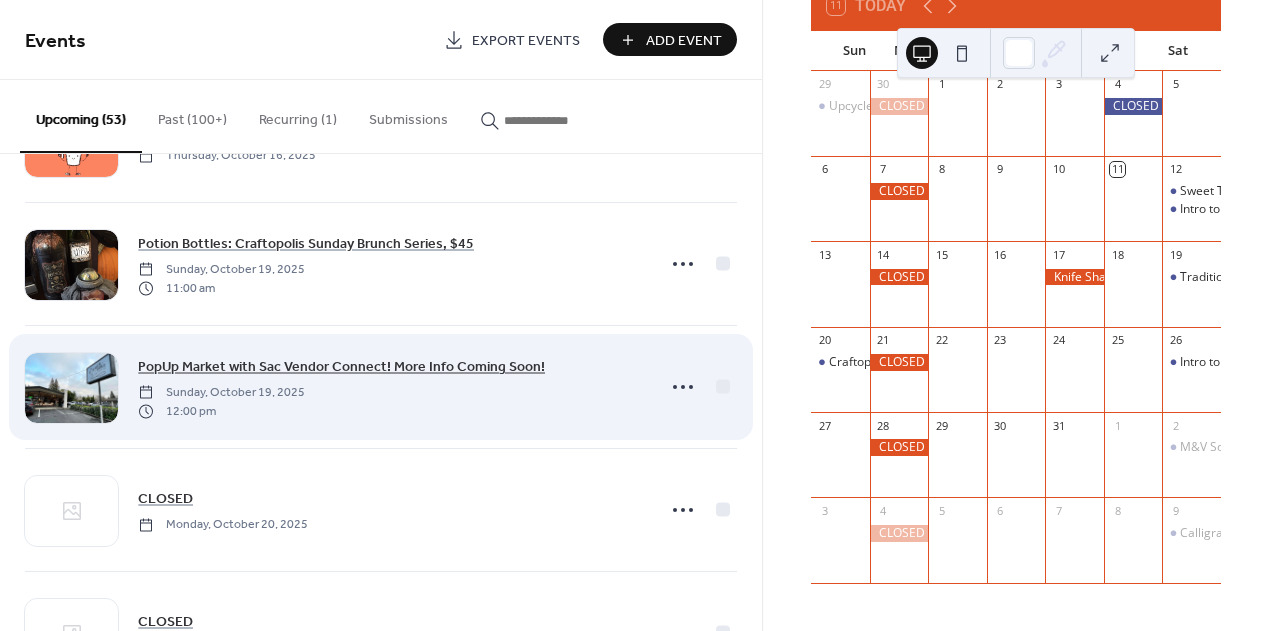 click on "PopUp Market with Sac Vendor Connect! More Info Coming Soon!" at bounding box center [341, 367] 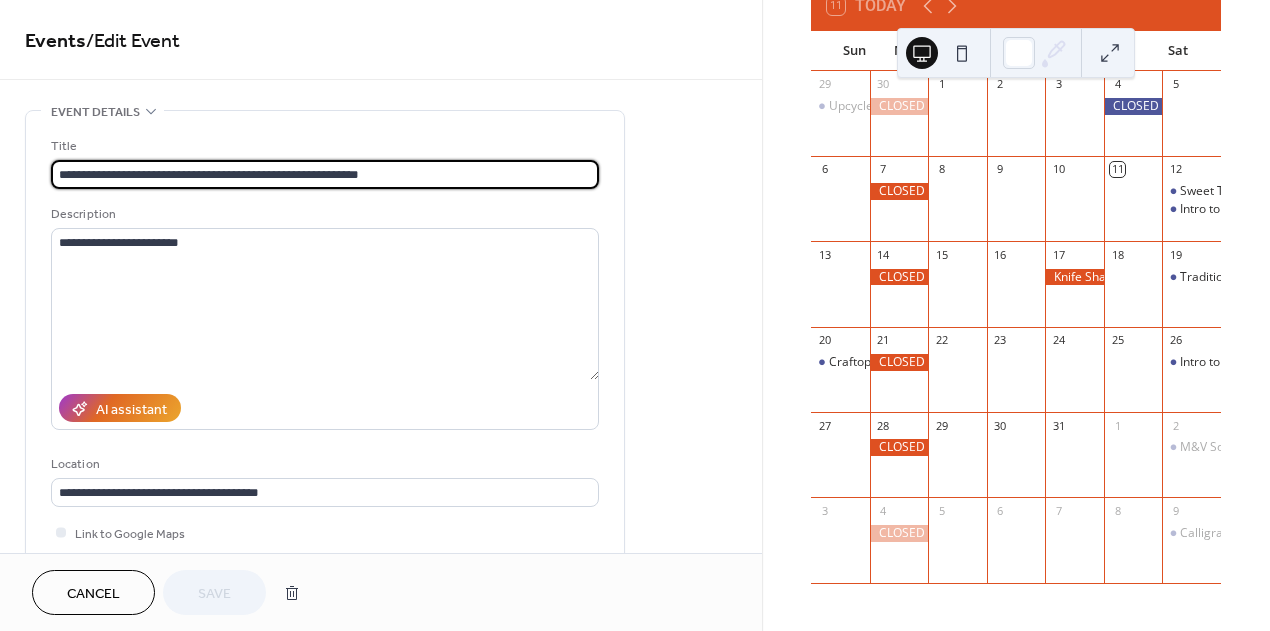 click on "**********" at bounding box center (325, 174) 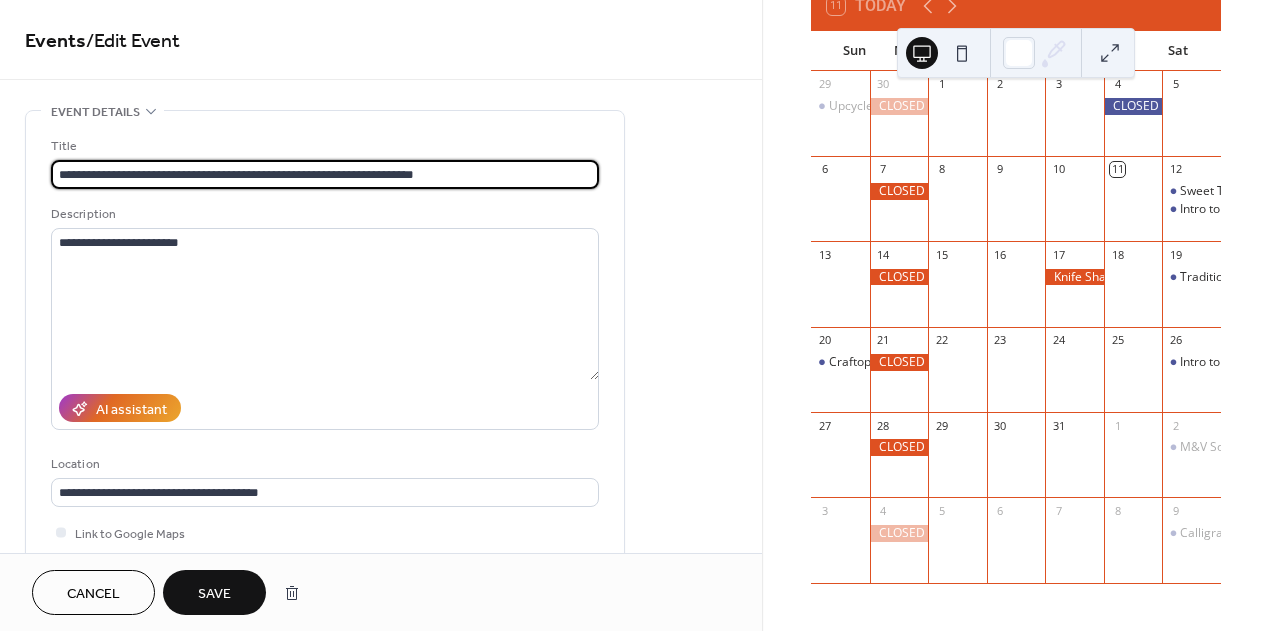 type on "**********" 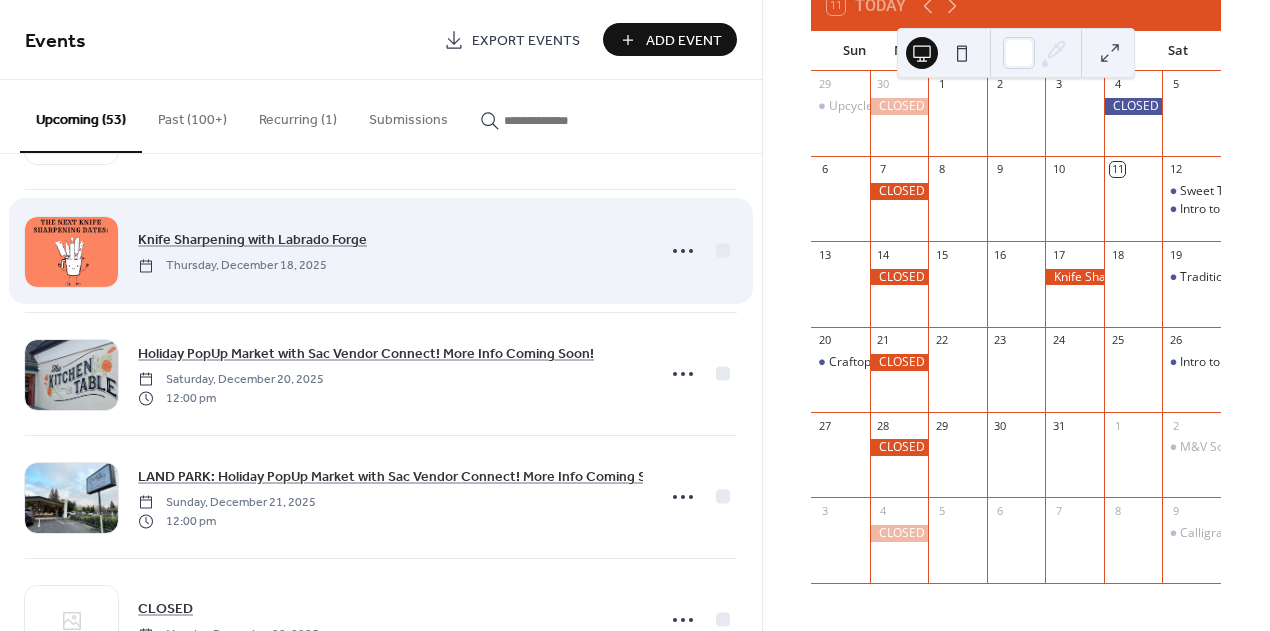scroll, scrollTop: 5924, scrollLeft: 0, axis: vertical 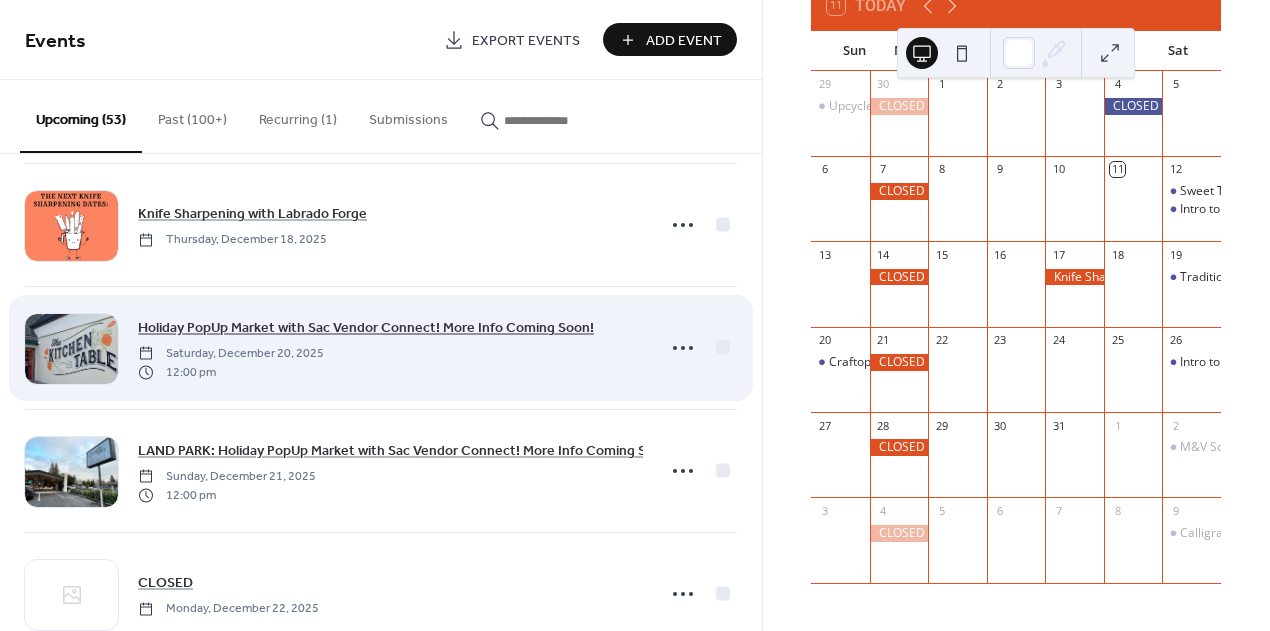 click on "Holiday PopUp Market with Sac Vendor Connect! More Info Coming Soon!" at bounding box center (366, 328) 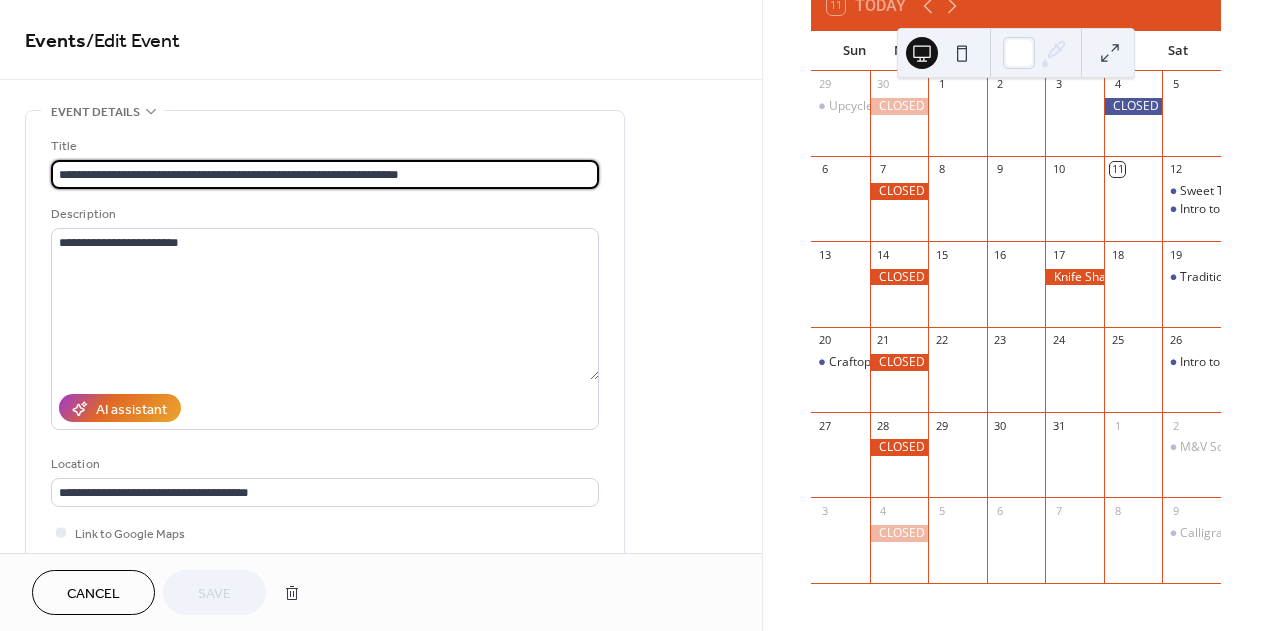 click on "**********" at bounding box center [325, 174] 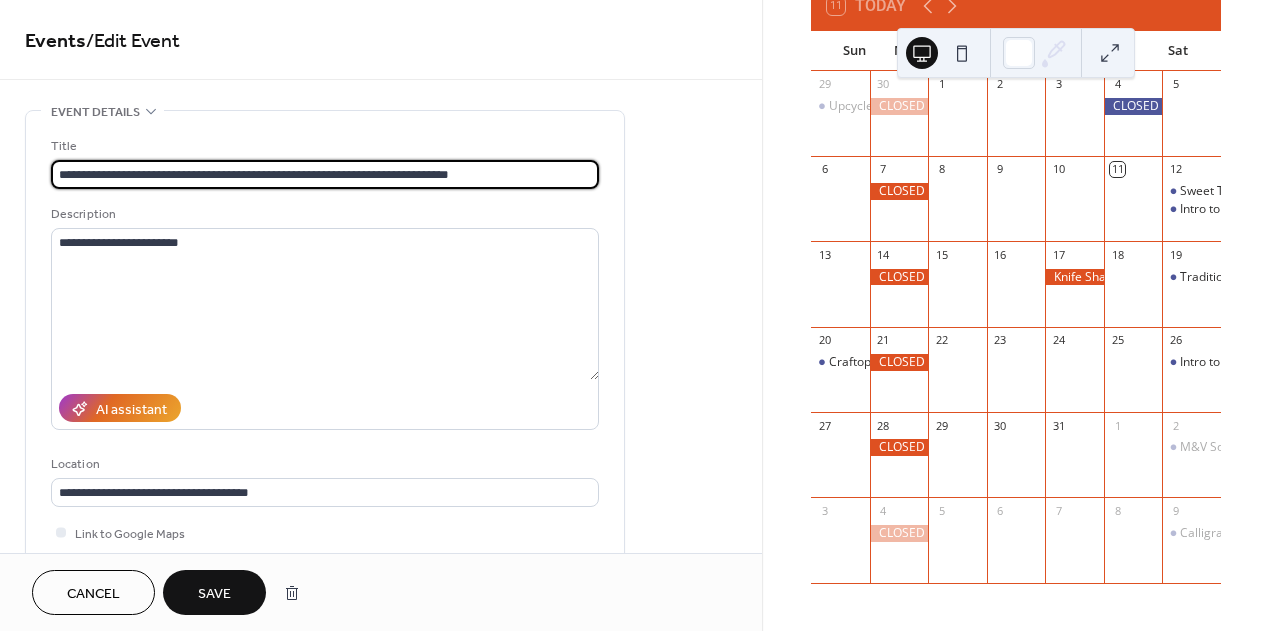 type on "**********" 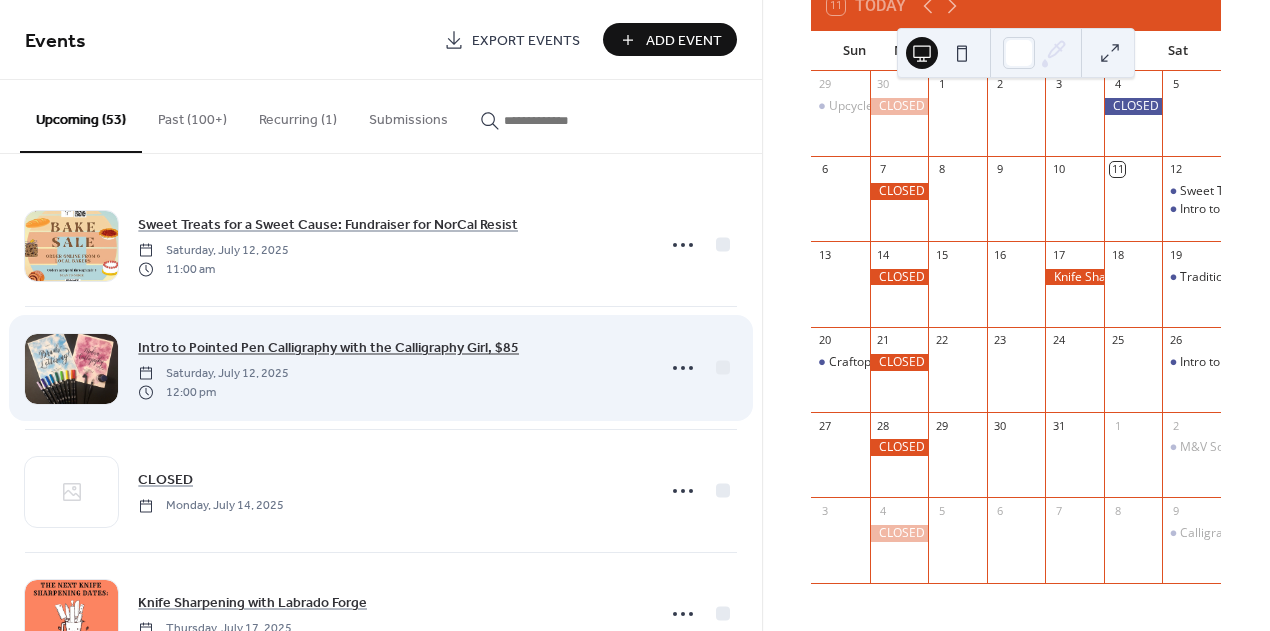 scroll, scrollTop: 0, scrollLeft: 0, axis: both 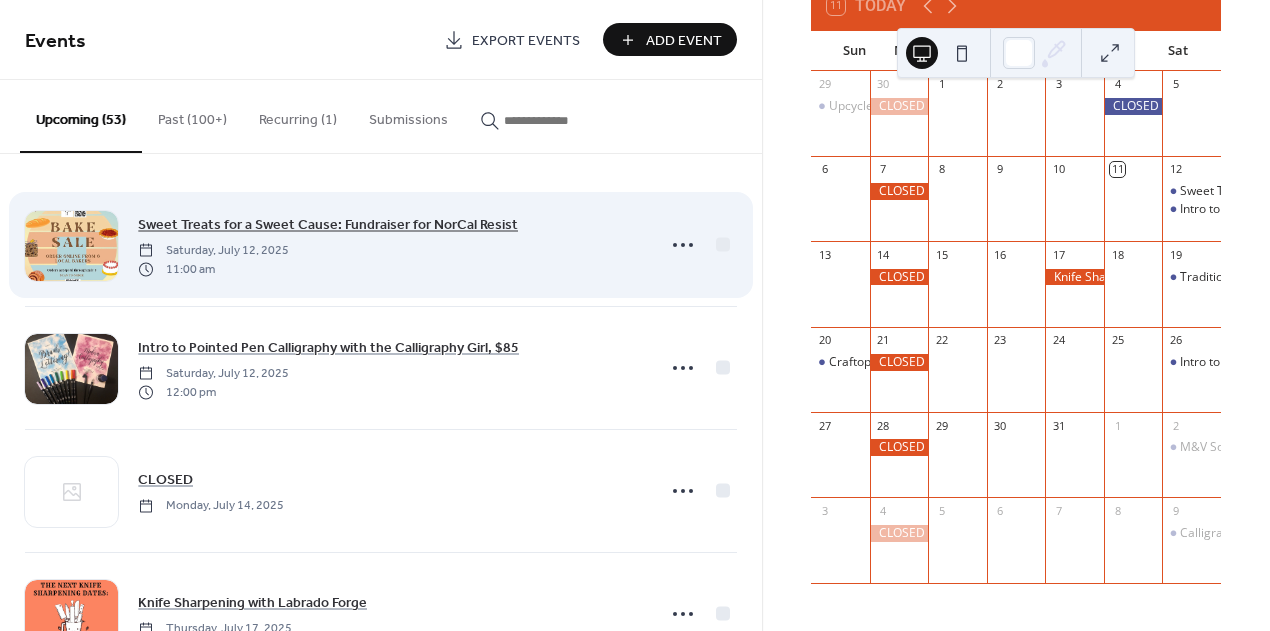 click on "Sweet Treats for a Sweet Cause: Fundraiser for NorCal Resist" at bounding box center [328, 225] 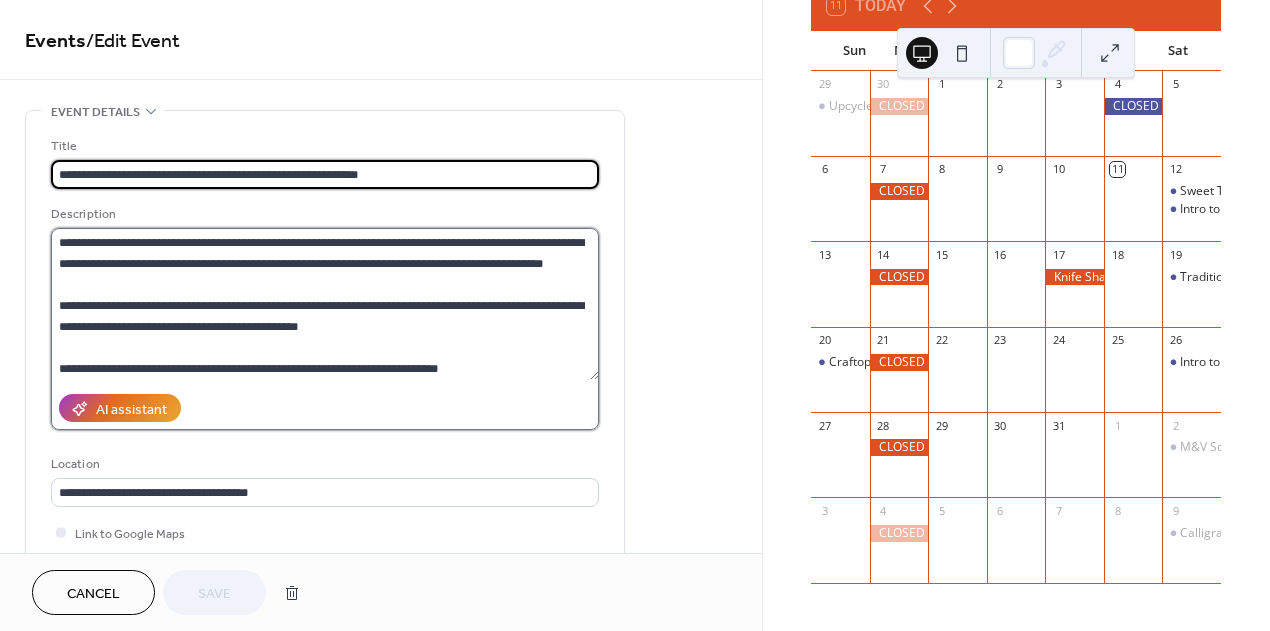 click on "**********" at bounding box center [325, 304] 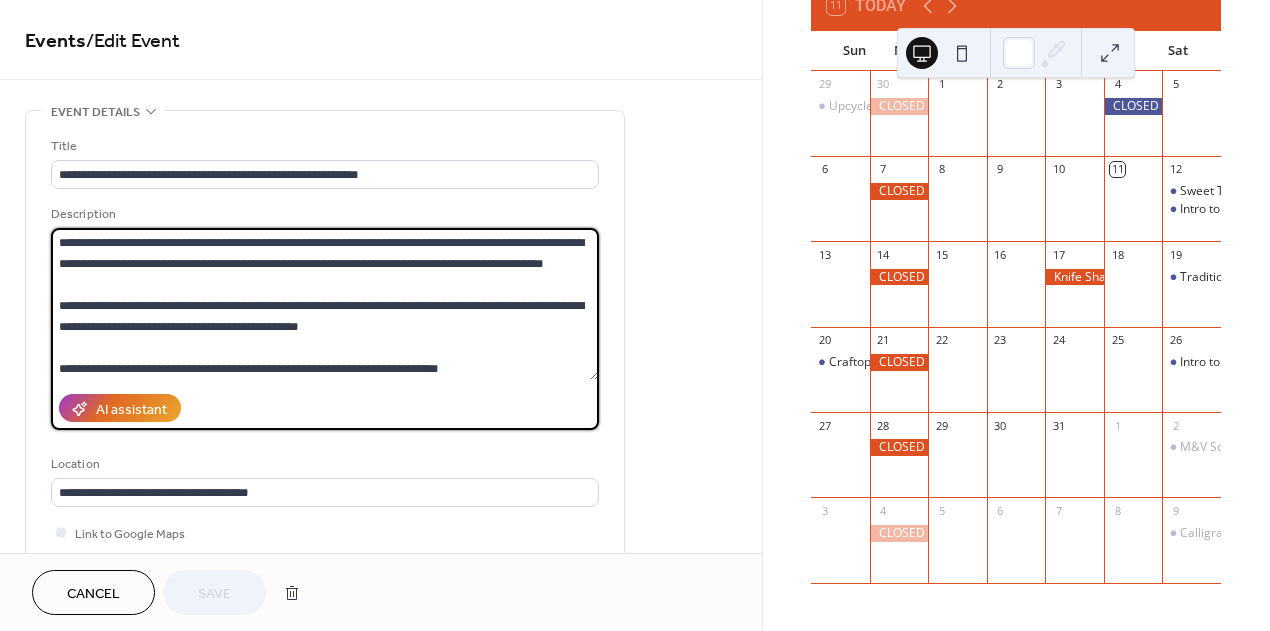 drag, startPoint x: 409, startPoint y: 273, endPoint x: 497, endPoint y: 276, distance: 88.051125 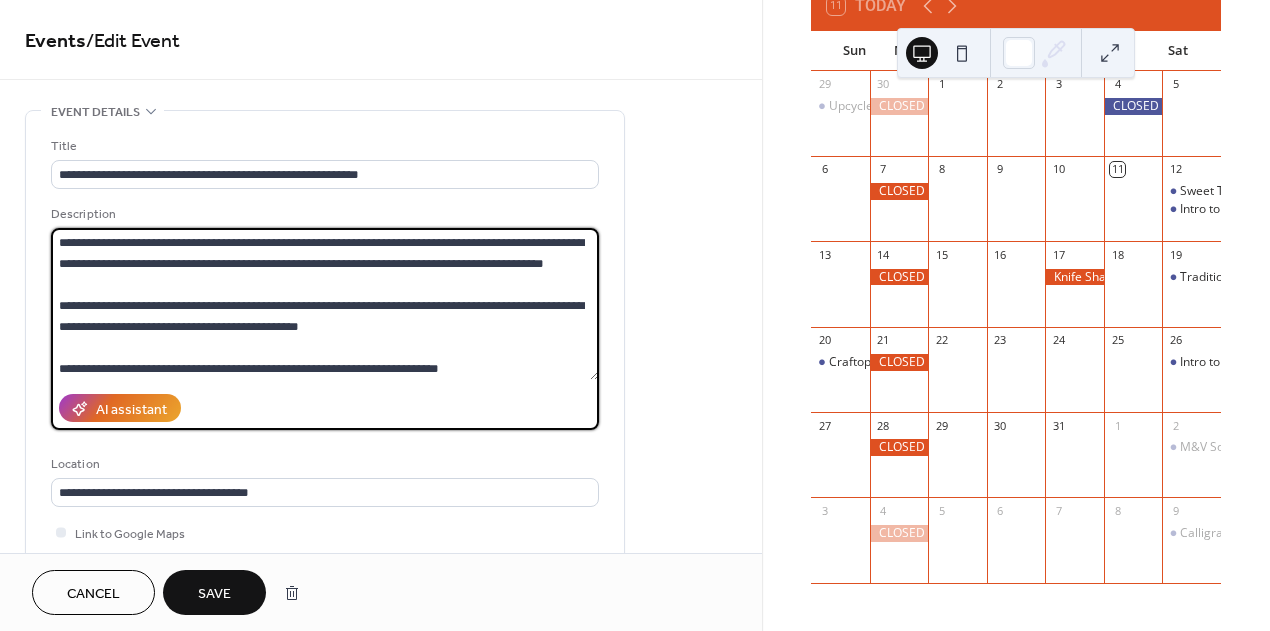 paste on "**********" 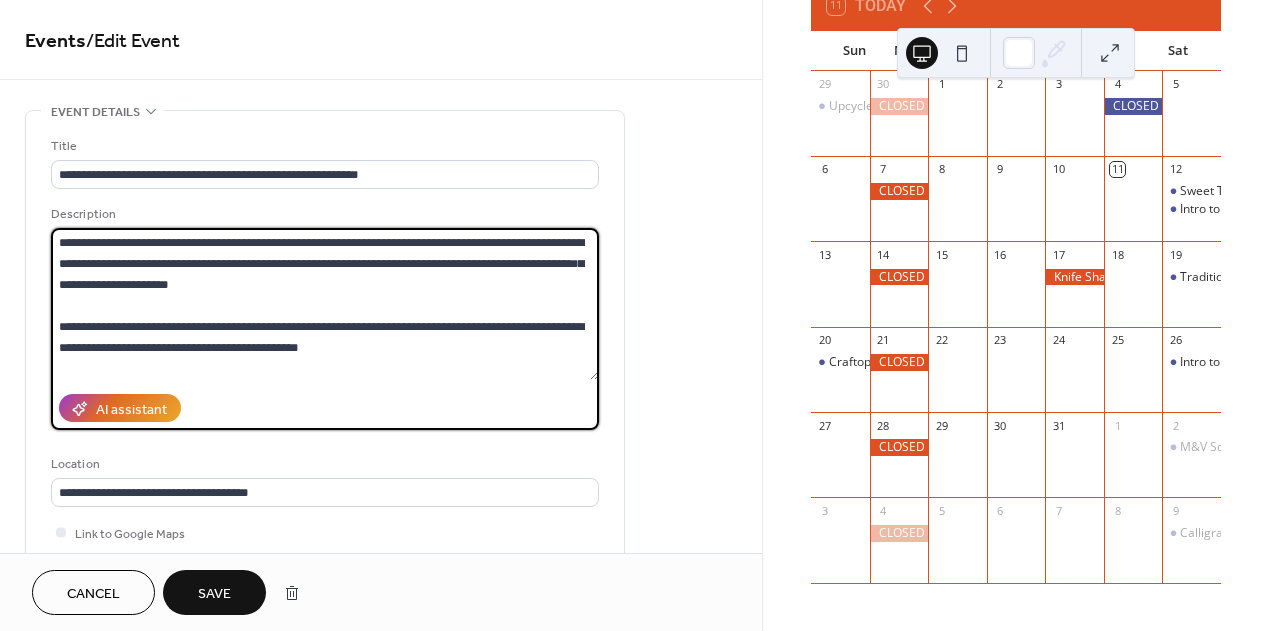type on "**********" 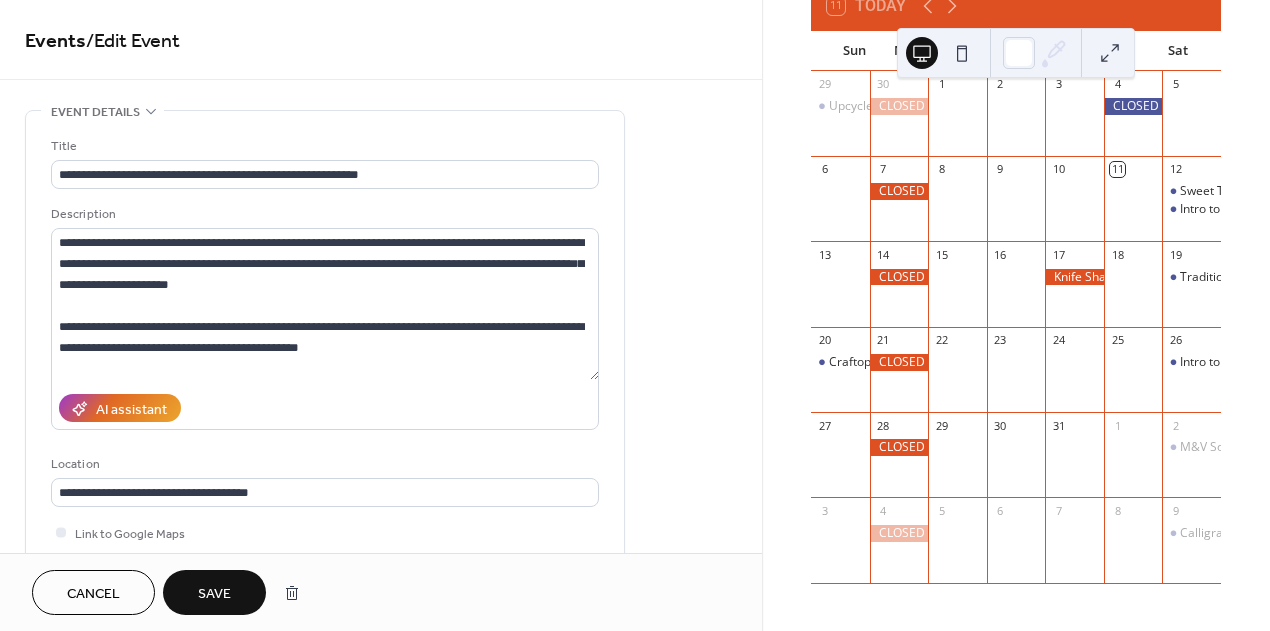 click on "Save" at bounding box center (214, 594) 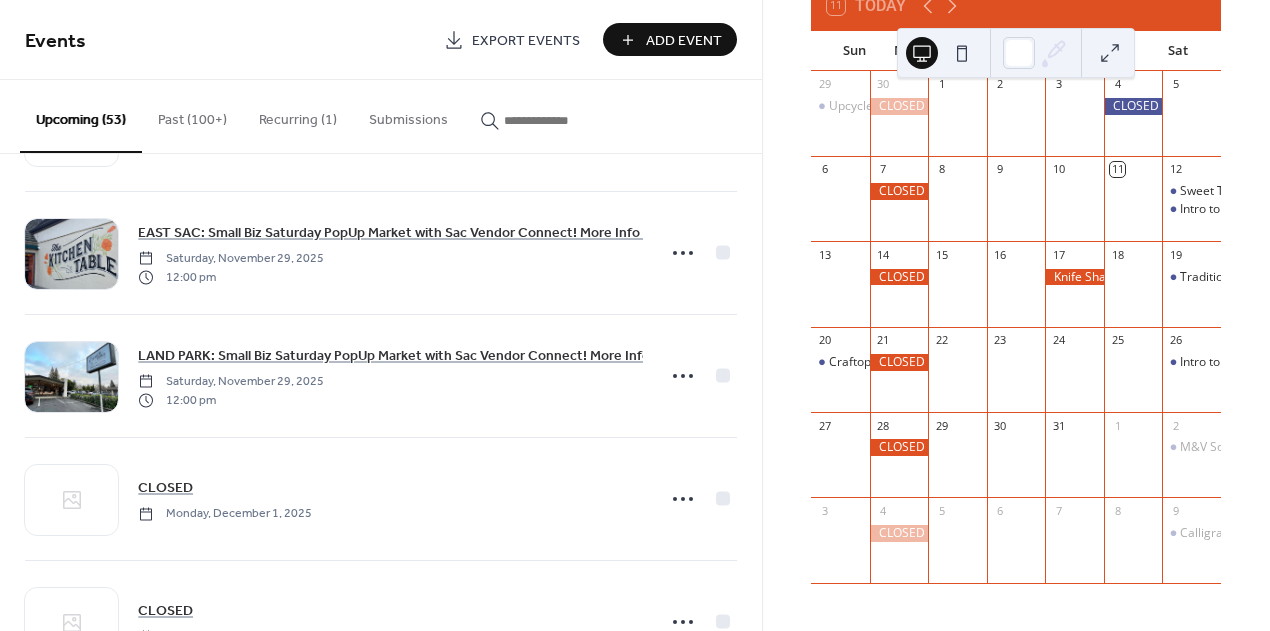 scroll, scrollTop: 5100, scrollLeft: 0, axis: vertical 